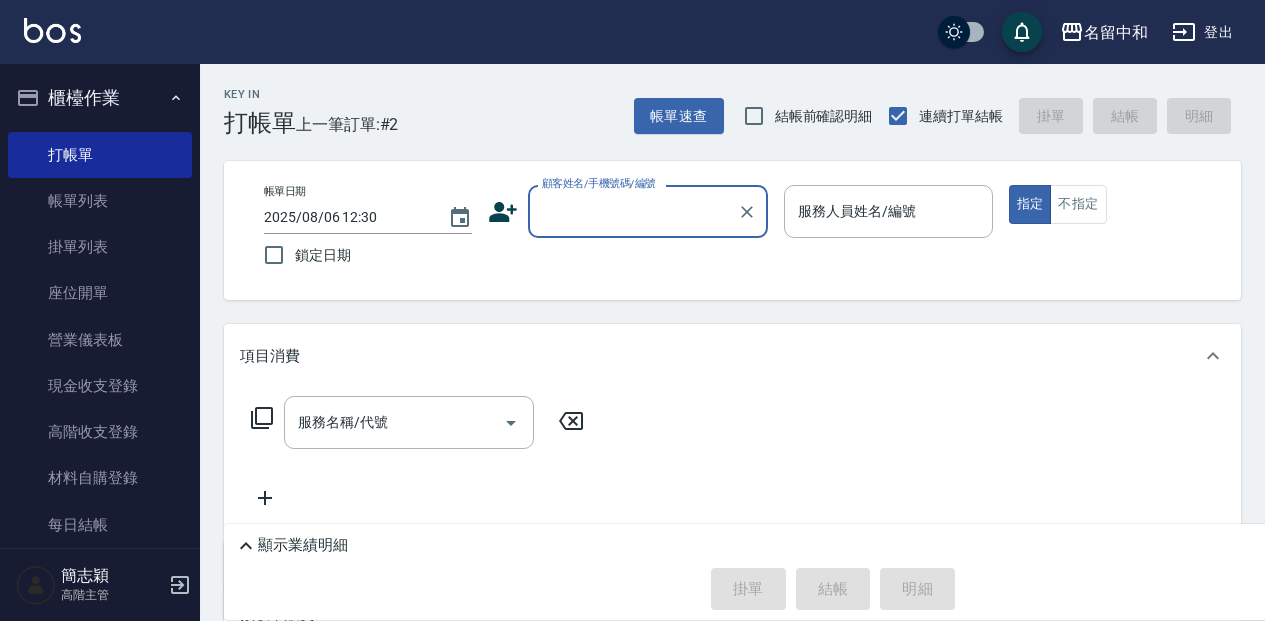 scroll, scrollTop: 0, scrollLeft: 0, axis: both 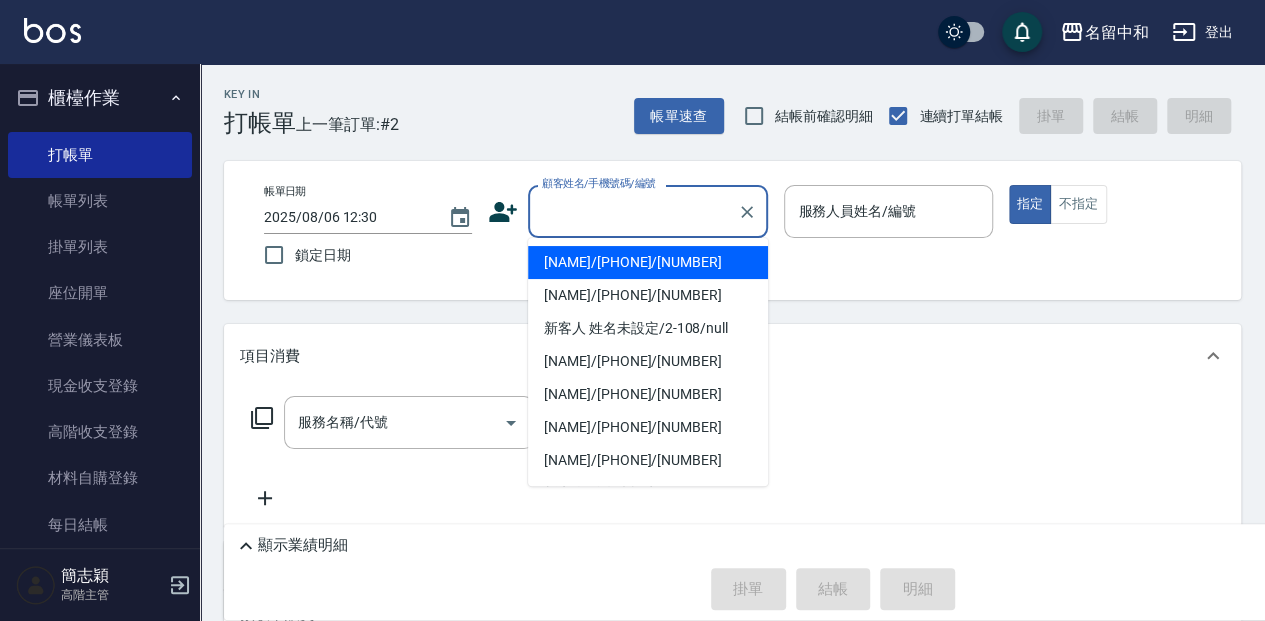 click on "顧客姓名/手機號碼/編號" at bounding box center (633, 211) 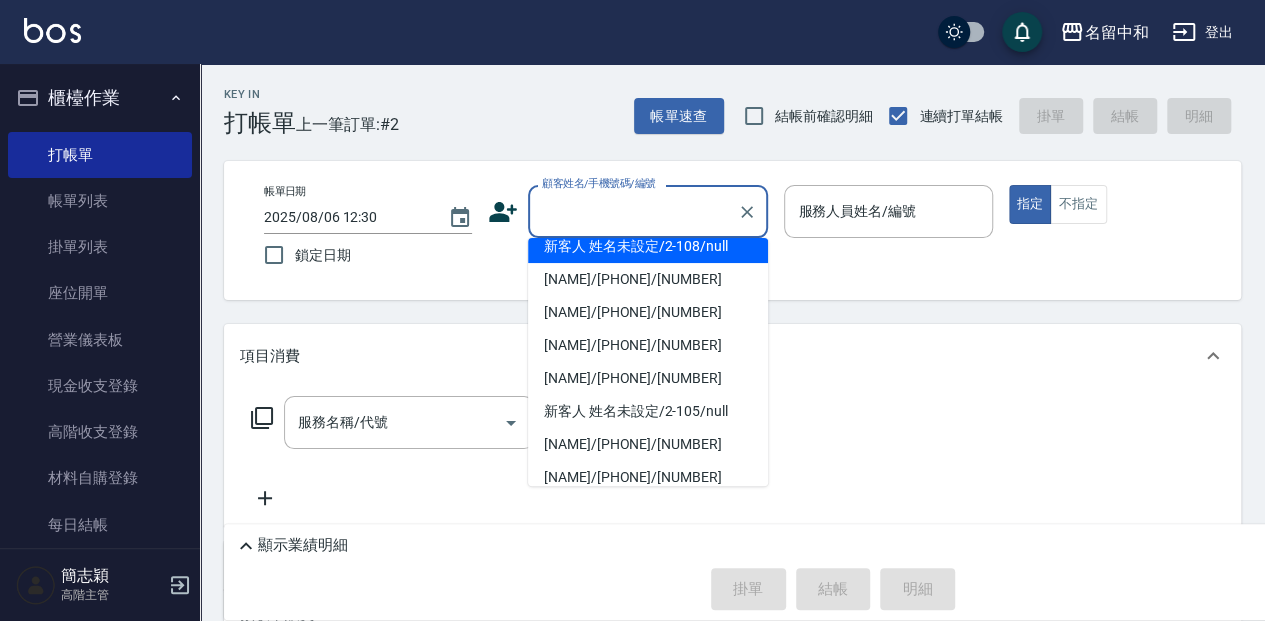 scroll, scrollTop: 97, scrollLeft: 0, axis: vertical 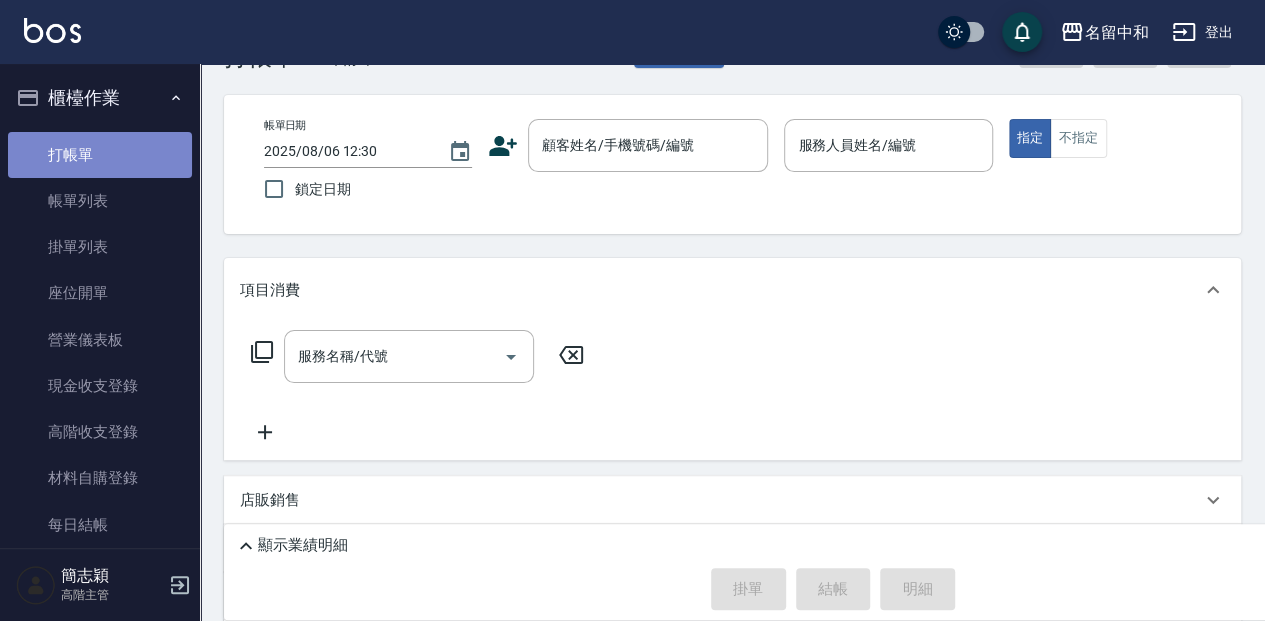 click on "打帳單" at bounding box center (100, 155) 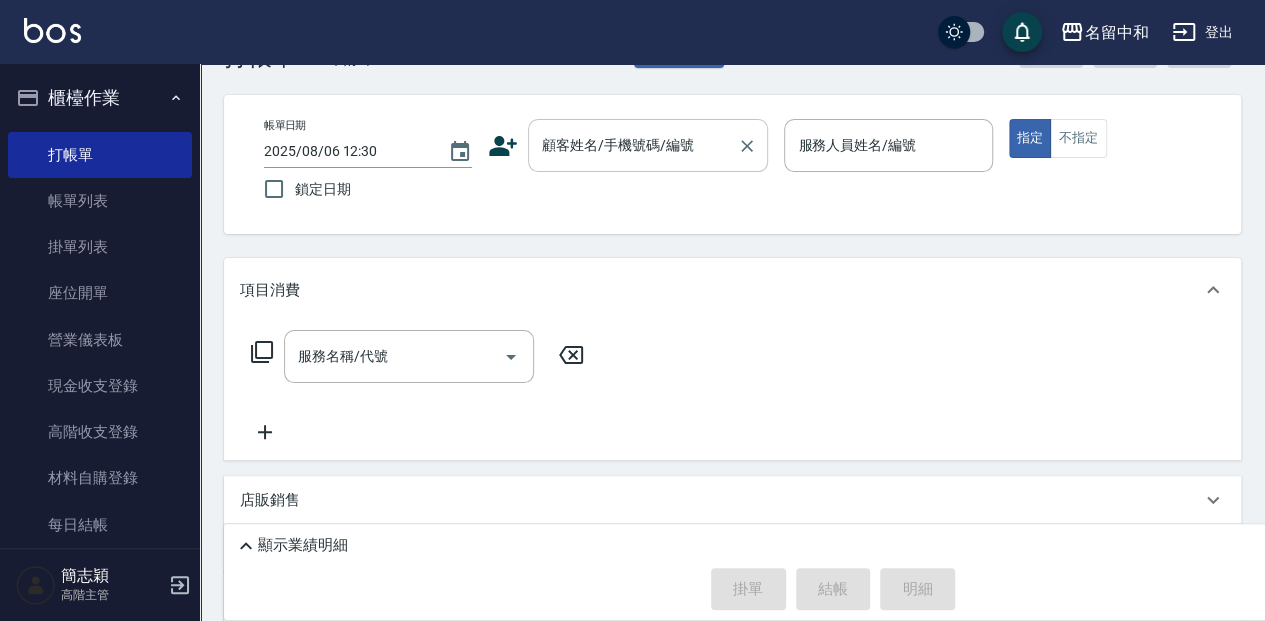 click on "顧客姓名/手機號碼/編號" at bounding box center (633, 145) 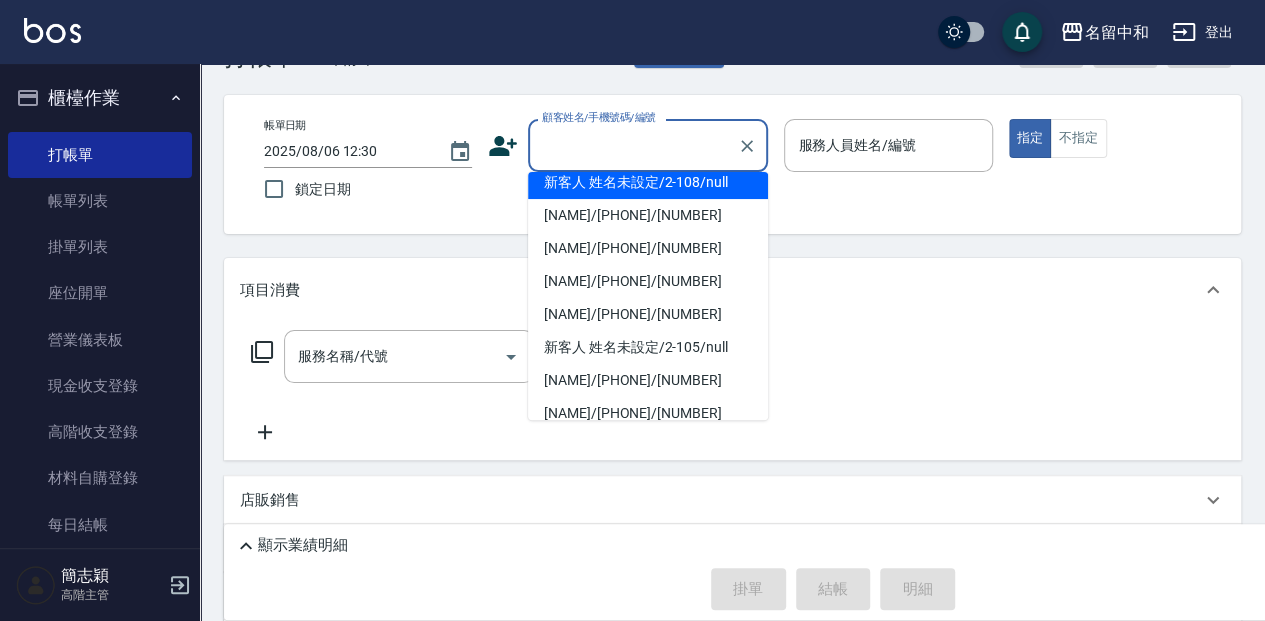 scroll, scrollTop: 97, scrollLeft: 0, axis: vertical 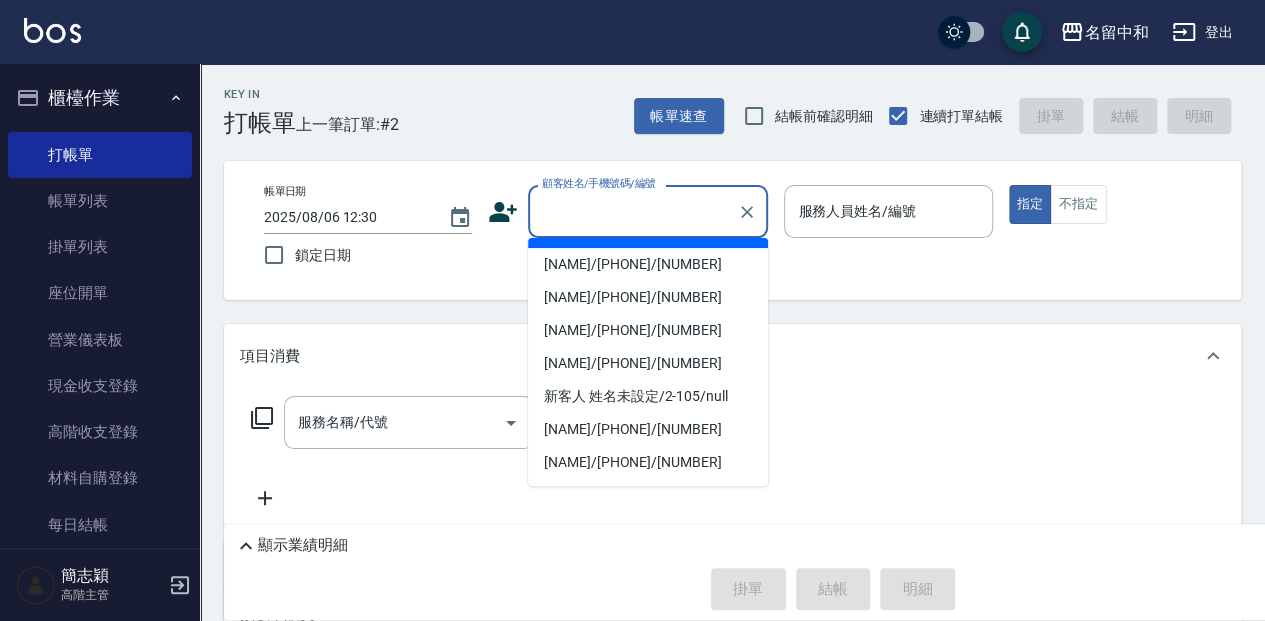 click on "Key In 打帳單 上一筆訂單:#2 帳單速查 結帳前確認明細 連續打單結帳 掛單 結帳 明細" at bounding box center [720, 100] 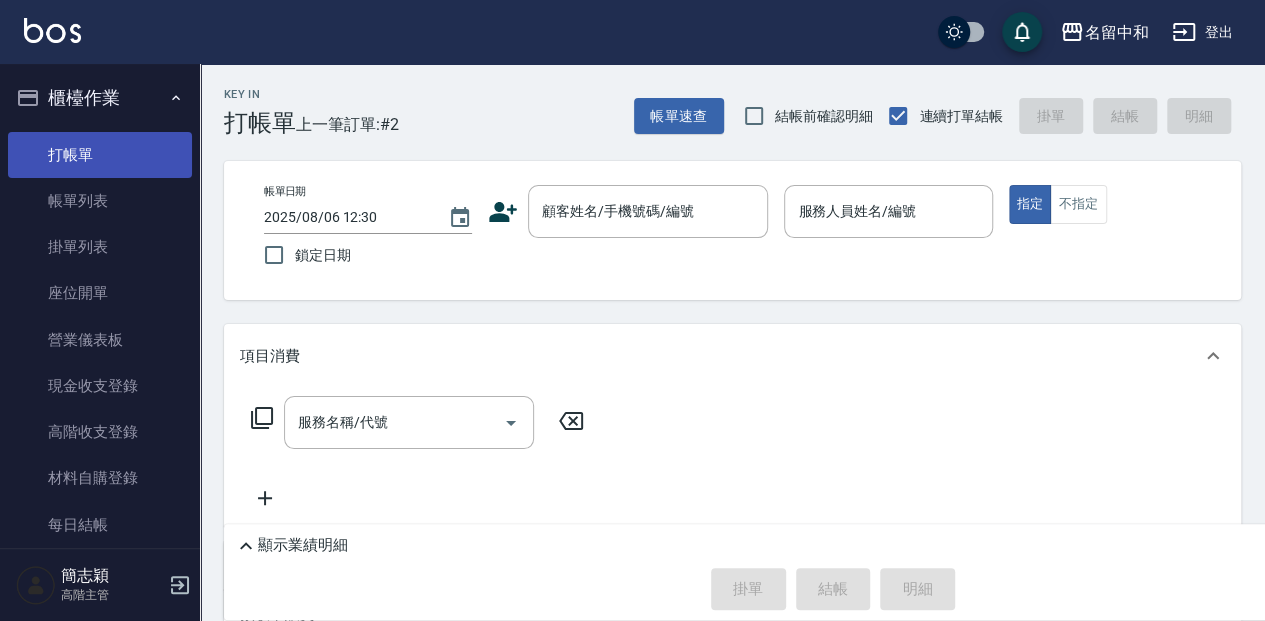 click on "打帳單" at bounding box center [100, 155] 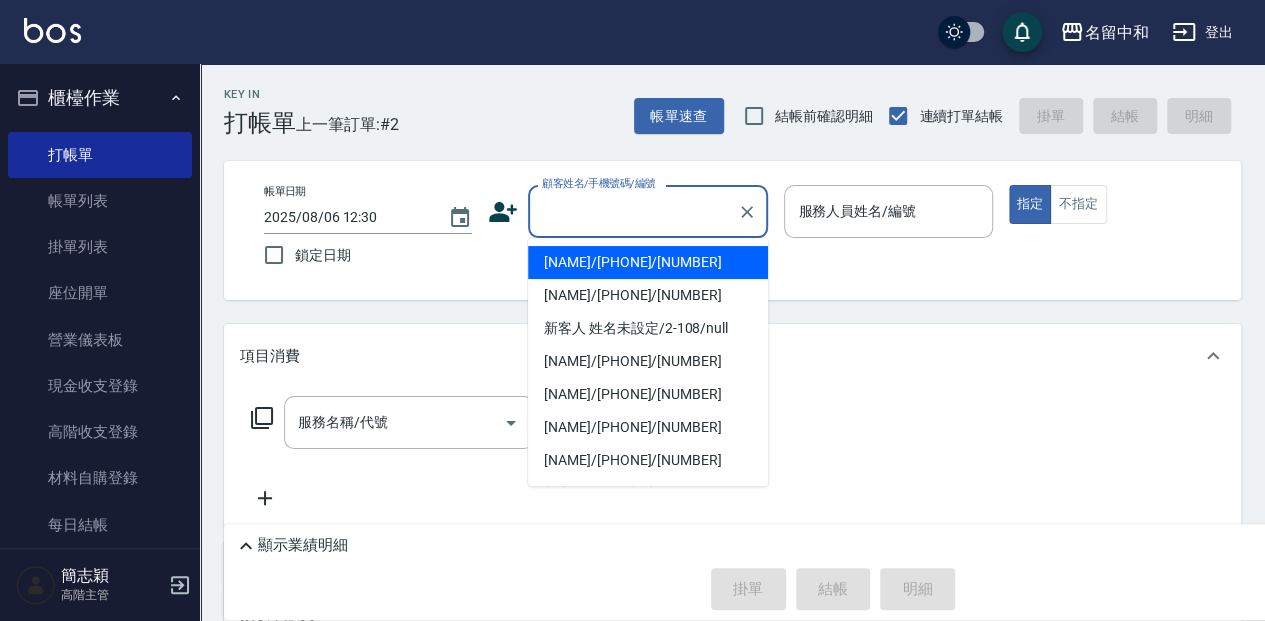 click on "顧客姓名/手機號碼/編號" at bounding box center (633, 211) 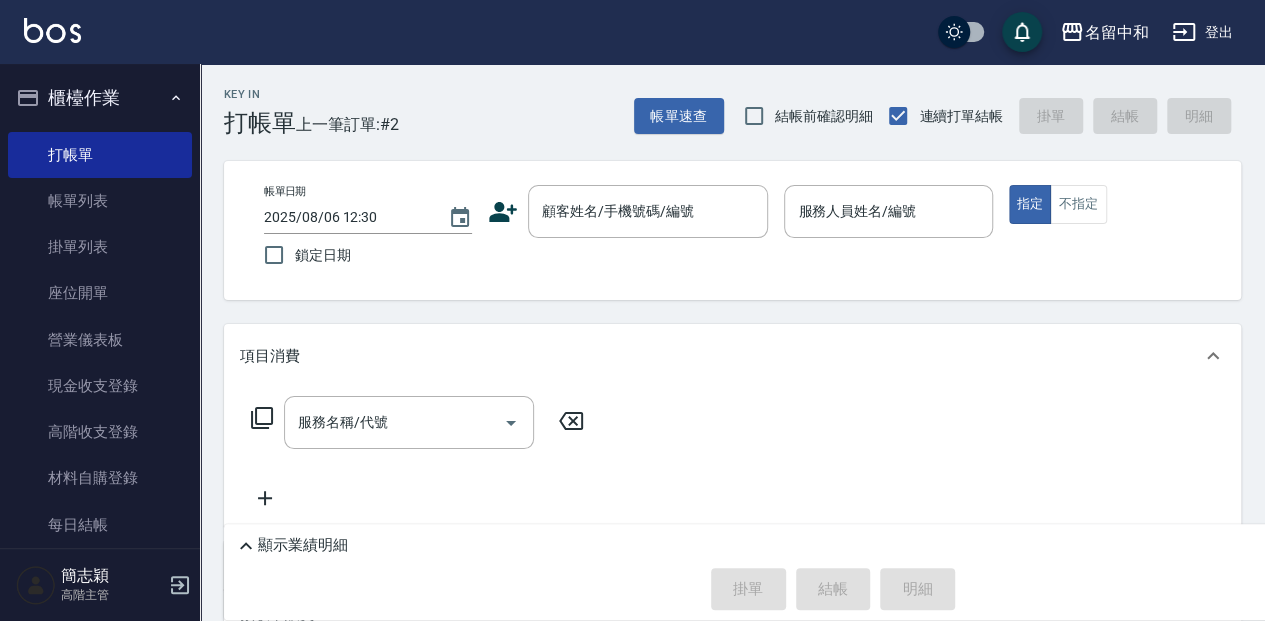 click on "Key In 打帳單 上一筆訂單:#2 帳單速查 結帳前確認明細 連續打單結帳 掛單 結帳 明細" at bounding box center [720, 100] 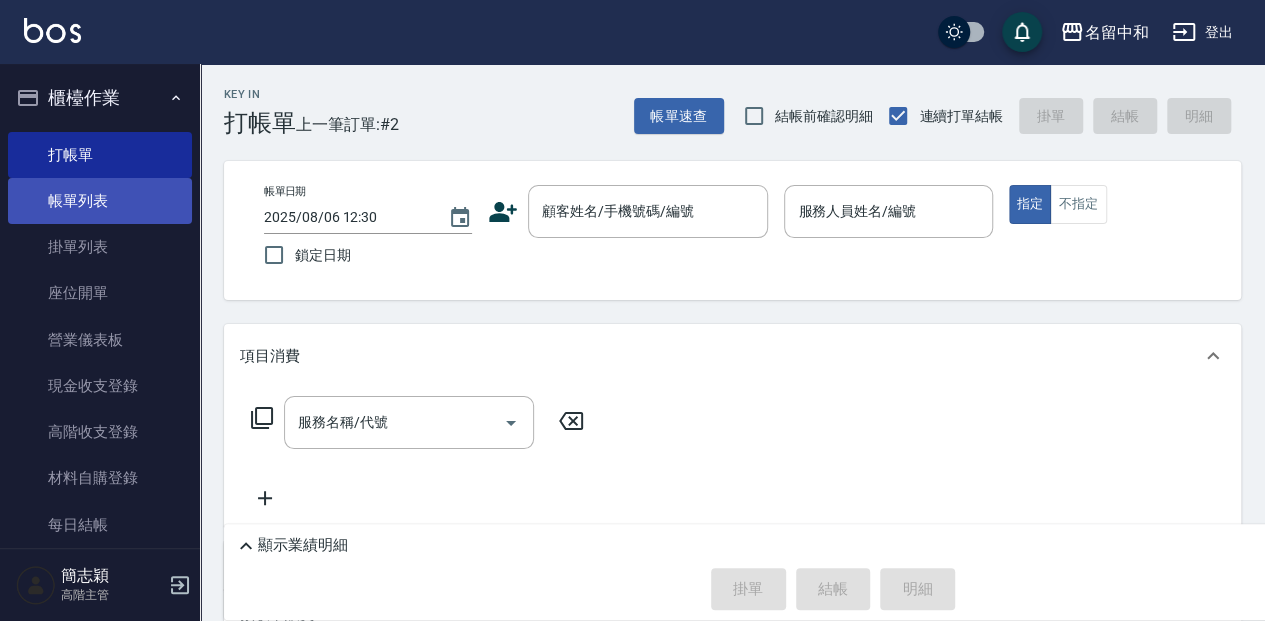 click on "帳單列表" at bounding box center [100, 201] 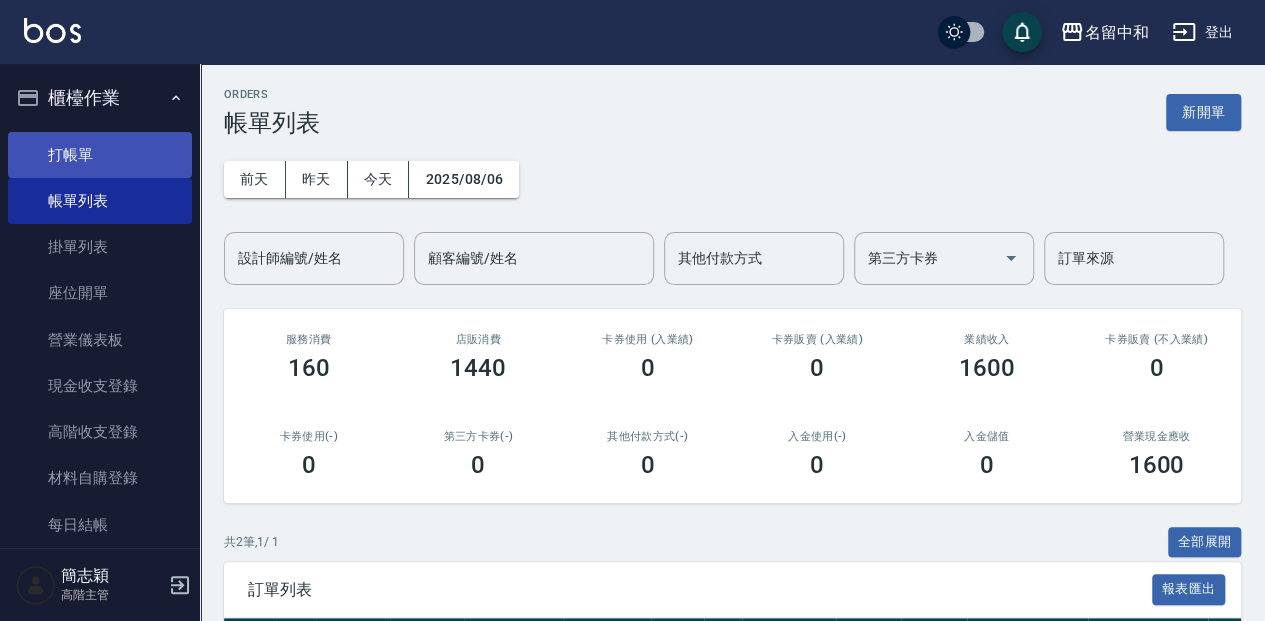 click on "打帳單" at bounding box center [100, 155] 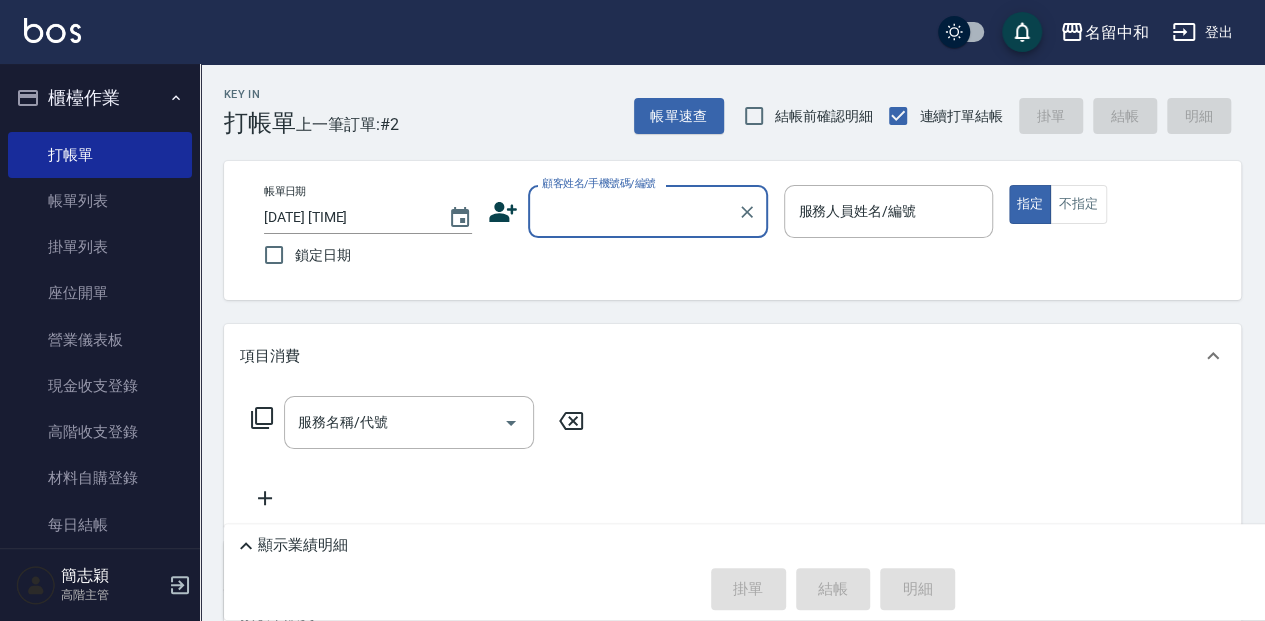 click on "顧客姓名/手機號碼/編號" at bounding box center (633, 211) 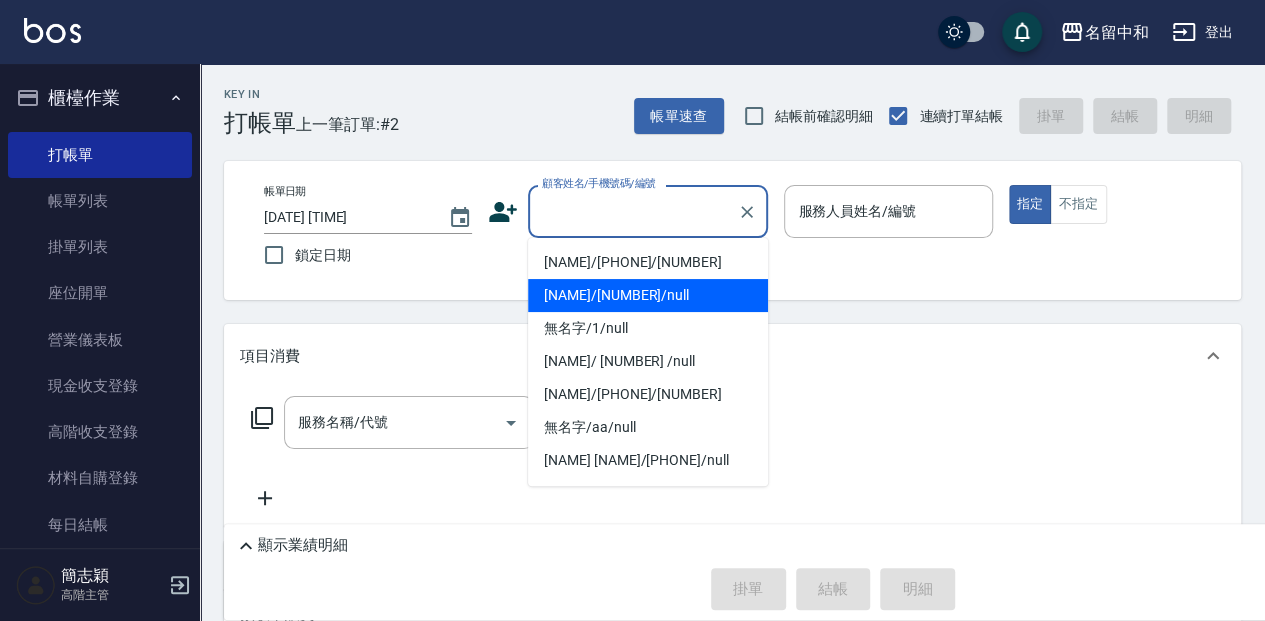 click on "[NAME]/[NUMBER]/null" at bounding box center [648, 295] 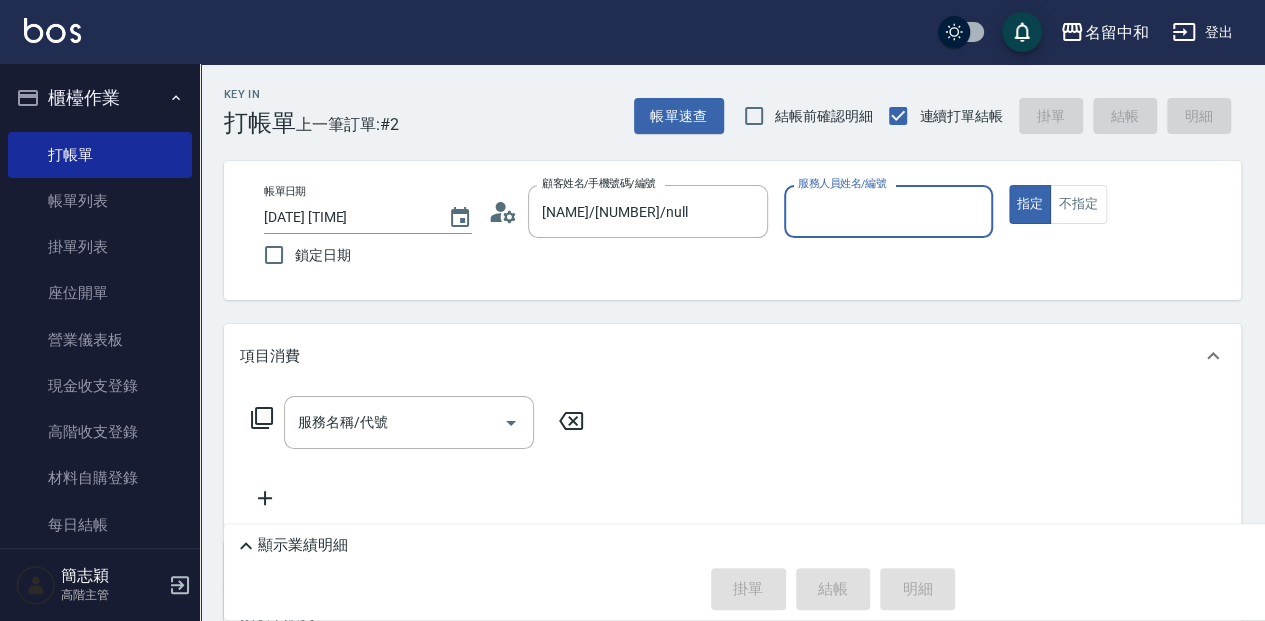 click on "服務人員姓名/編號" at bounding box center [888, 211] 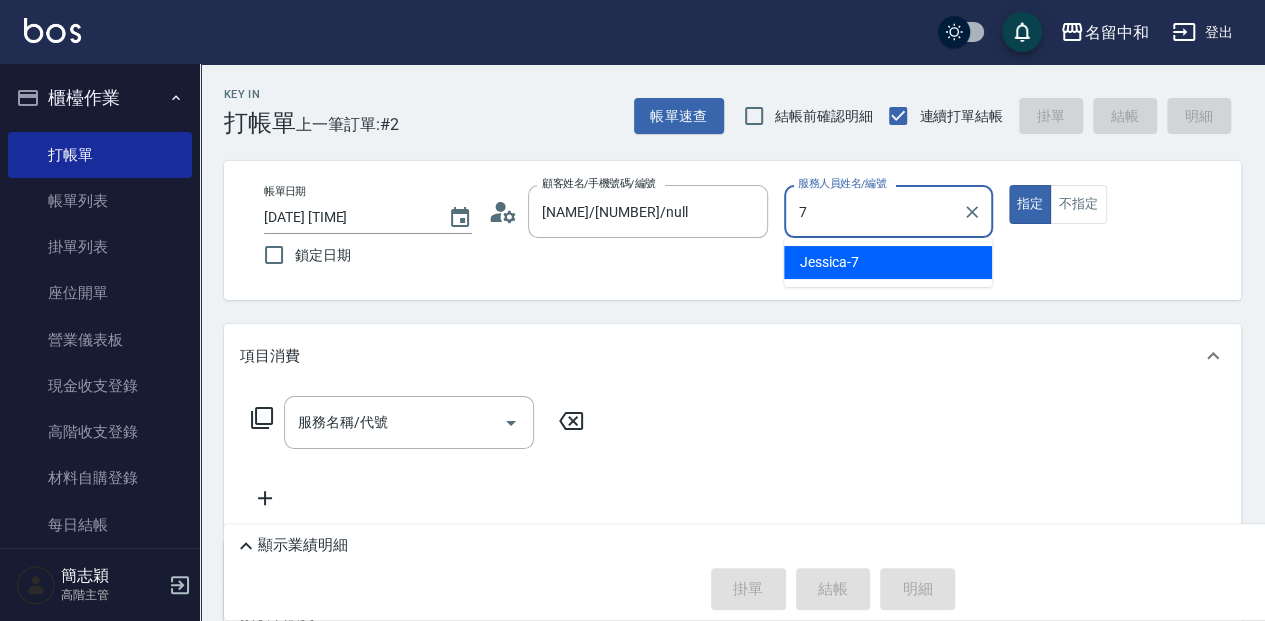 type on "Jessica-7" 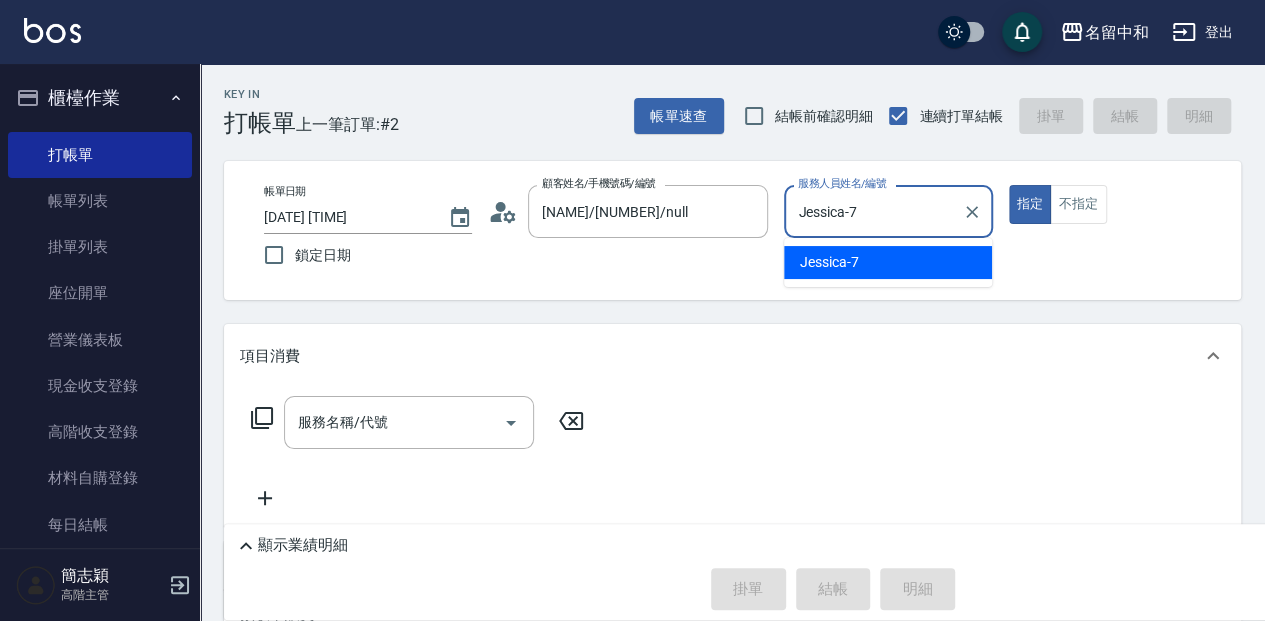 type on "true" 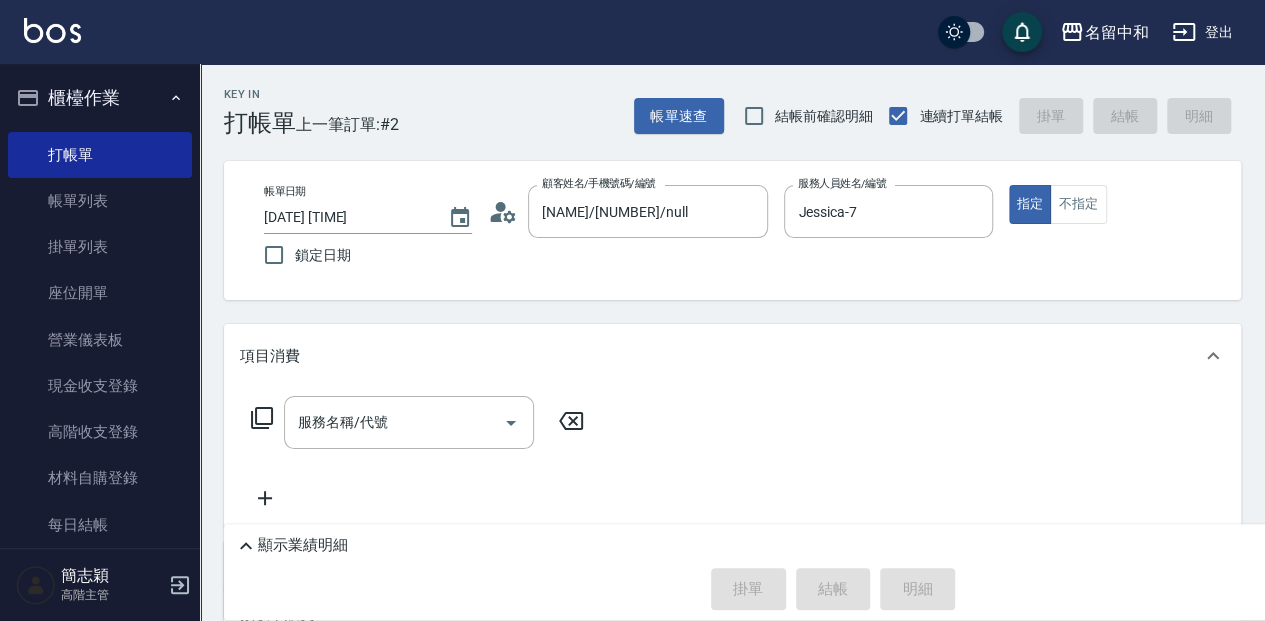 click 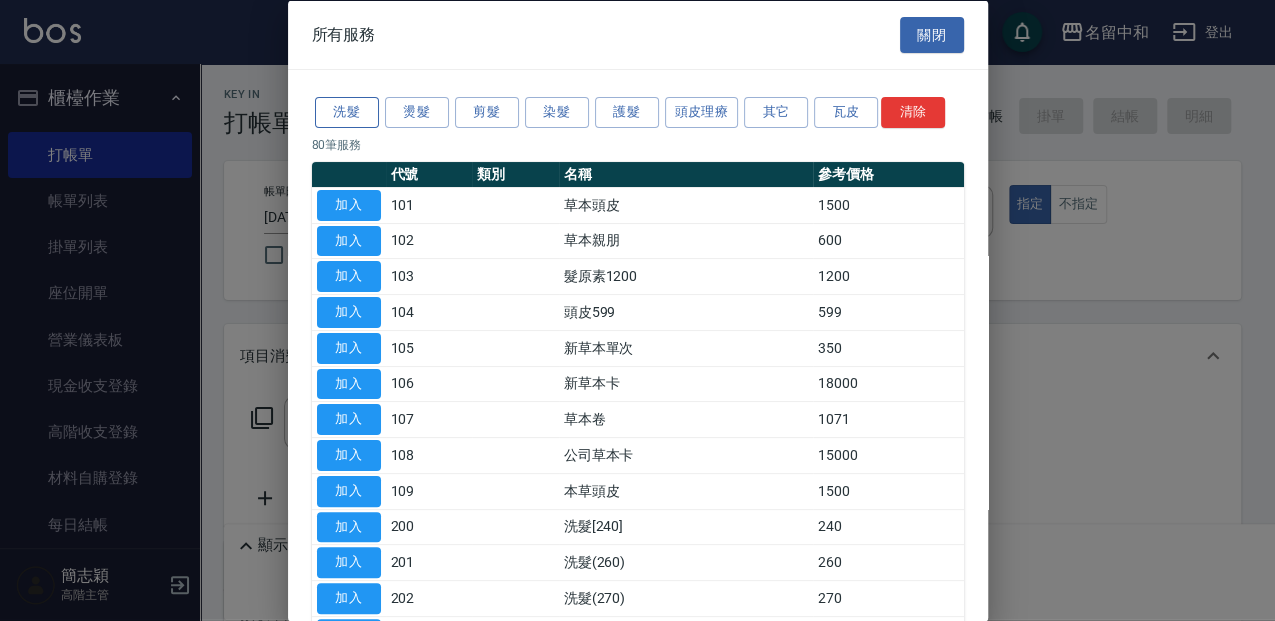 click on "洗髮" at bounding box center [347, 112] 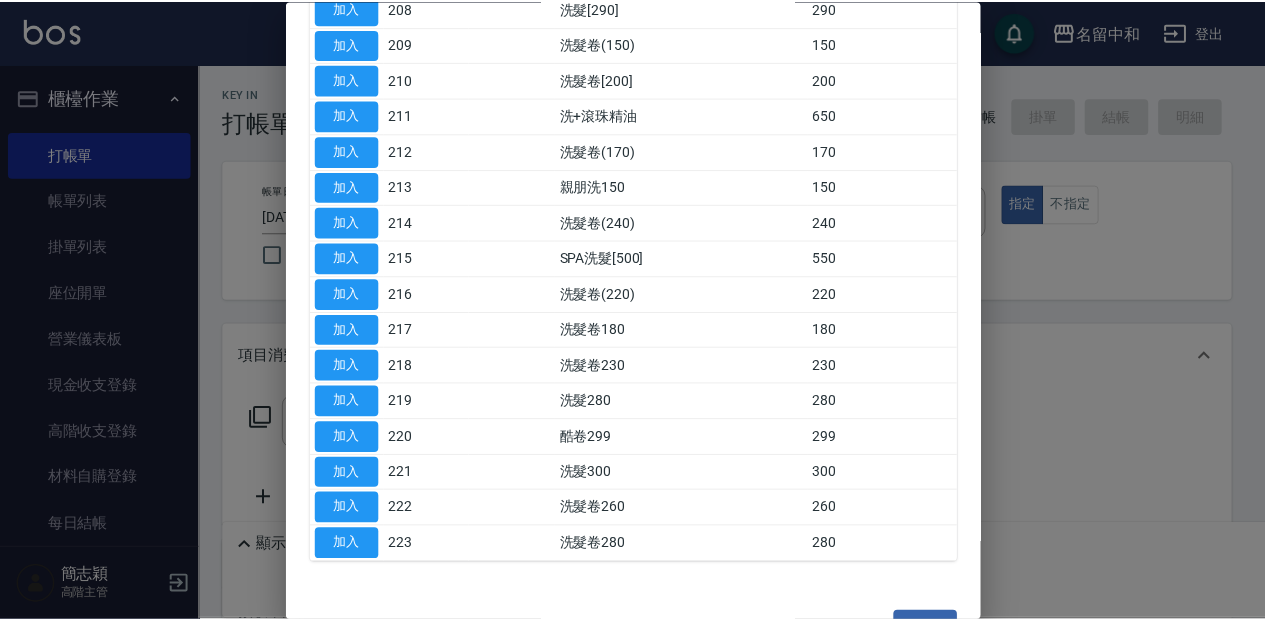 scroll, scrollTop: 525, scrollLeft: 0, axis: vertical 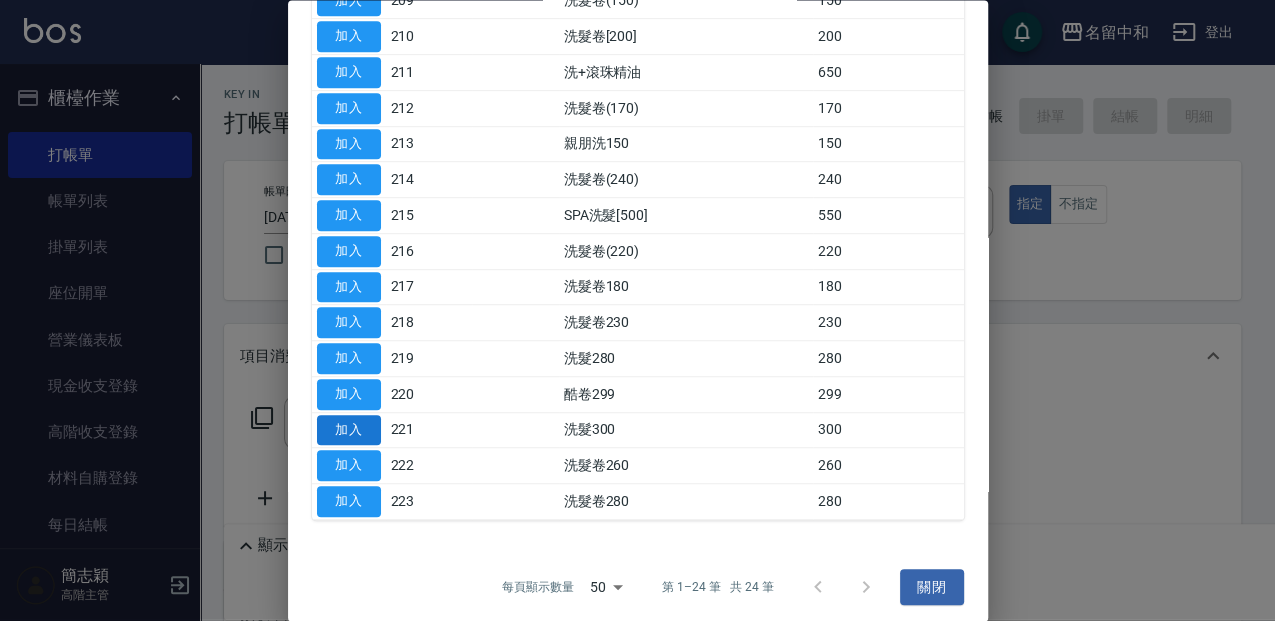 click on "加入" at bounding box center [349, 430] 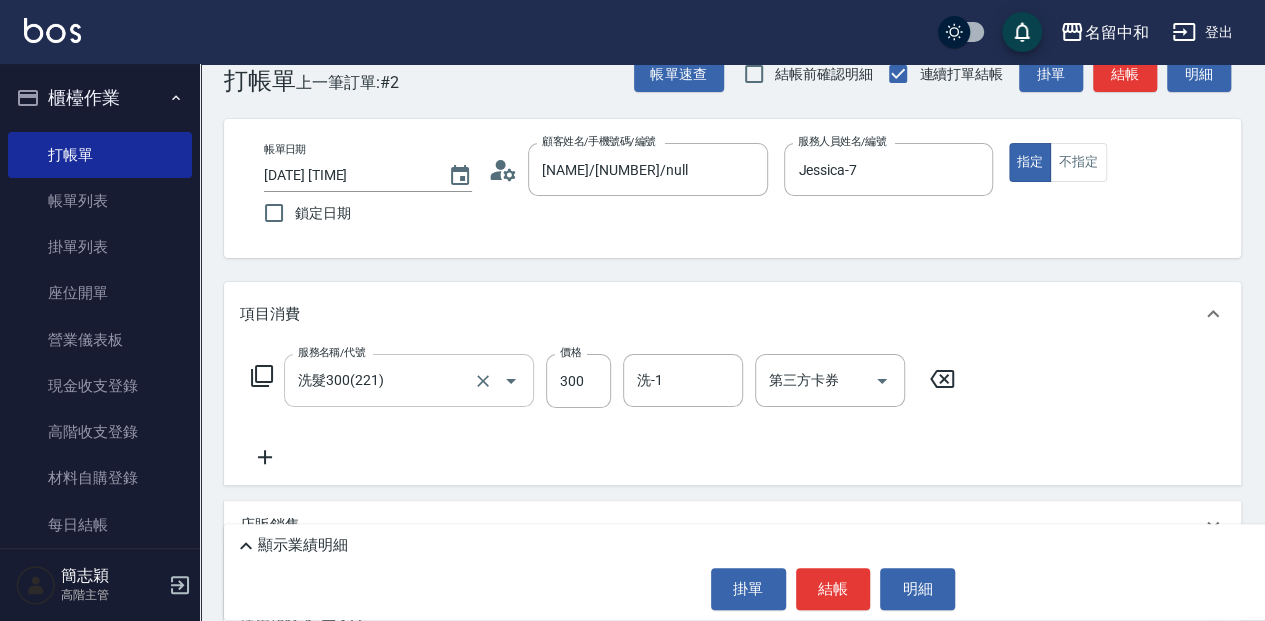 scroll, scrollTop: 66, scrollLeft: 0, axis: vertical 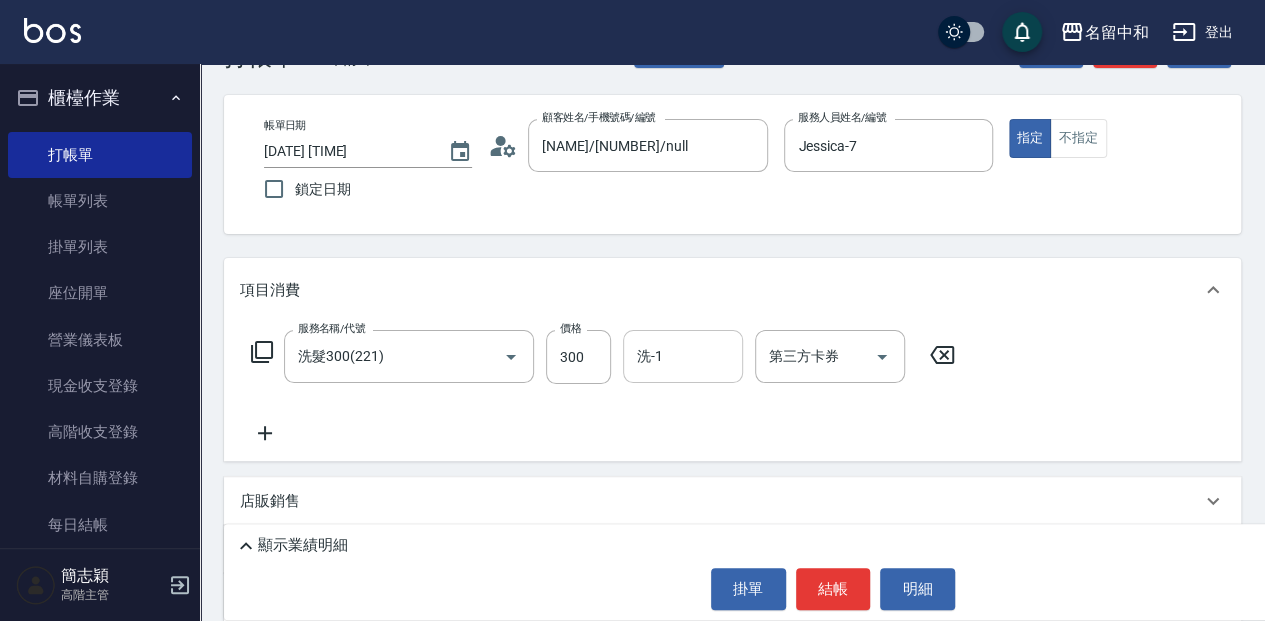 click on "洗-1" at bounding box center [683, 356] 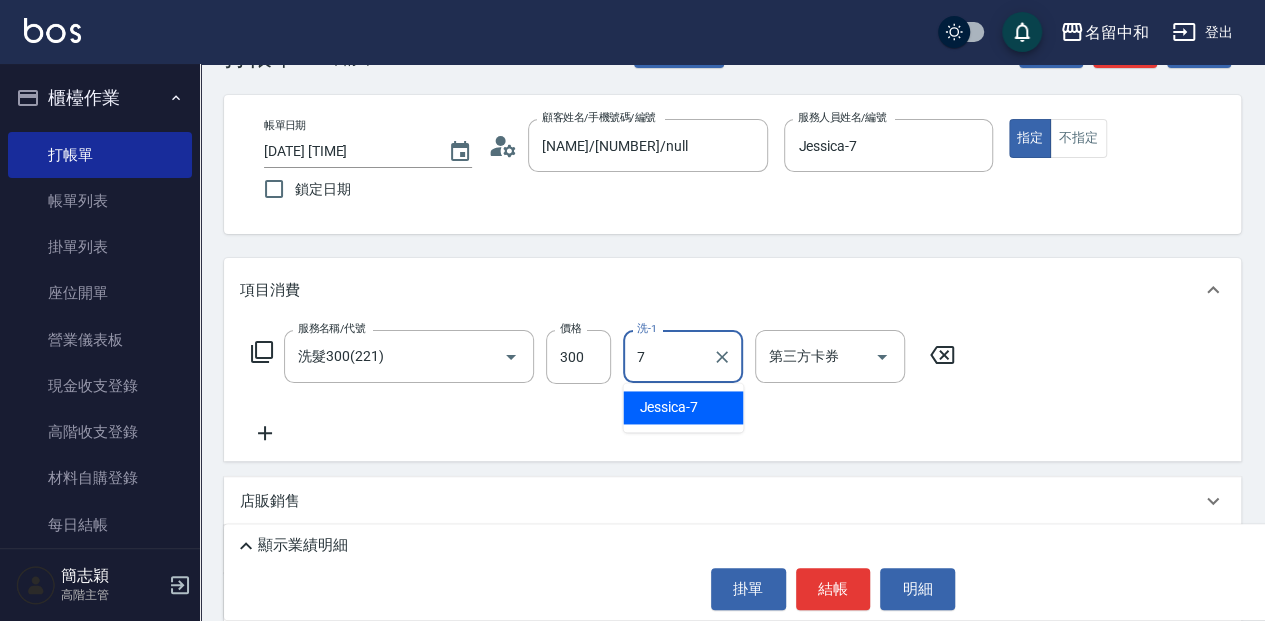 type on "Jessica-7" 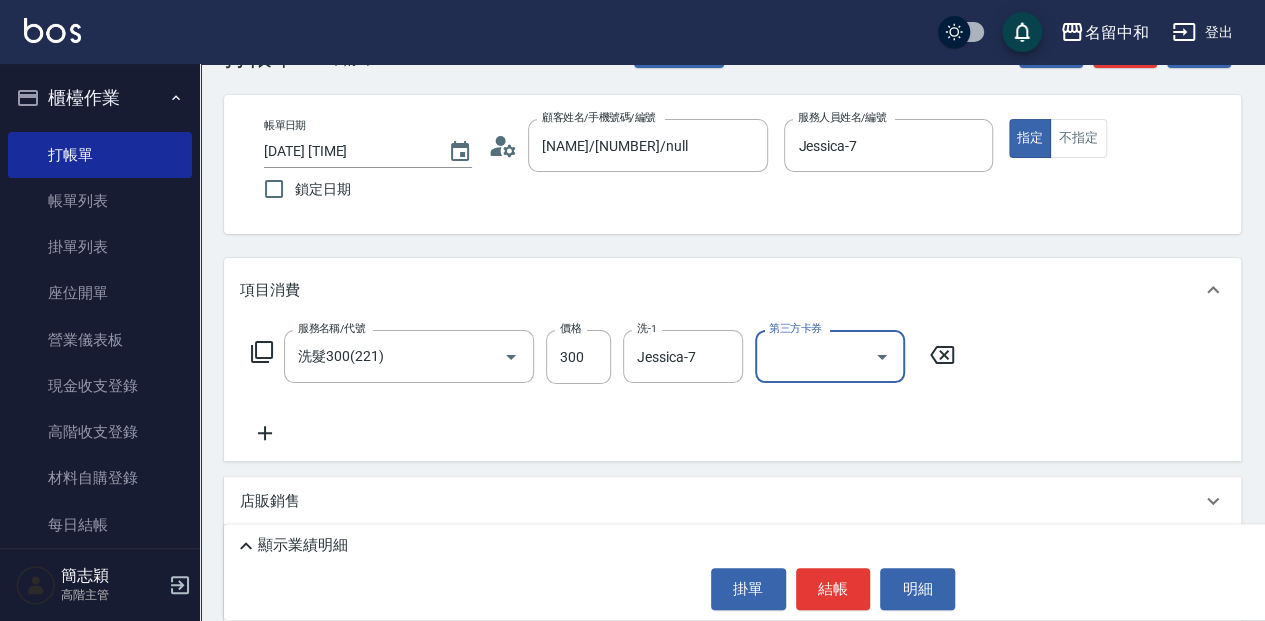 click 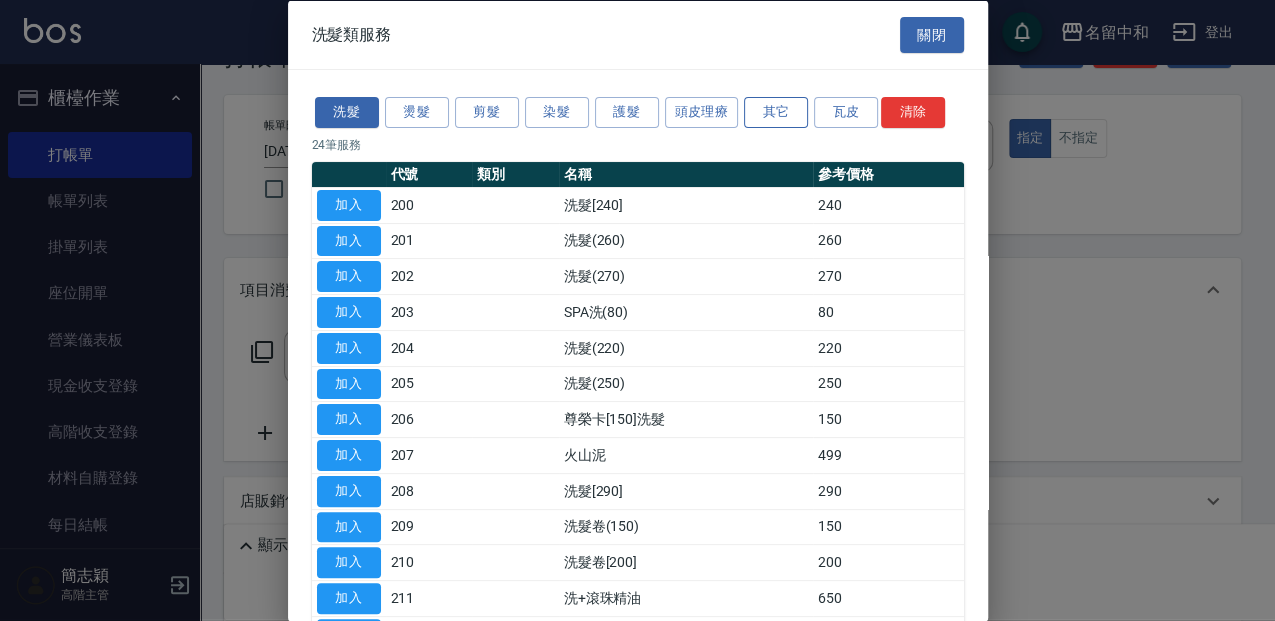 click on "其它" at bounding box center (776, 112) 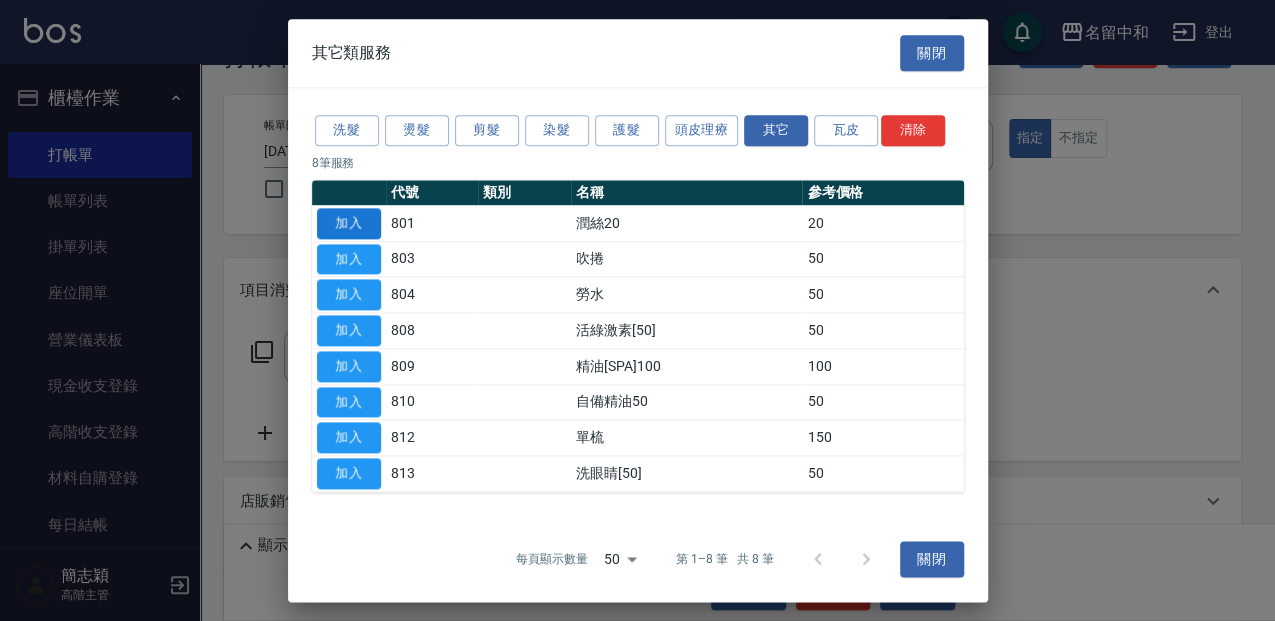 click on "加入" at bounding box center [349, 223] 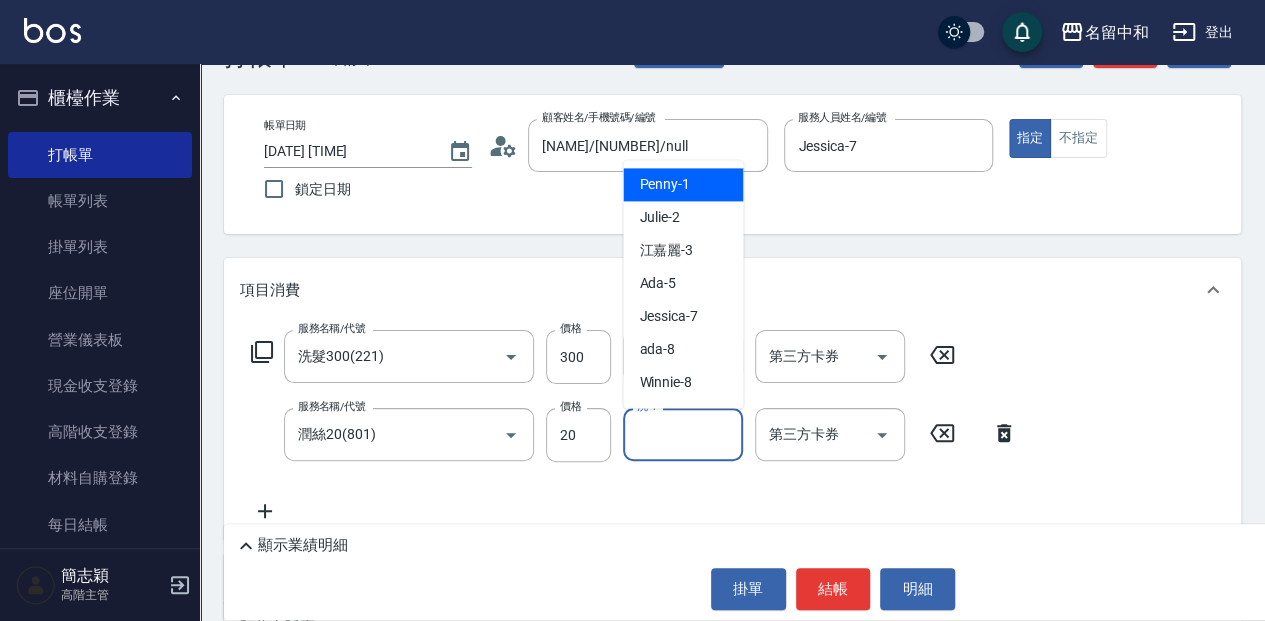 click on "洗-1" at bounding box center (683, 434) 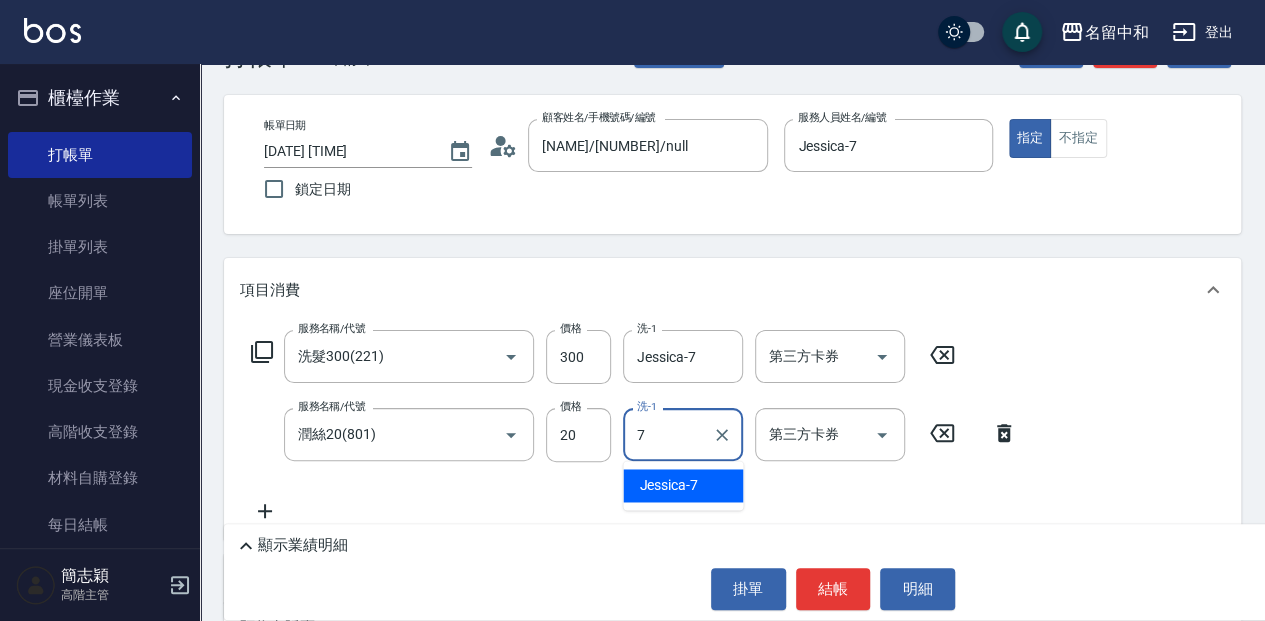 type on "Jessica-7" 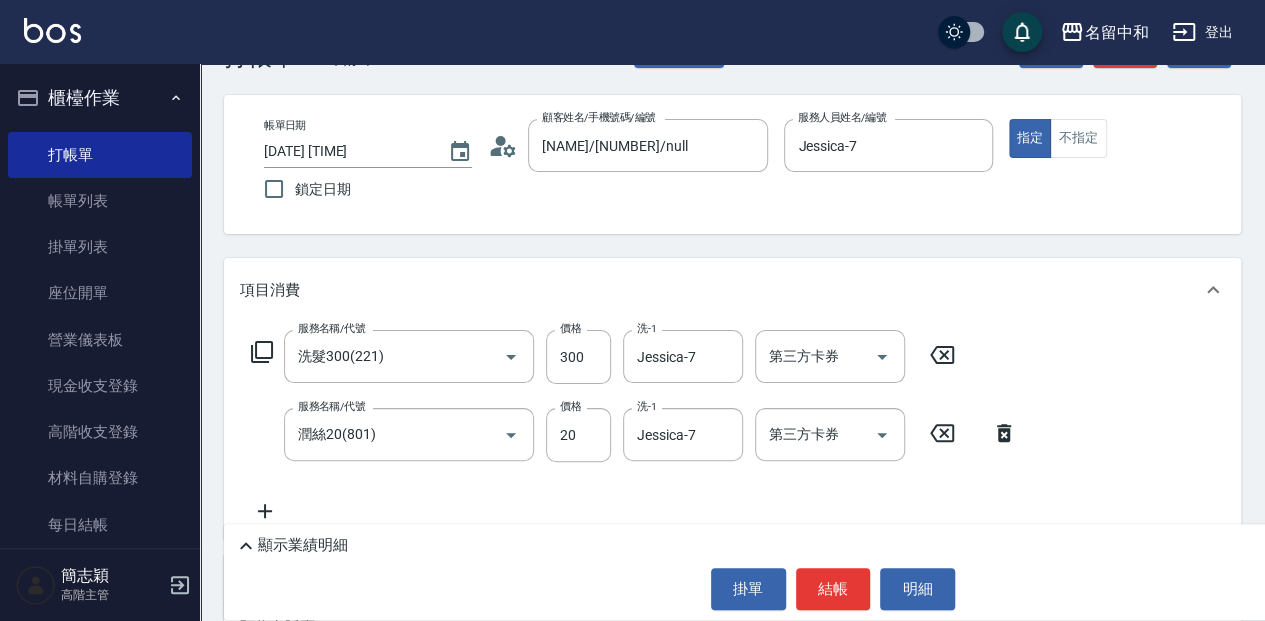click on "項目消費" at bounding box center (720, 290) 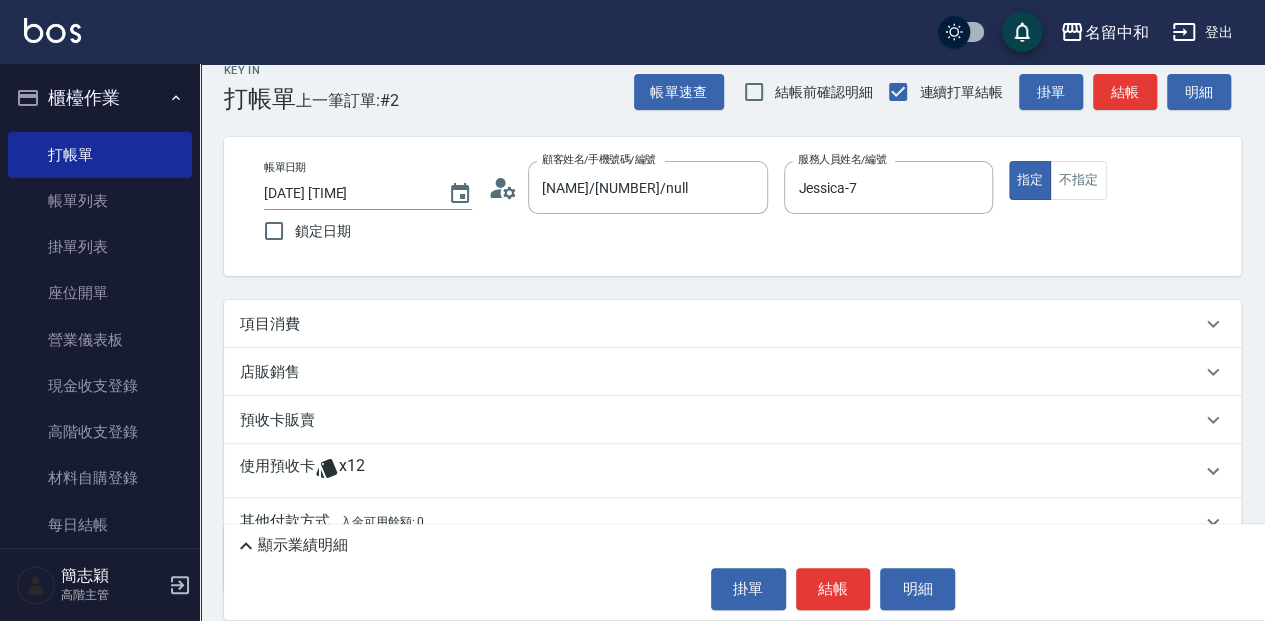 scroll, scrollTop: 0, scrollLeft: 0, axis: both 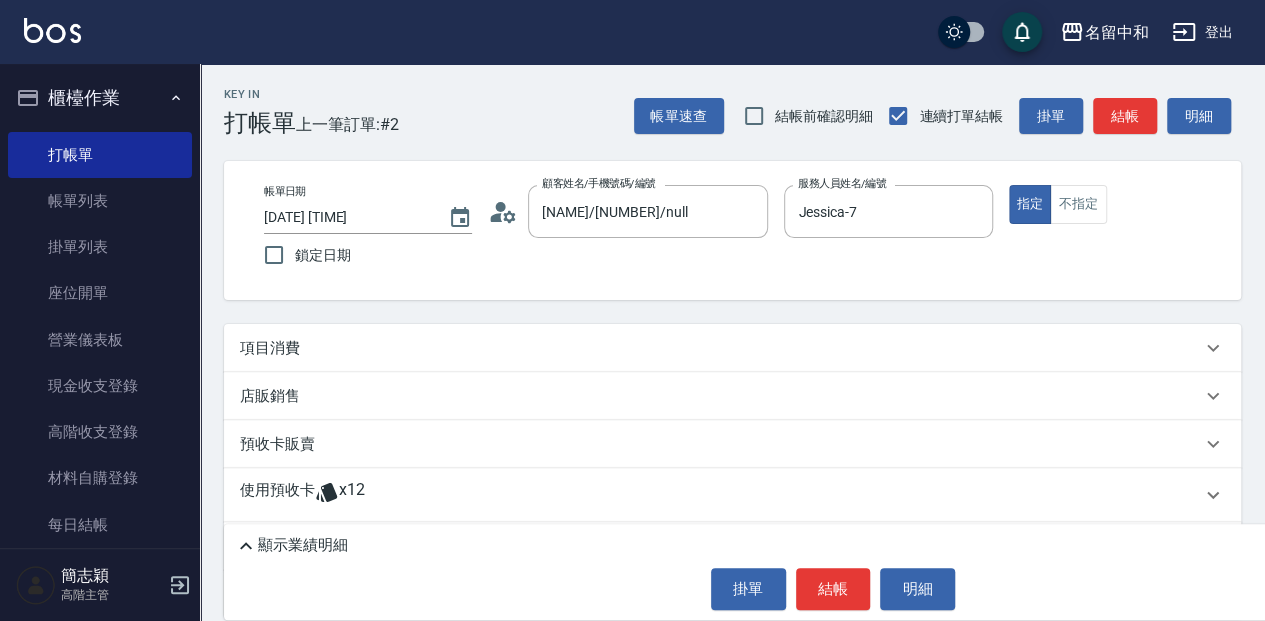 click on "顯示業績明細" at bounding box center (303, 545) 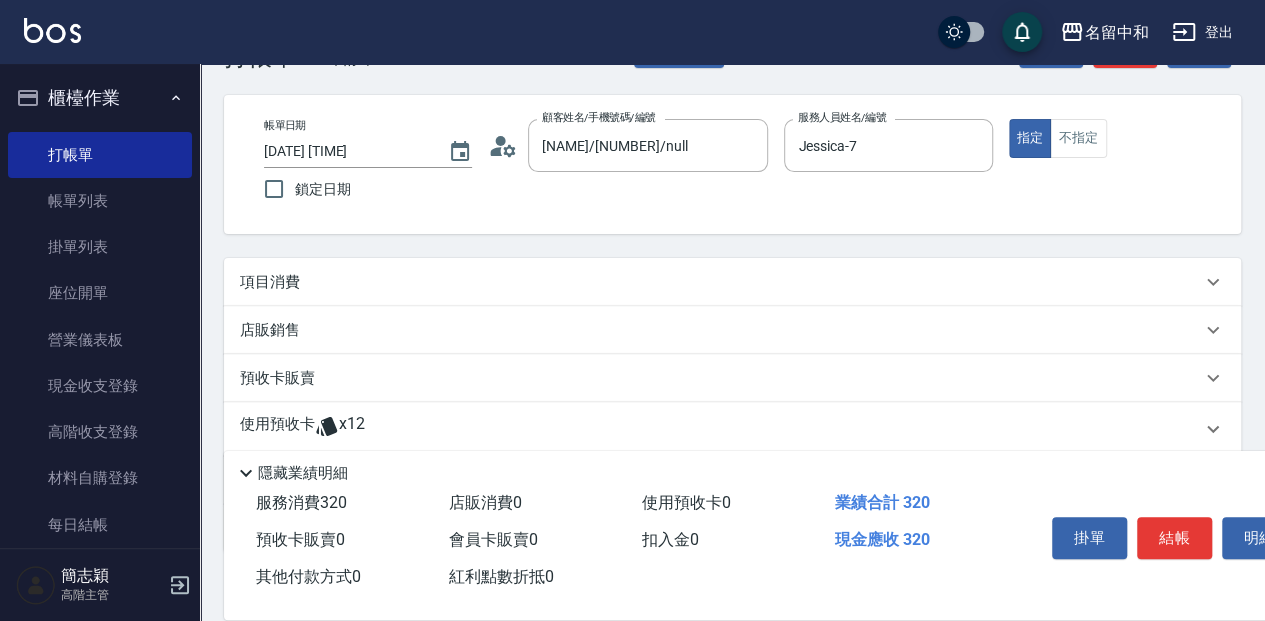 scroll, scrollTop: 0, scrollLeft: 0, axis: both 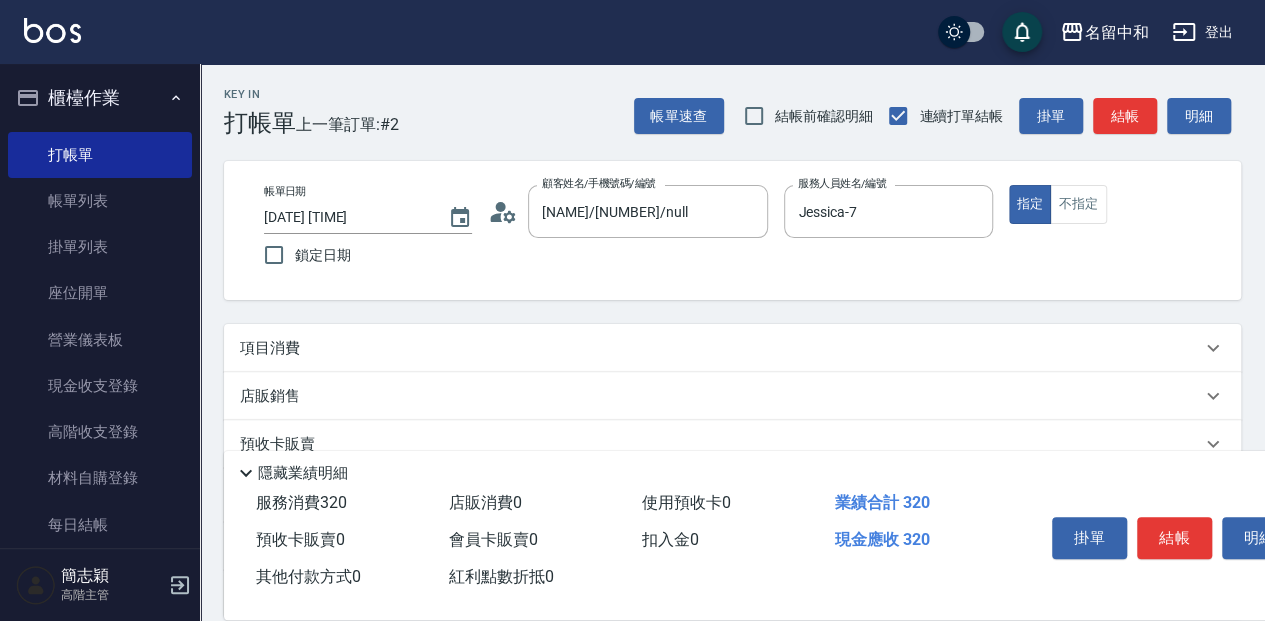 click on "項目消費" at bounding box center [732, 348] 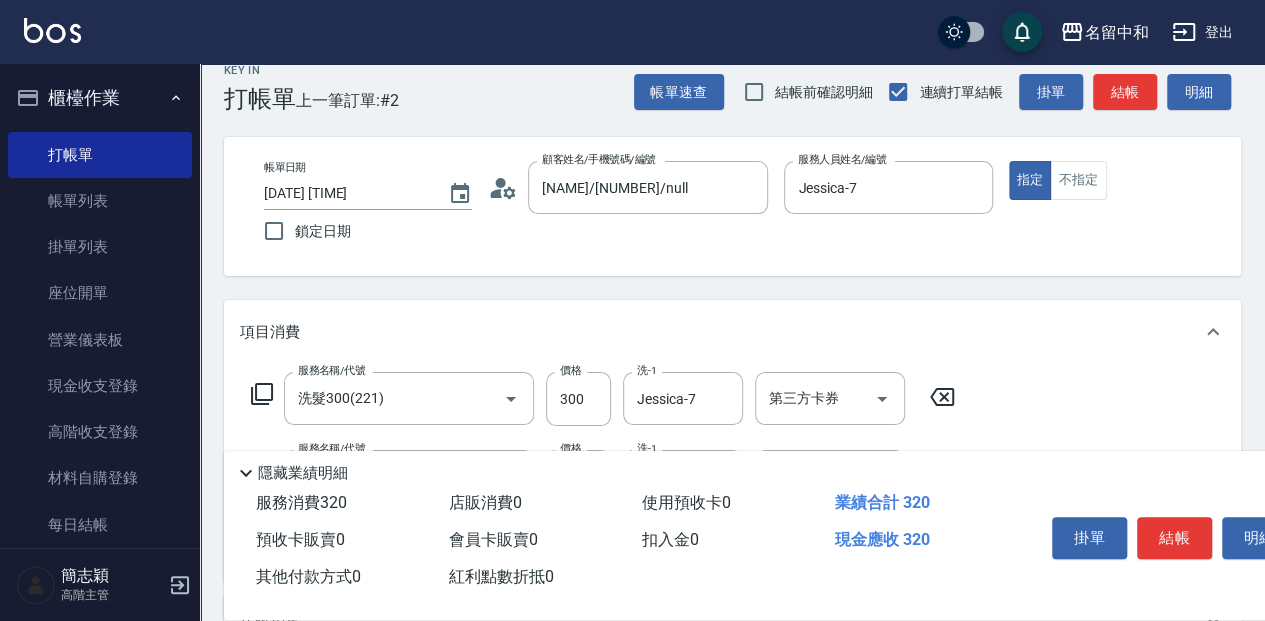 scroll, scrollTop: 0, scrollLeft: 0, axis: both 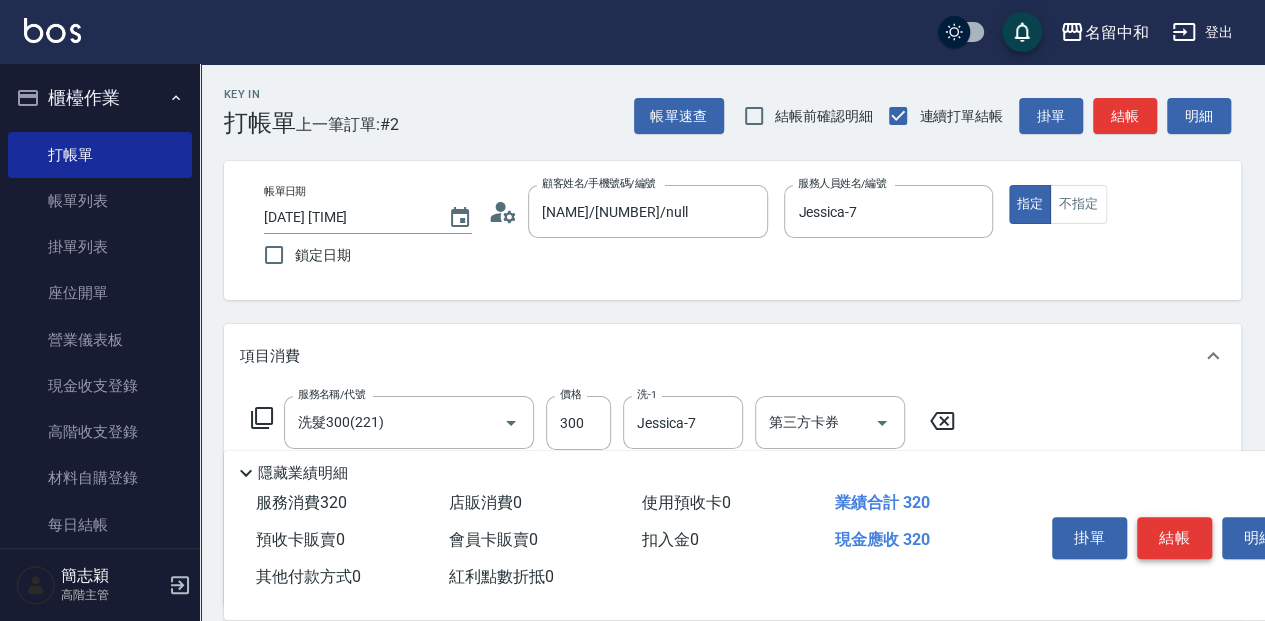 click on "結帳" at bounding box center (1174, 538) 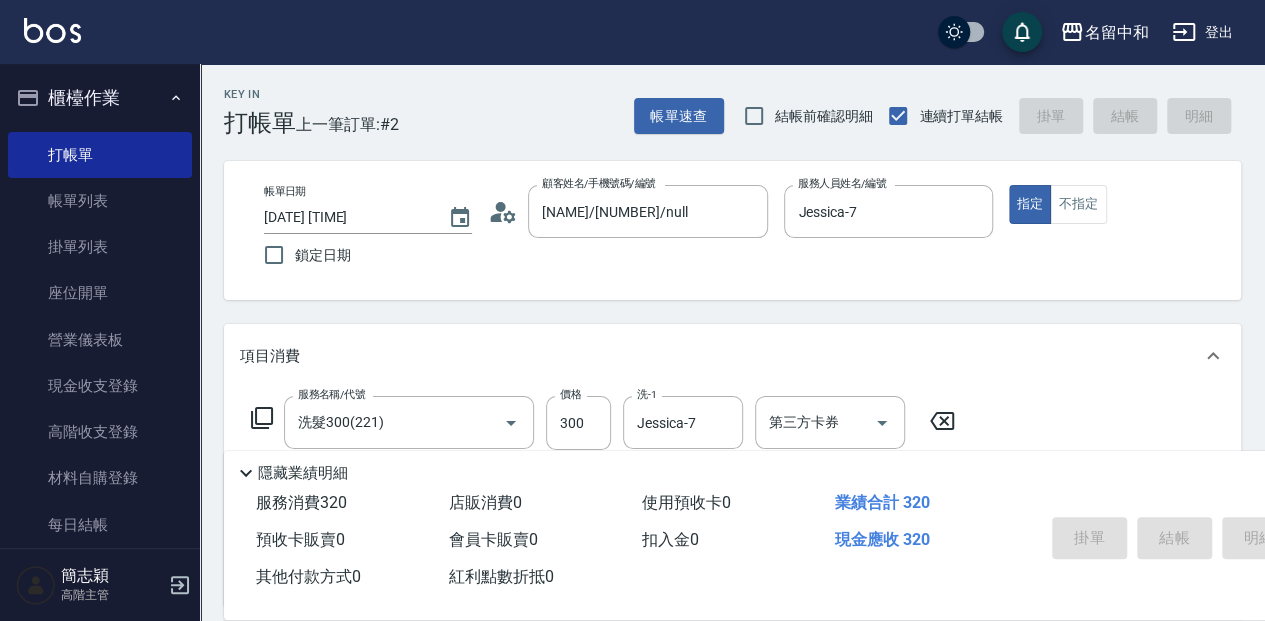 type on "[DATE] [TIME]" 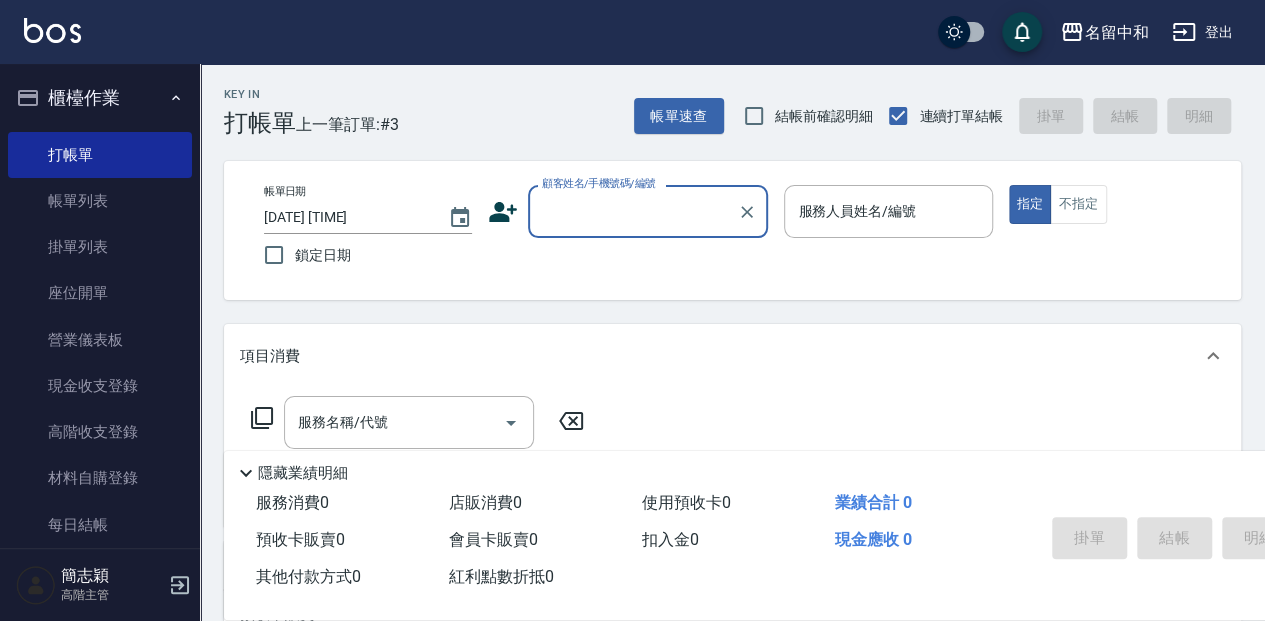 click on "顧客姓名/手機號碼/編號" at bounding box center (633, 211) 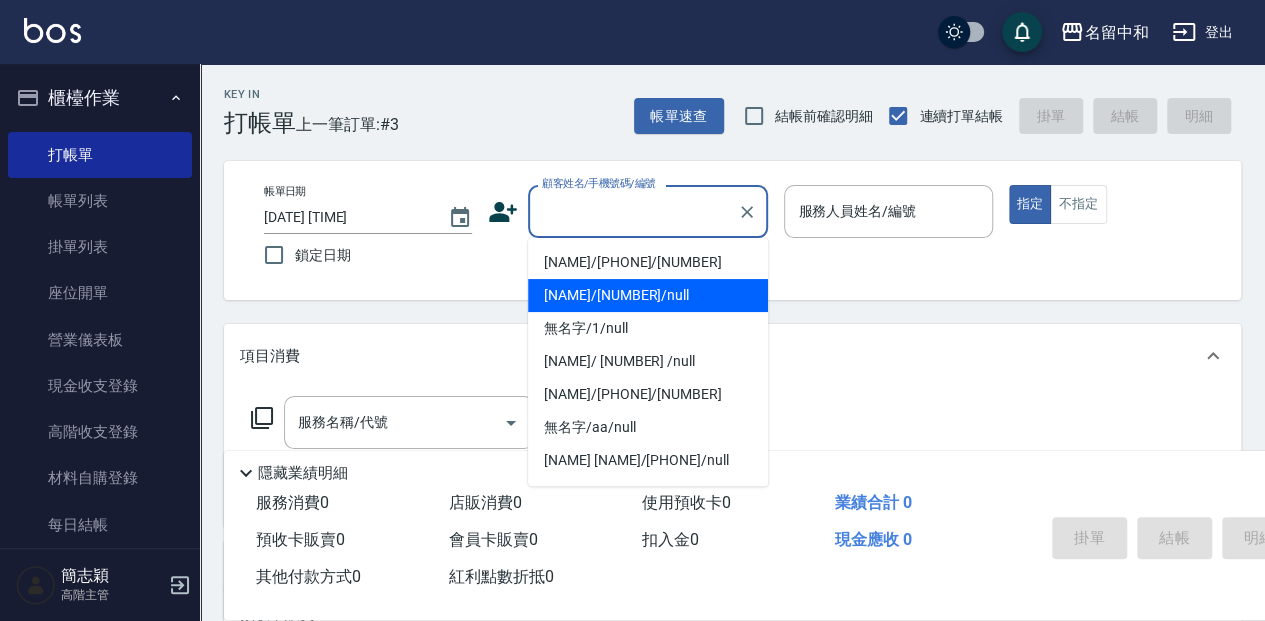 click on "[NAME]/[NUMBER]/null" at bounding box center (648, 295) 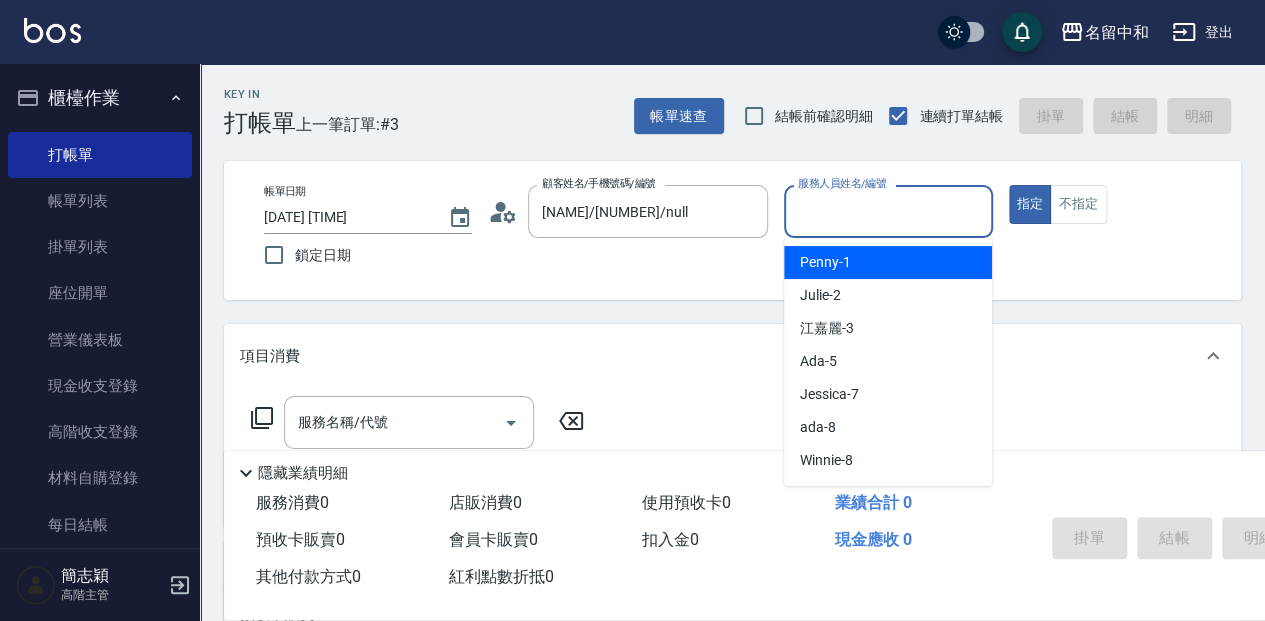 click on "服務人員姓名/編號" at bounding box center [888, 211] 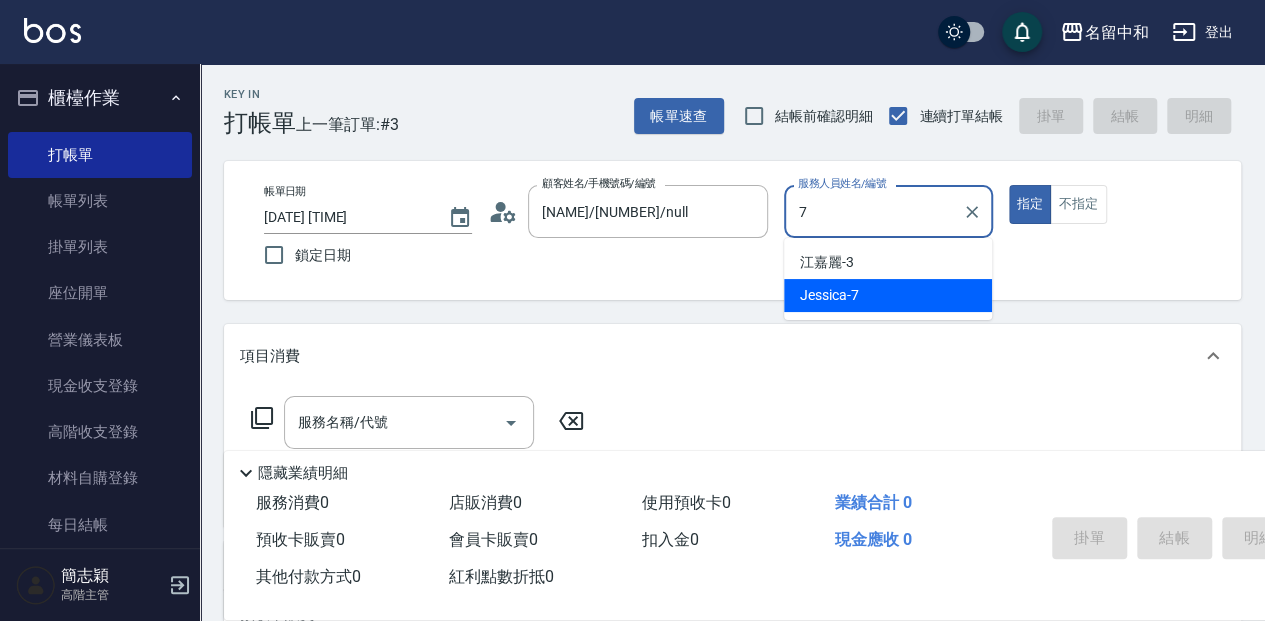 type on "Jessica-7" 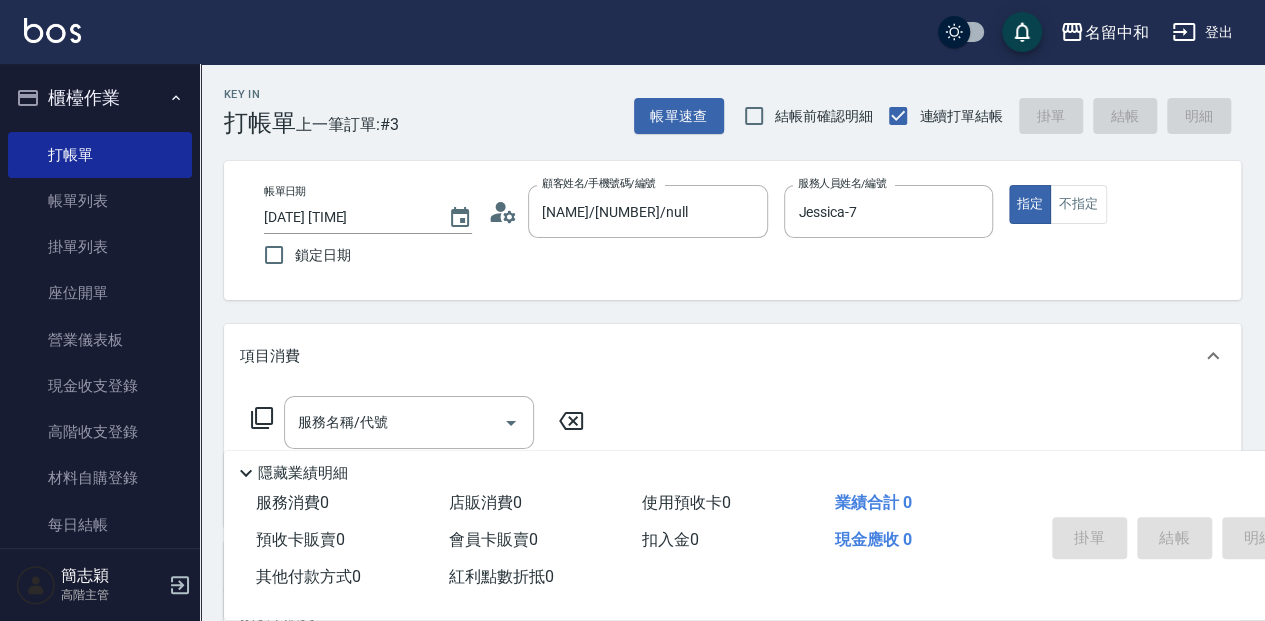 click 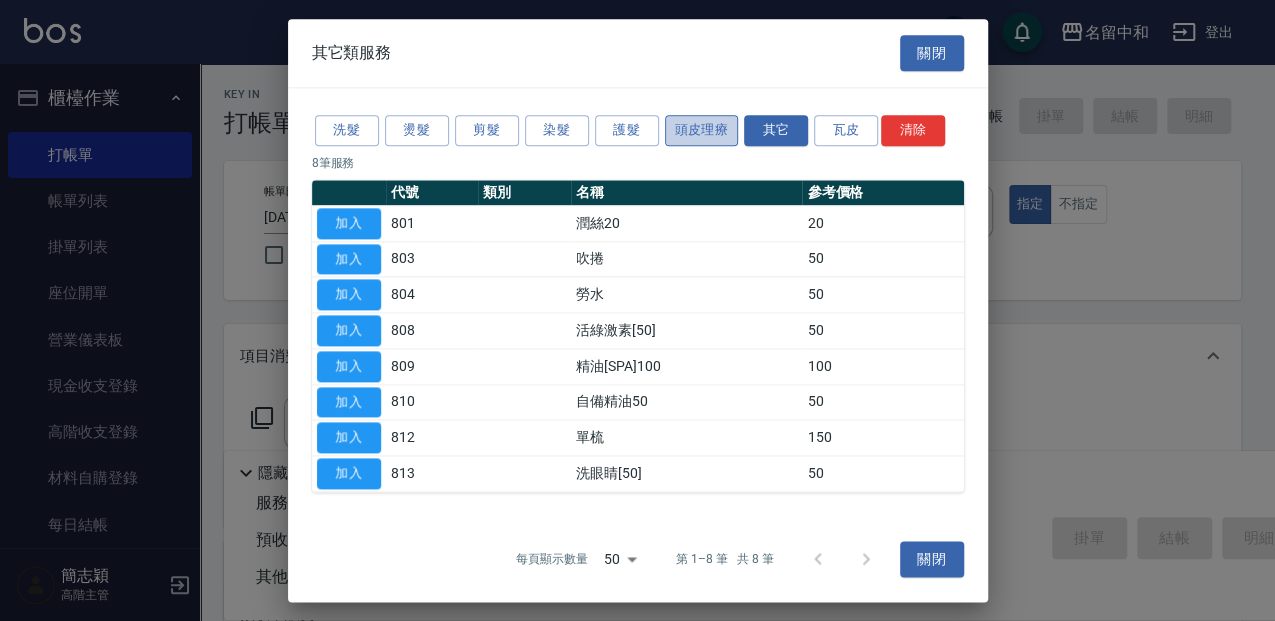 click on "頭皮理療" at bounding box center (702, 130) 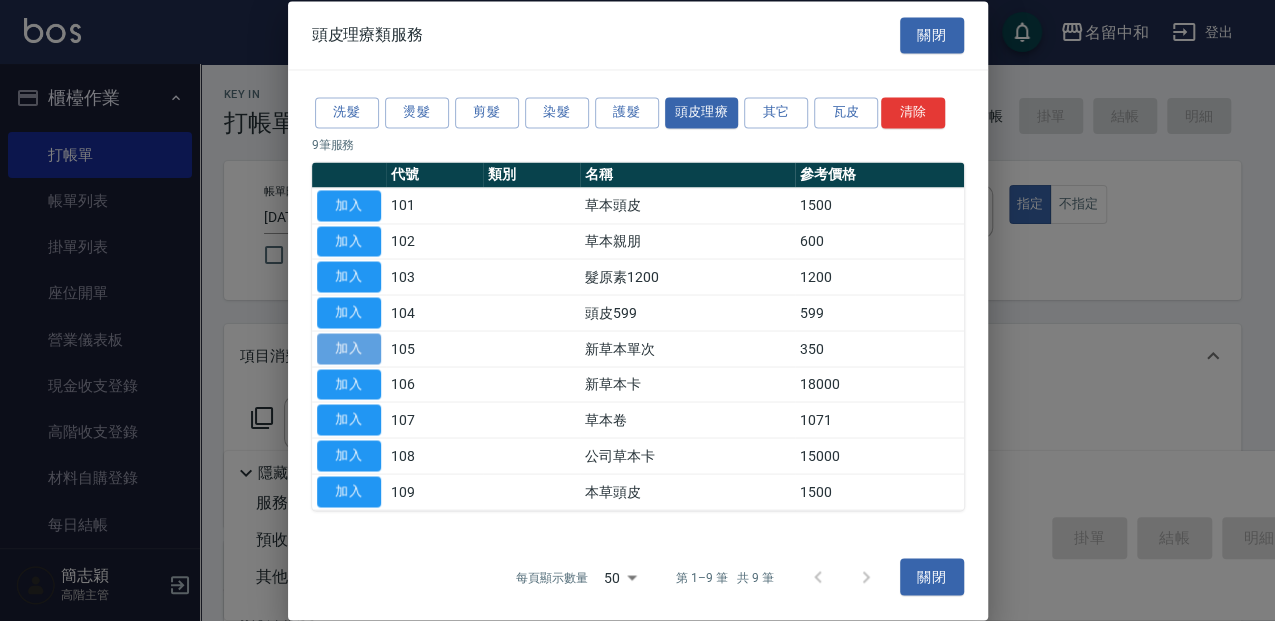 click on "加入" at bounding box center [349, 348] 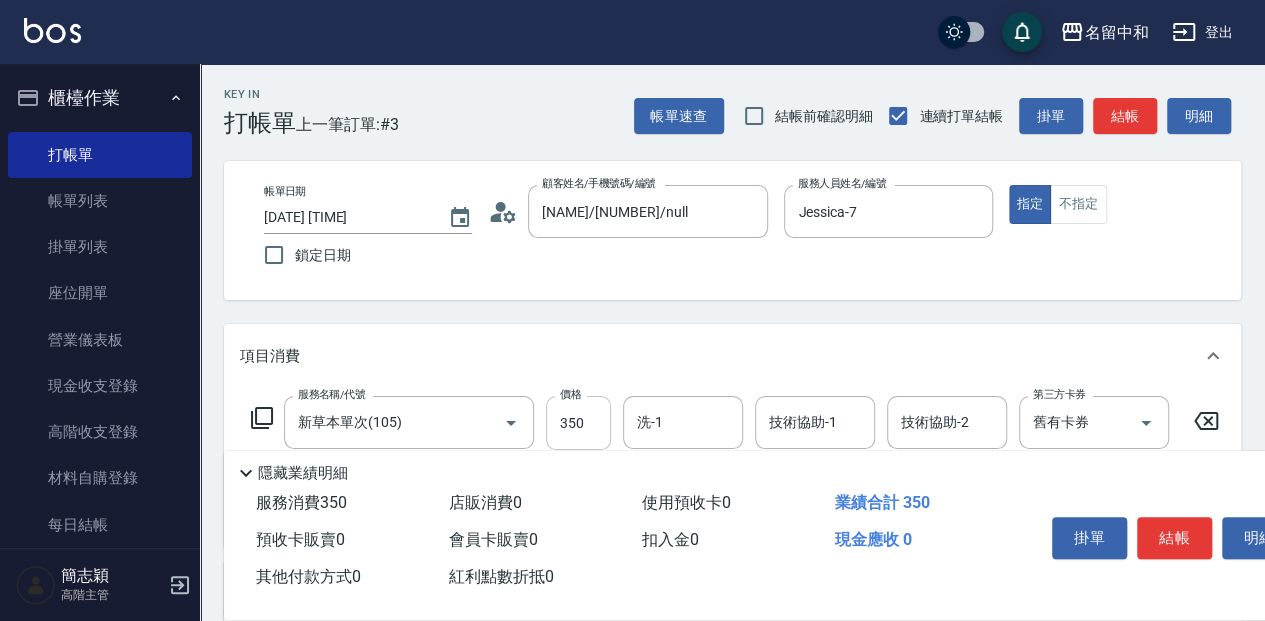 click on "350" at bounding box center [578, 423] 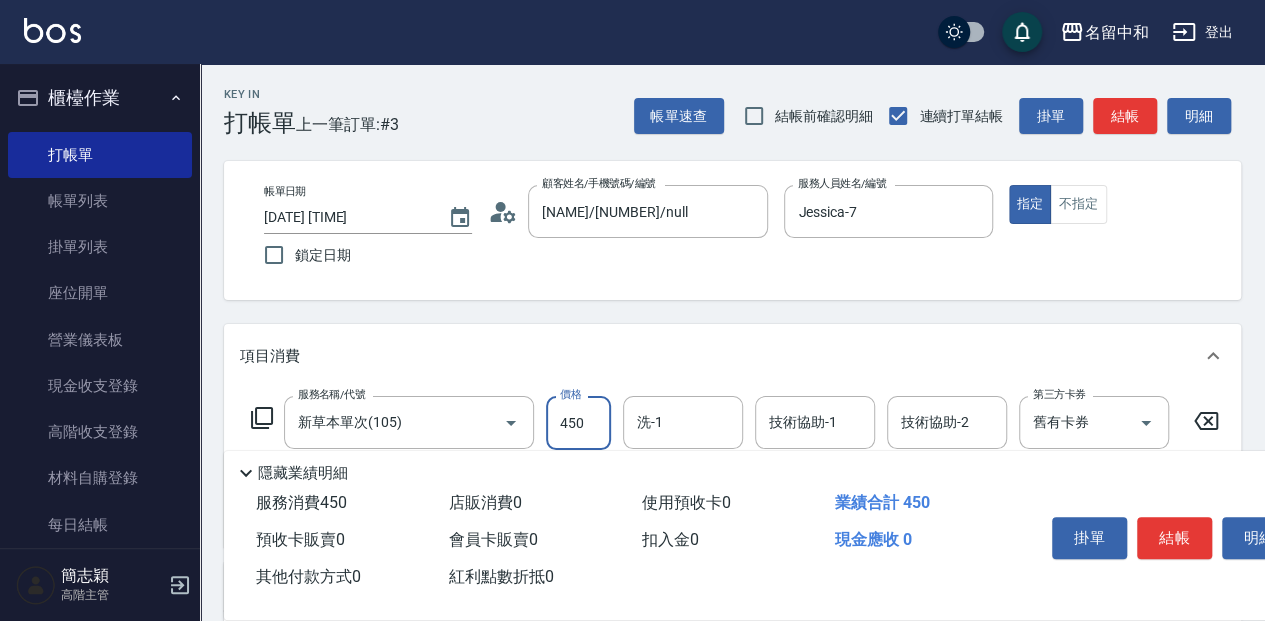 type on "450" 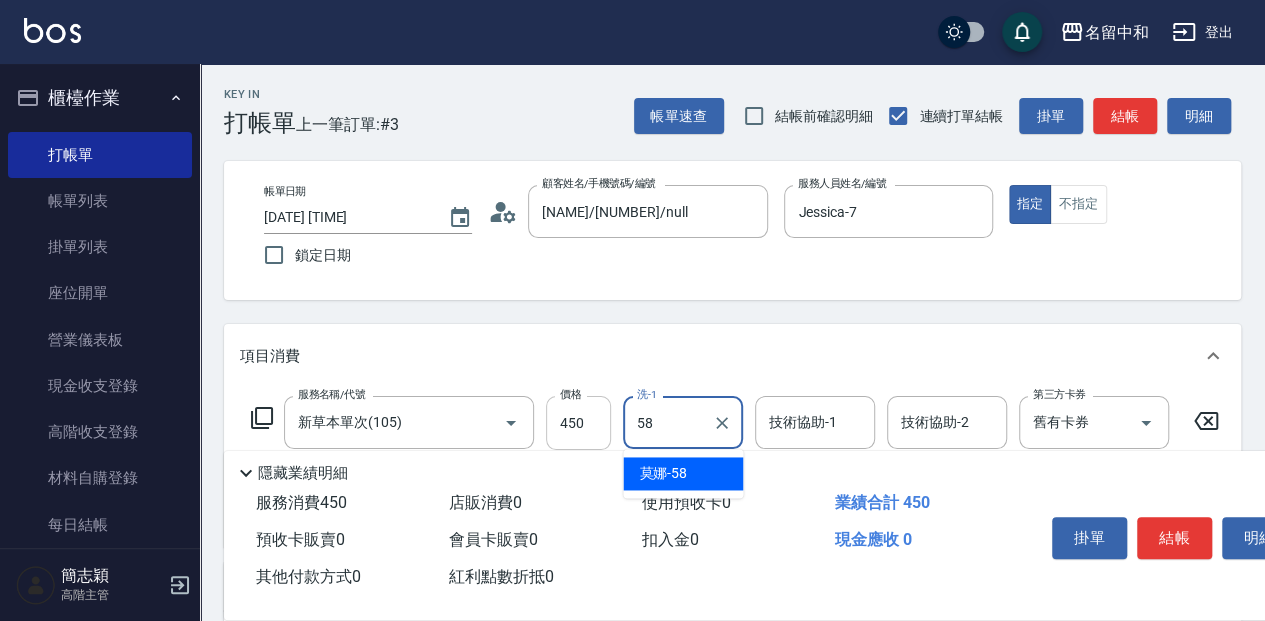 type on "莫娜-58" 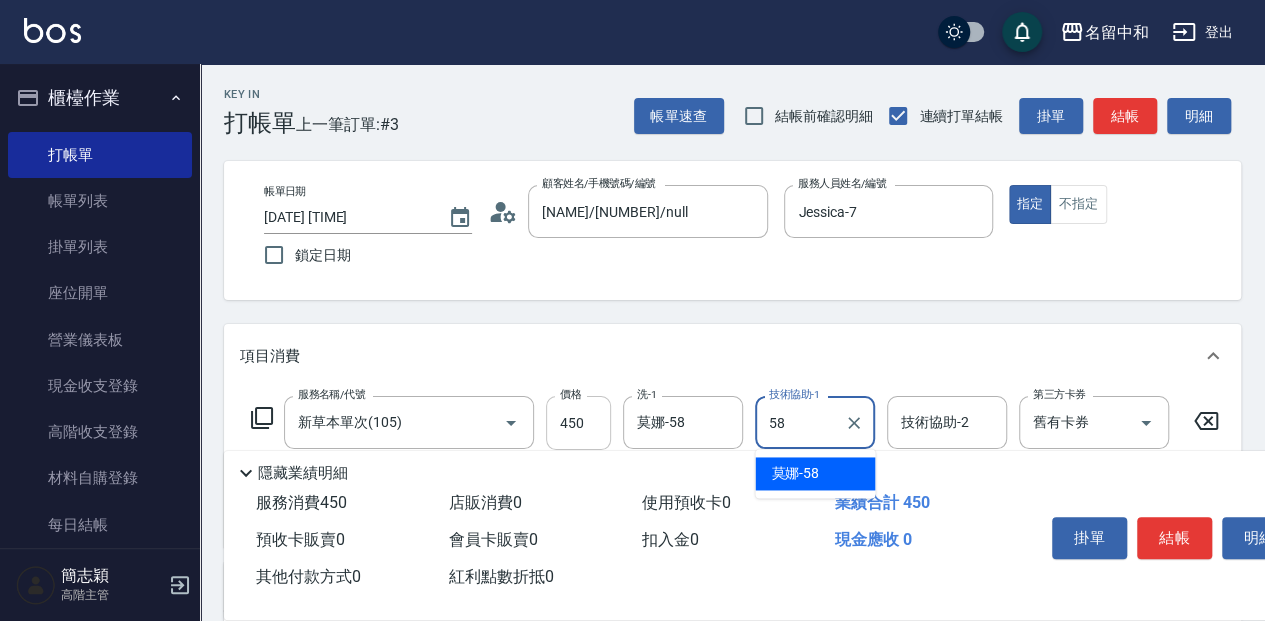 type on "莫娜-58" 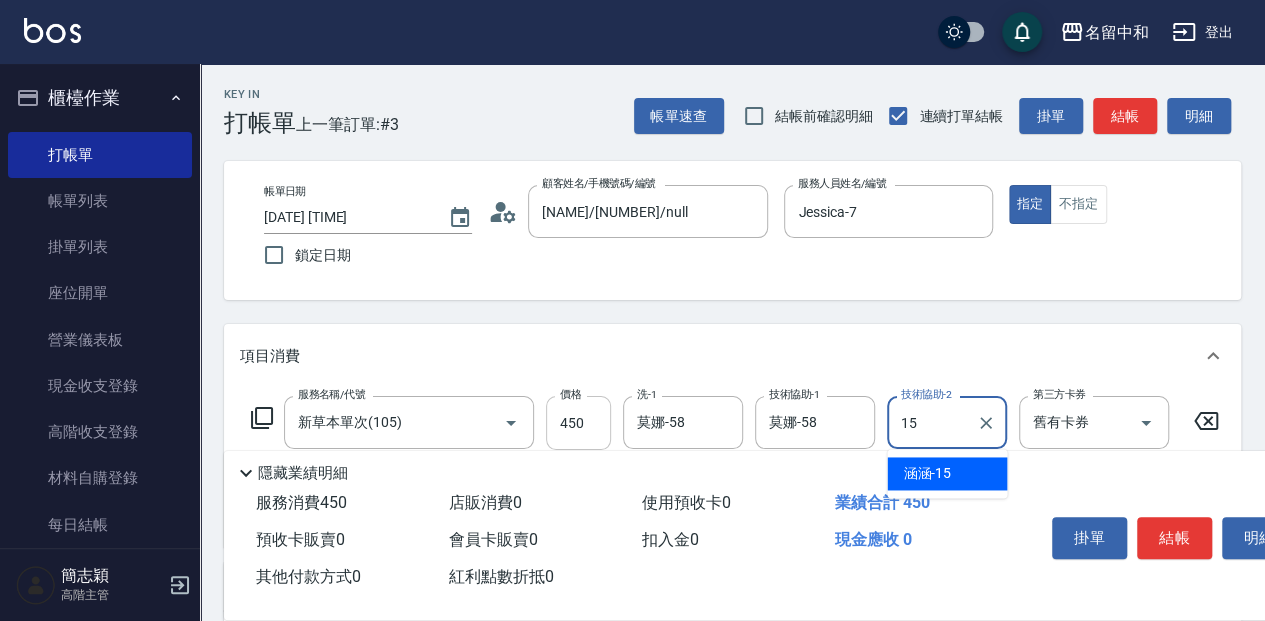 type on "[NAME]-[NUMBER]" 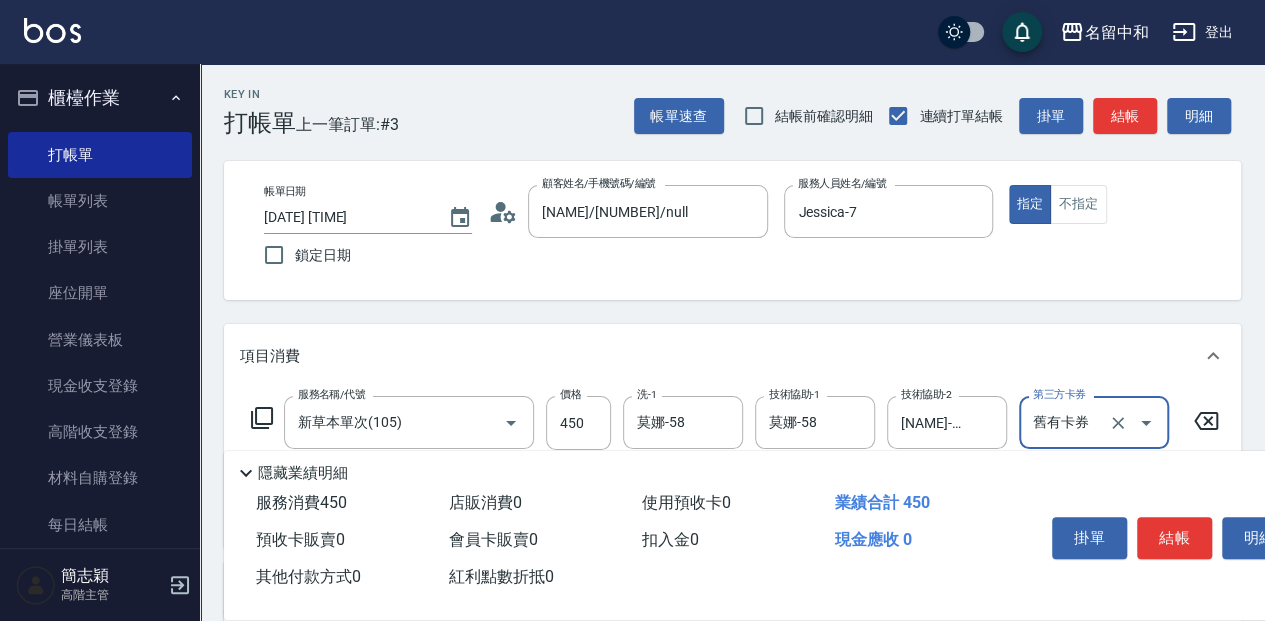 click on "項目消費" at bounding box center [732, 356] 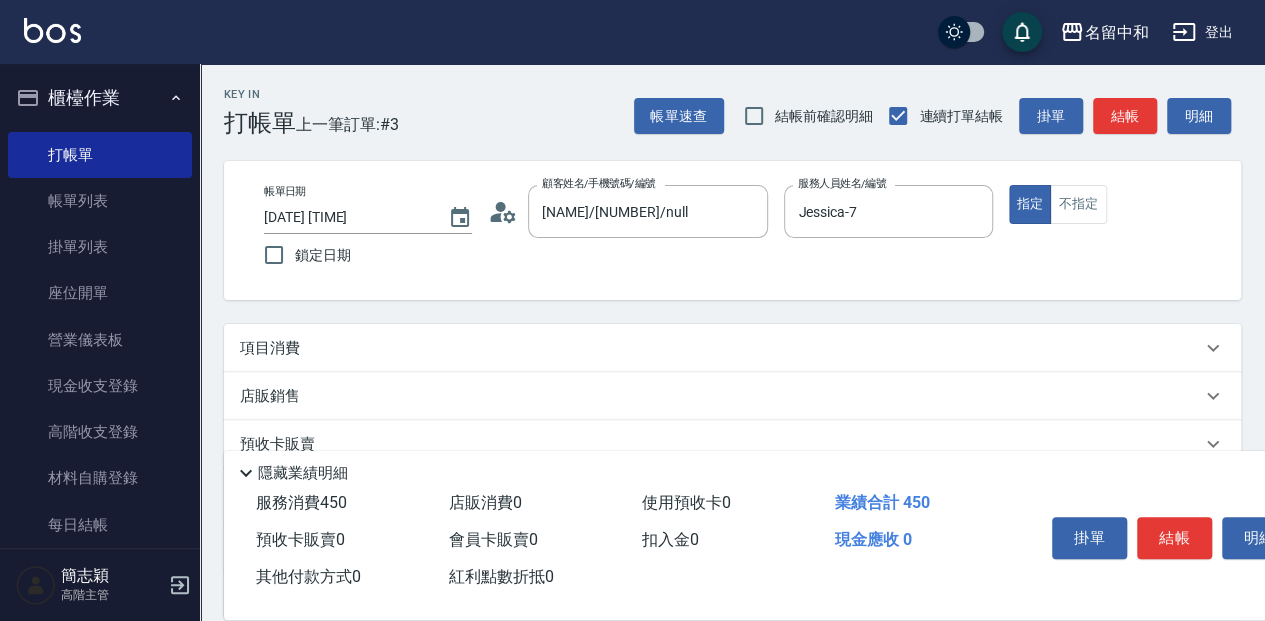 click on "項目消費" at bounding box center (732, 348) 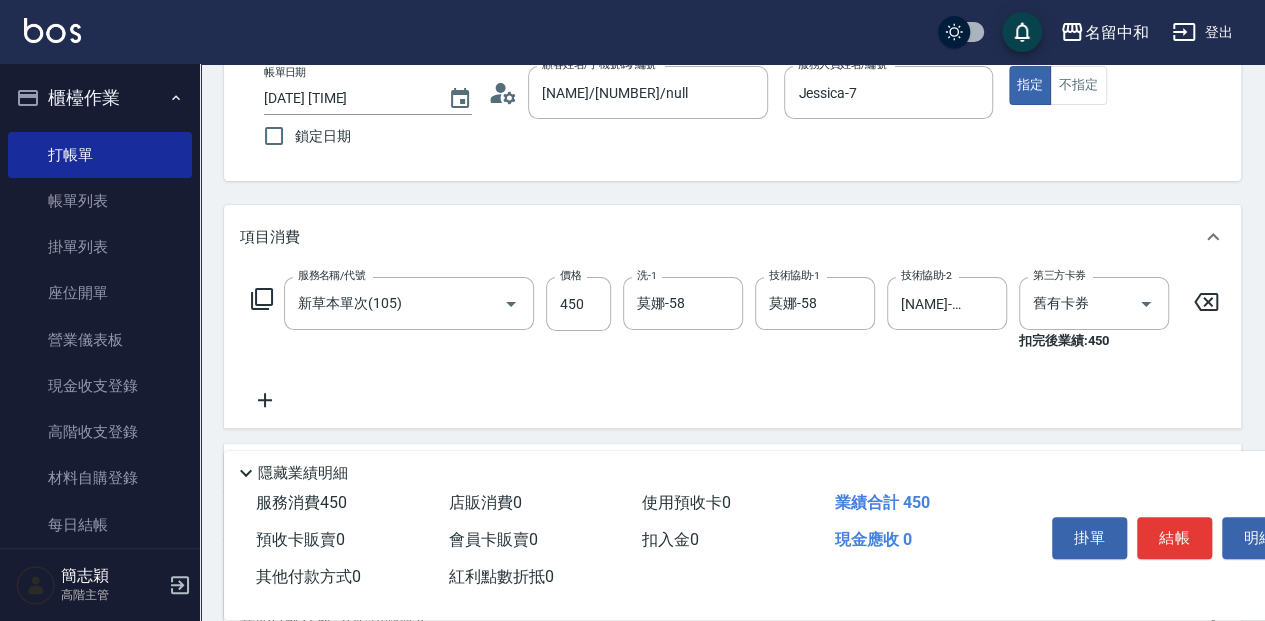 scroll, scrollTop: 133, scrollLeft: 0, axis: vertical 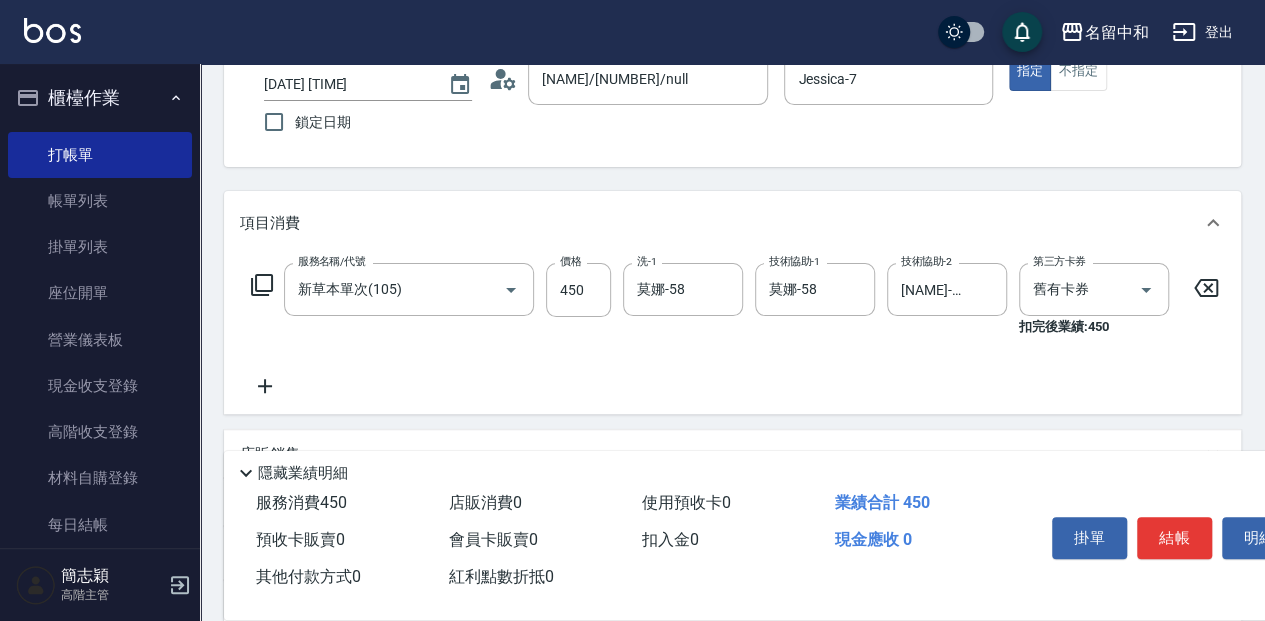 click 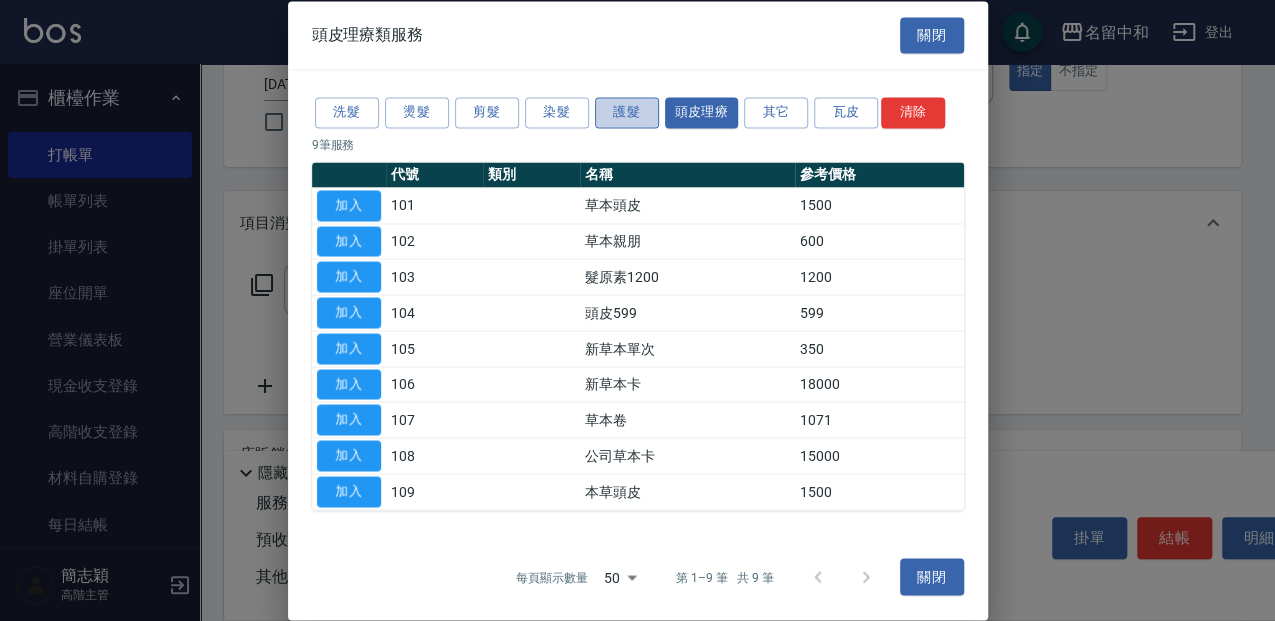 click on "護髮" at bounding box center [627, 112] 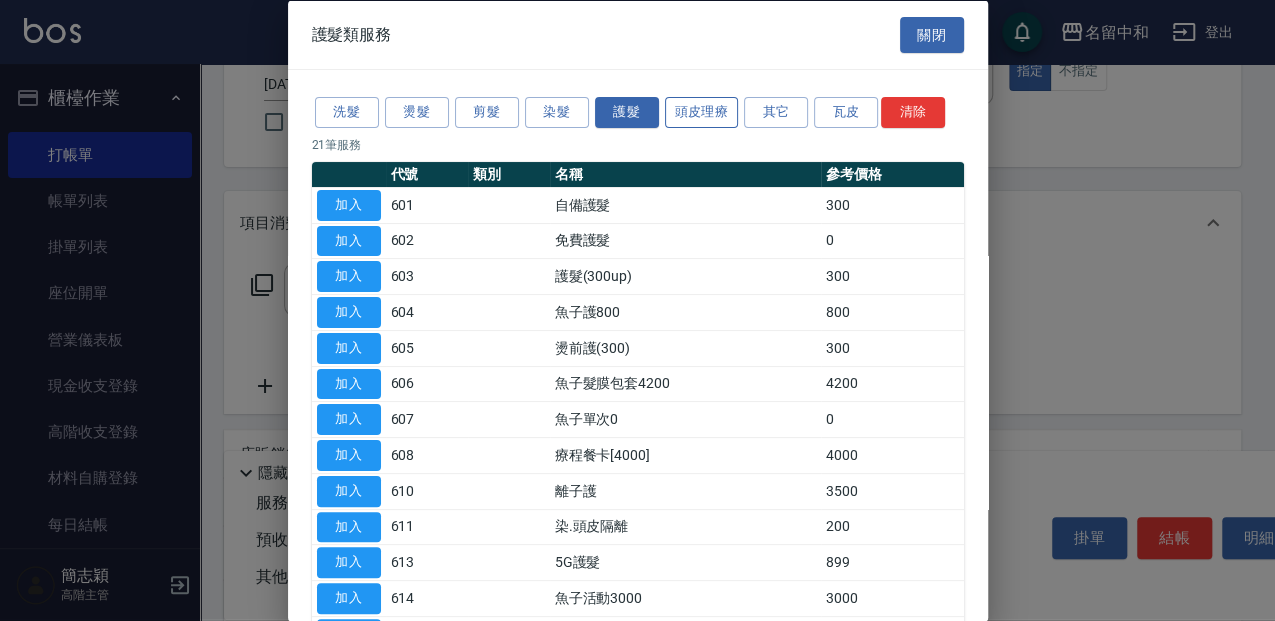 click on "頭皮理療" at bounding box center [702, 112] 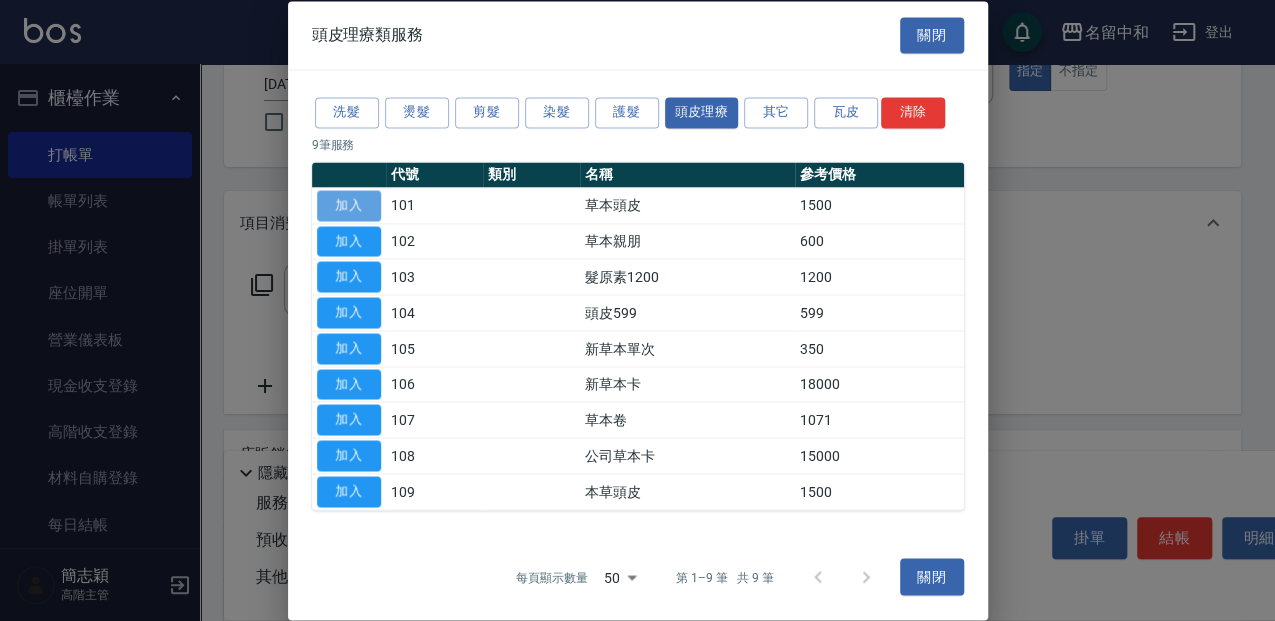 click on "加入" at bounding box center [349, 205] 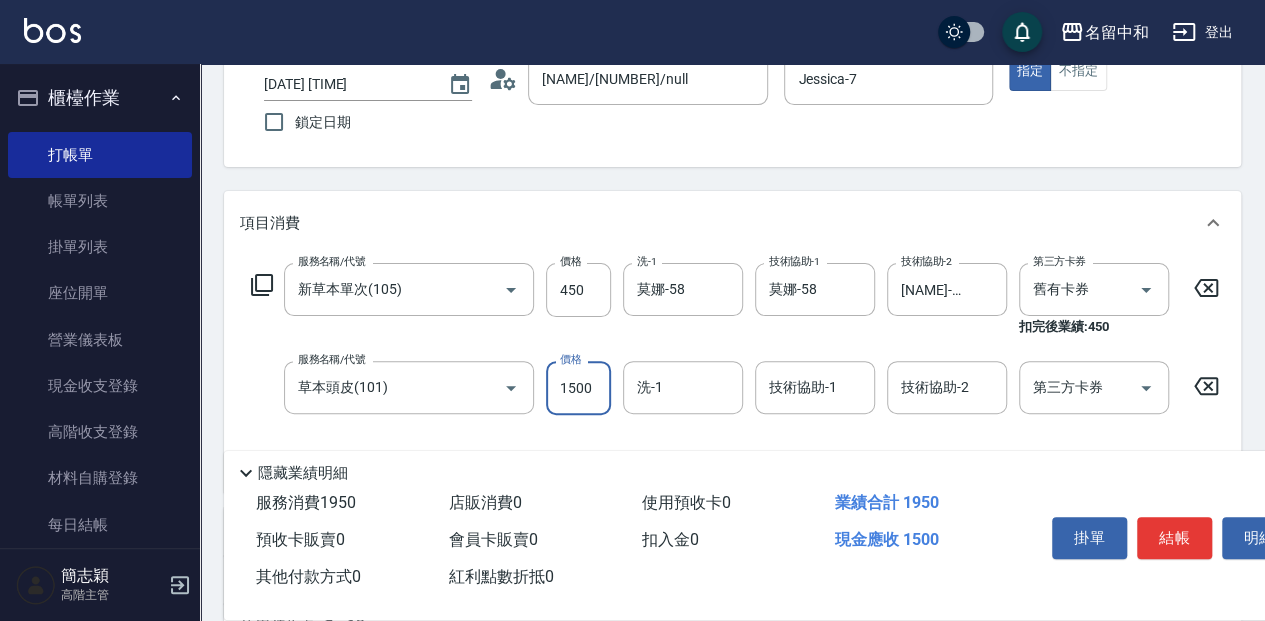 click on "1500" at bounding box center (578, 388) 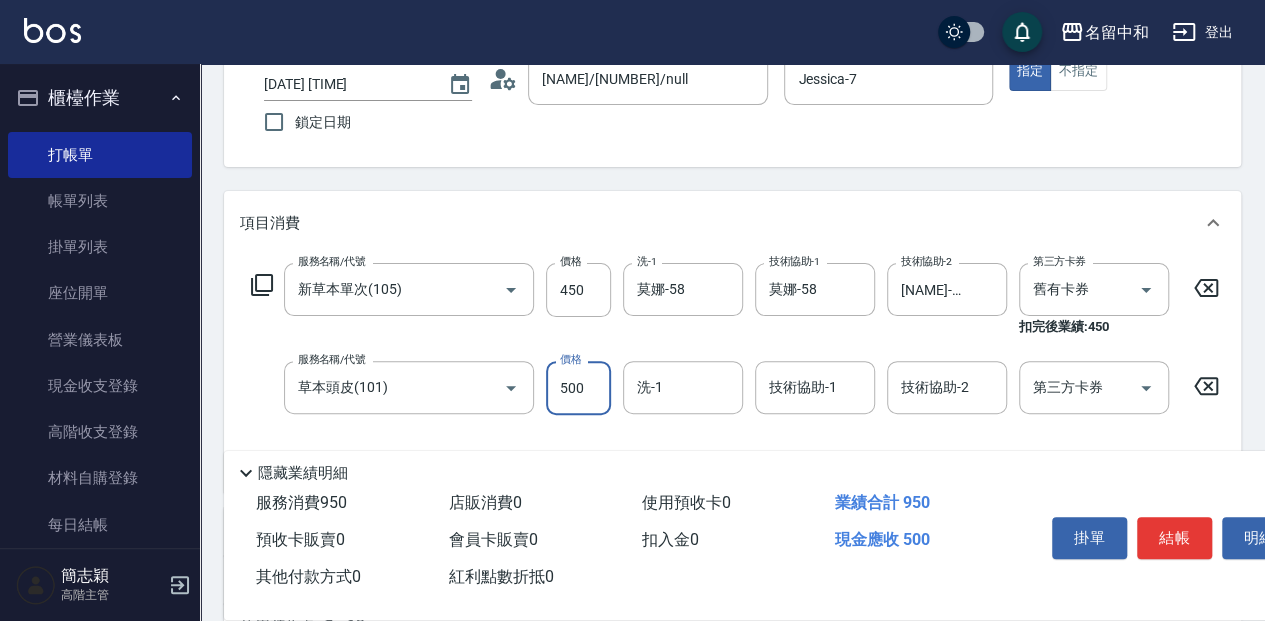 type on "500" 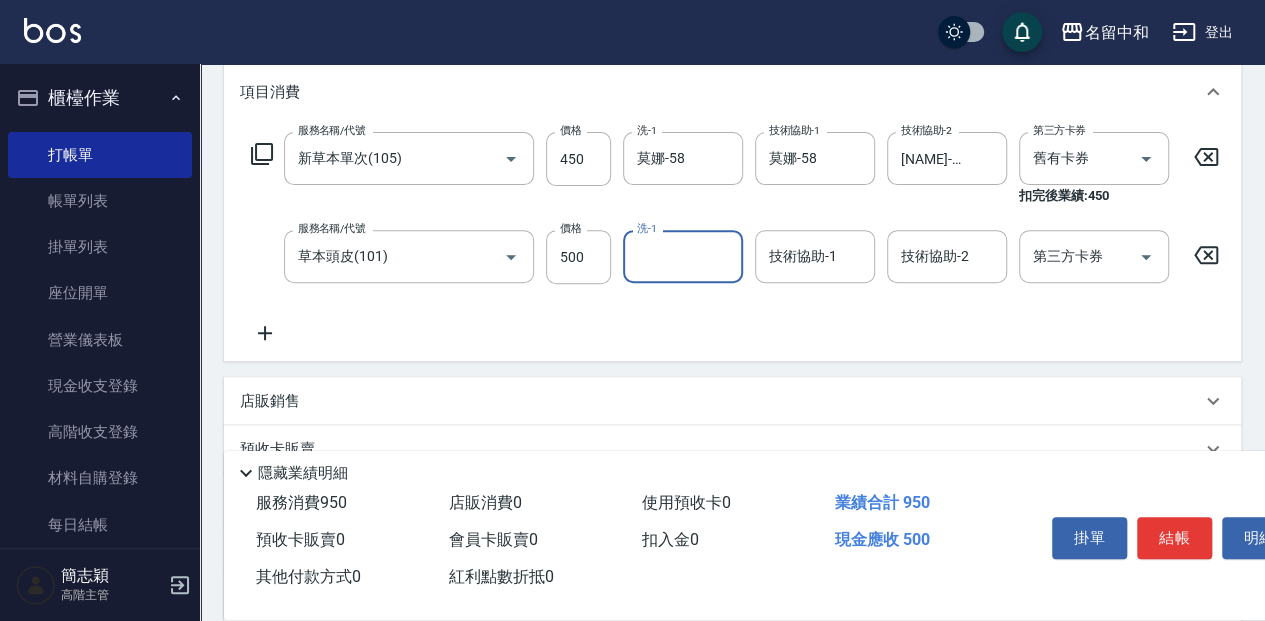 scroll, scrollTop: 266, scrollLeft: 0, axis: vertical 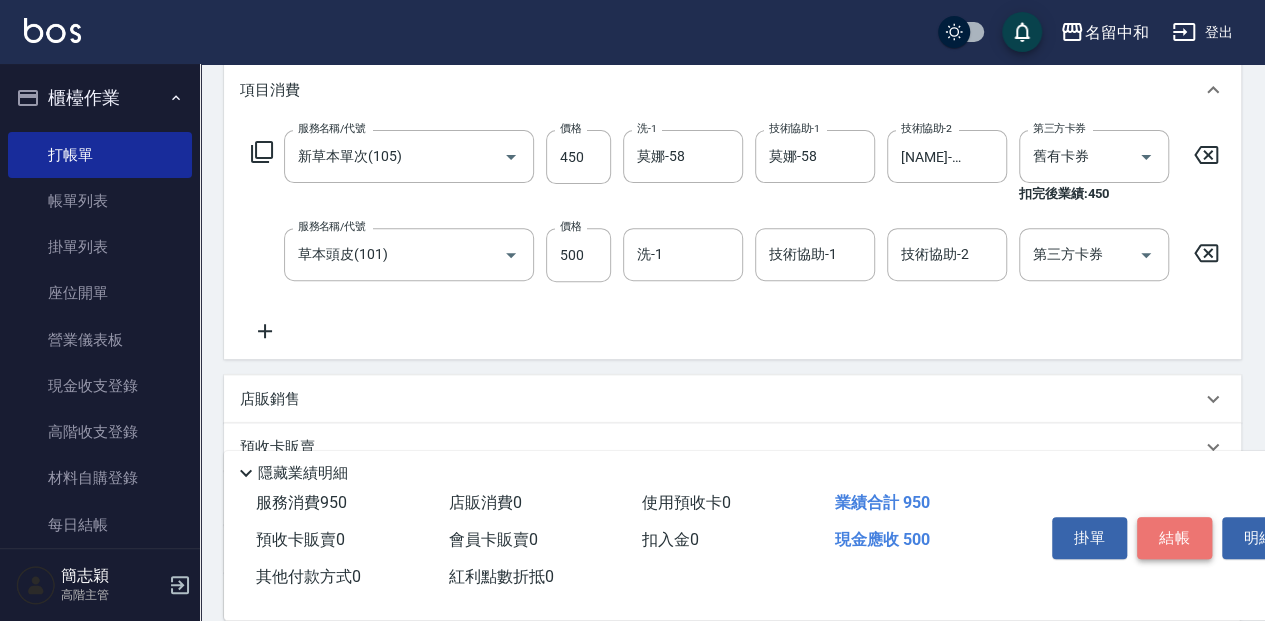 click on "結帳" at bounding box center (1174, 538) 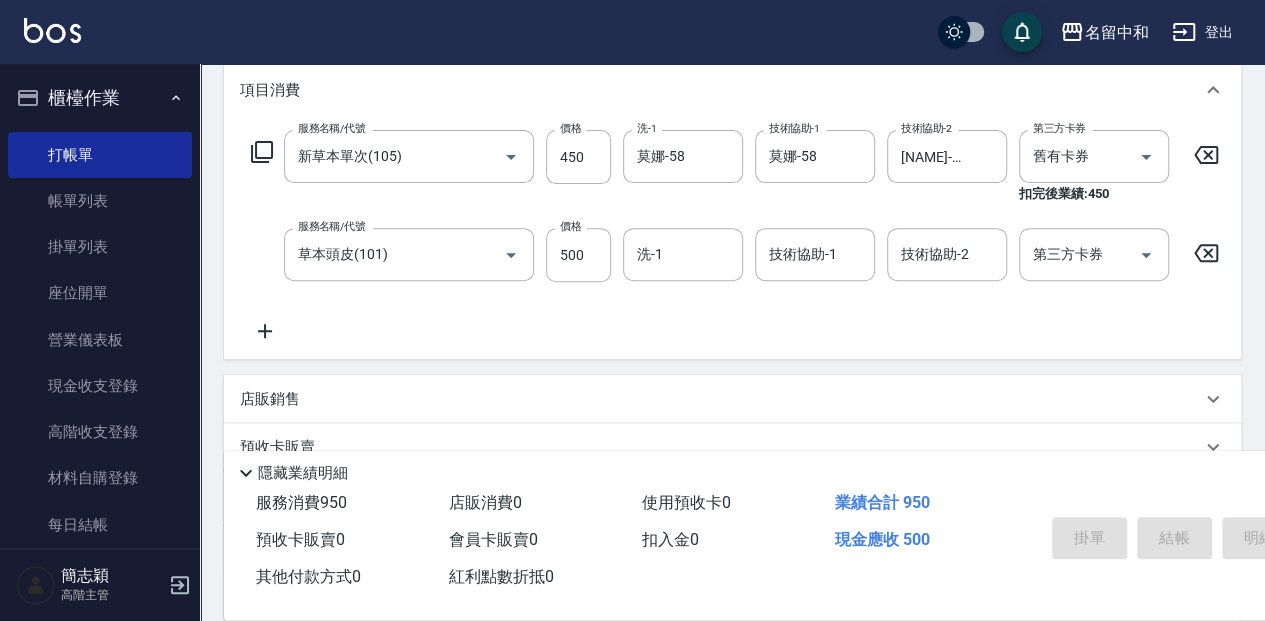 type on "2025/08/06 13:29" 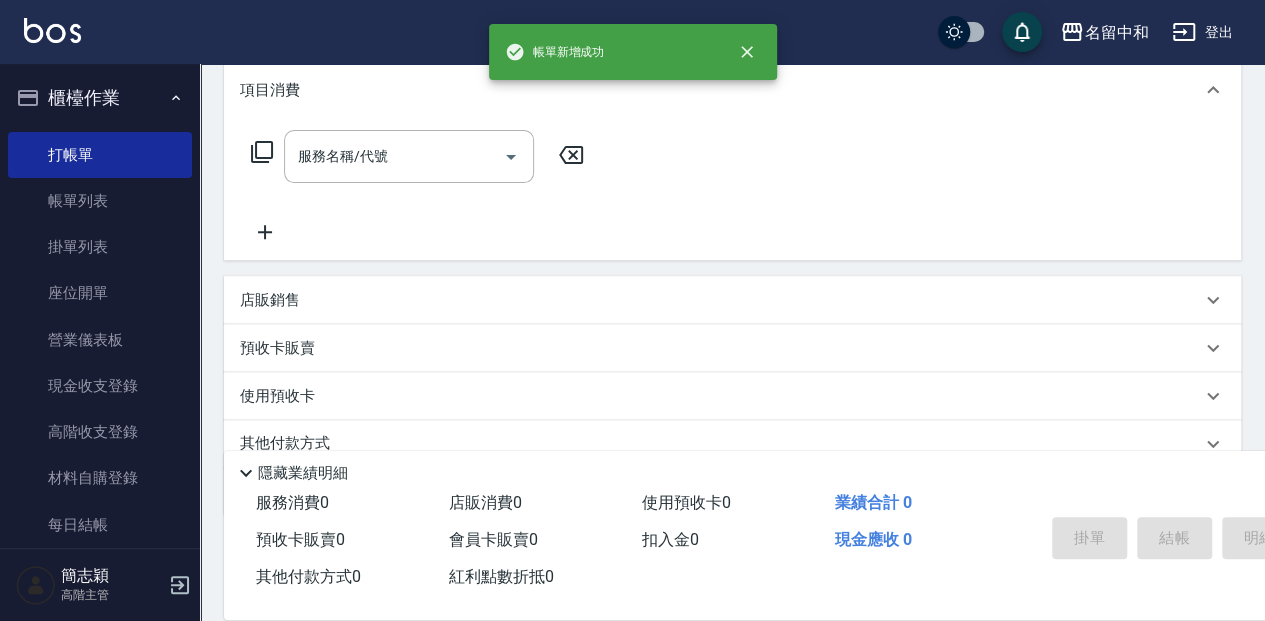 scroll, scrollTop: 0, scrollLeft: 0, axis: both 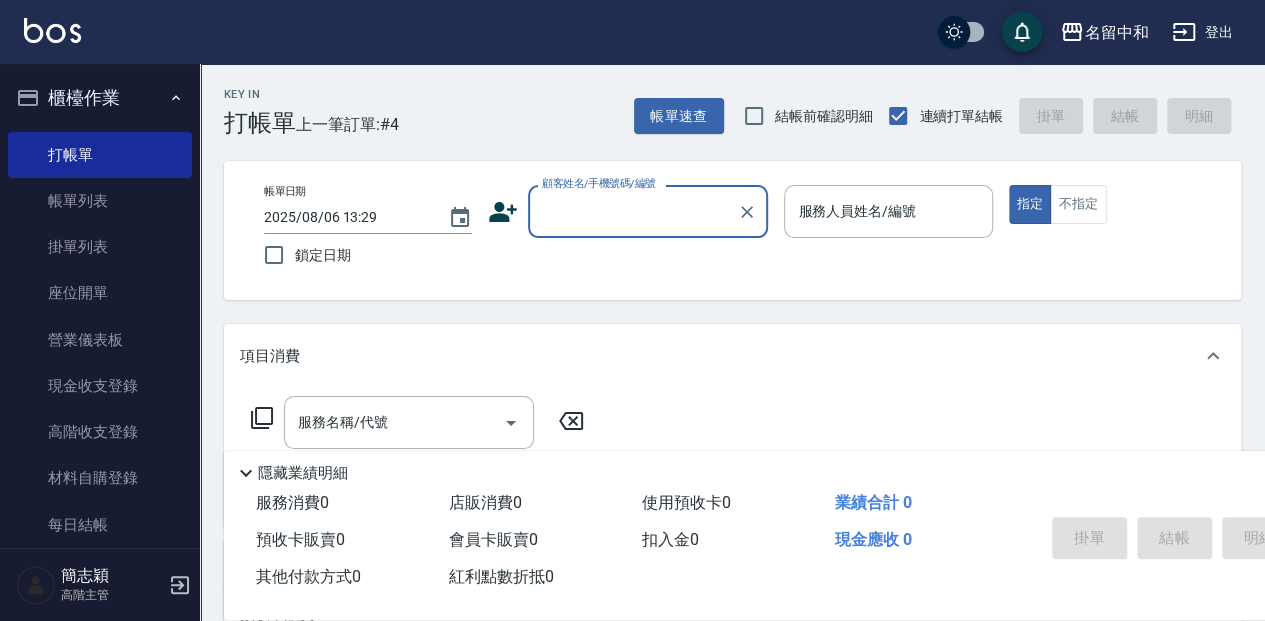 click on "顧客姓名/手機號碼/編號" at bounding box center [633, 211] 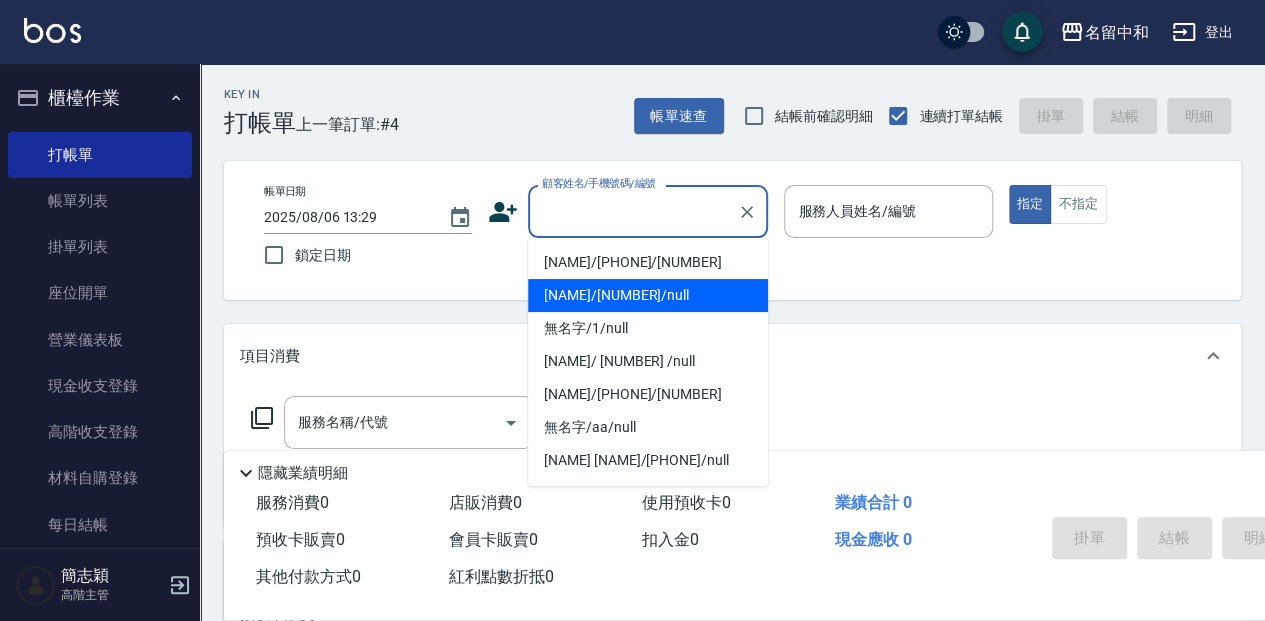 click on "[NAME]/[NUMBER]/null" at bounding box center (648, 295) 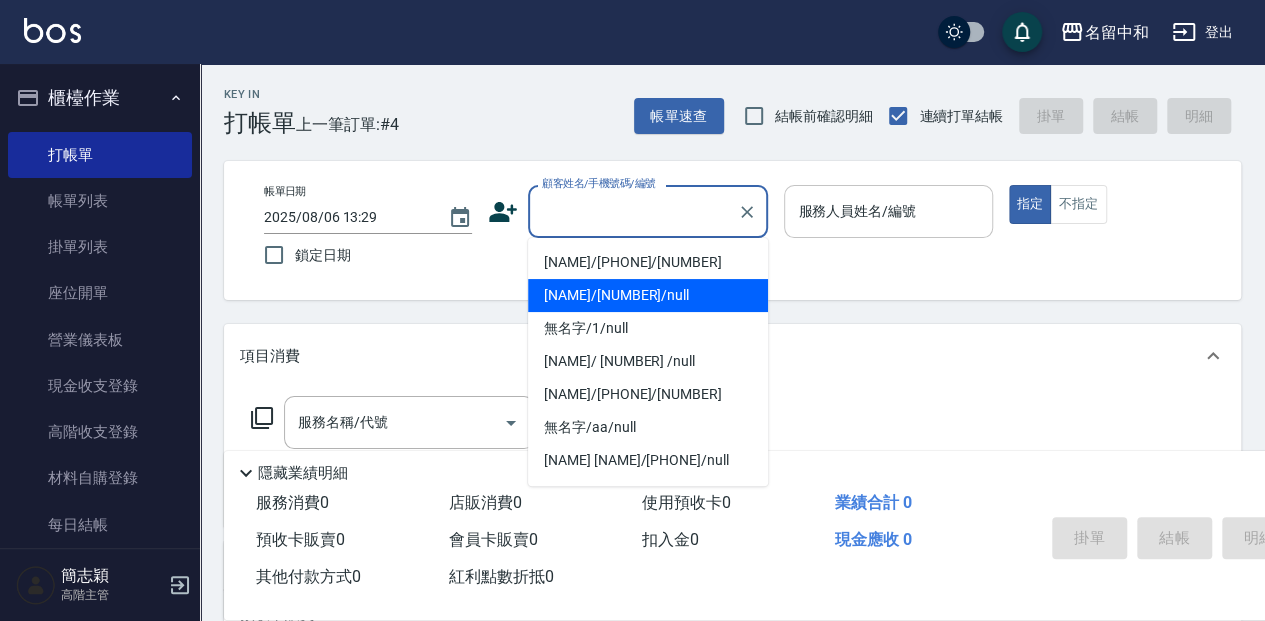 type on "[NAME]/[NUMBER]/null" 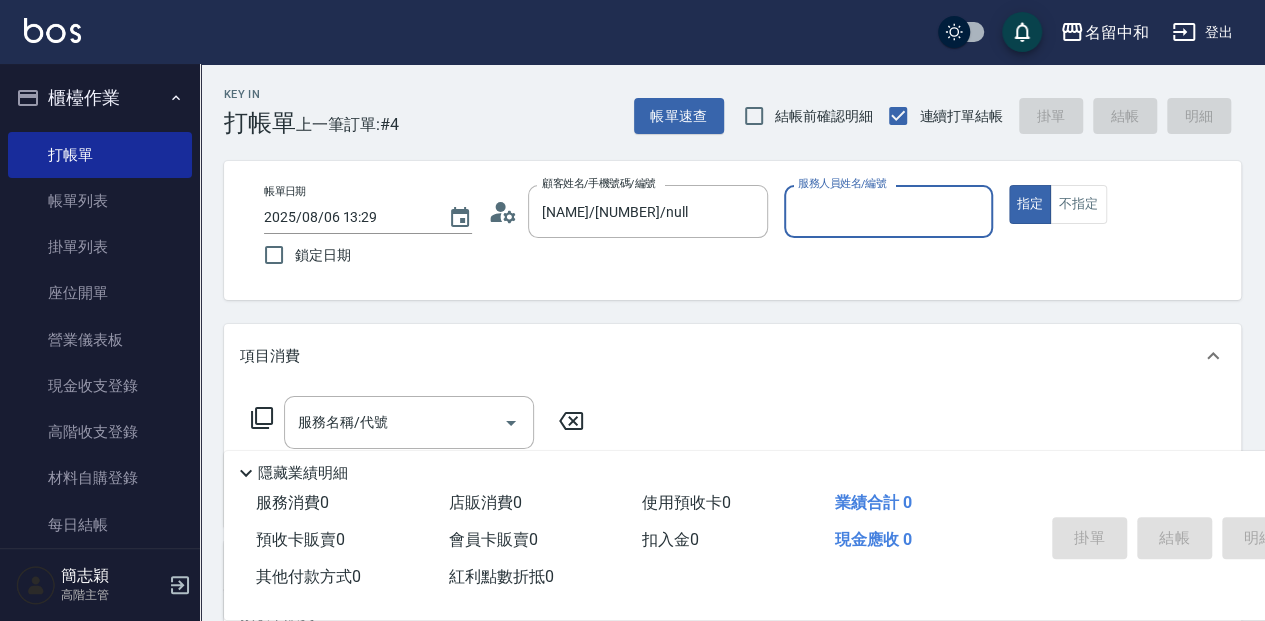 click on "服務人員姓名/編號" at bounding box center [888, 211] 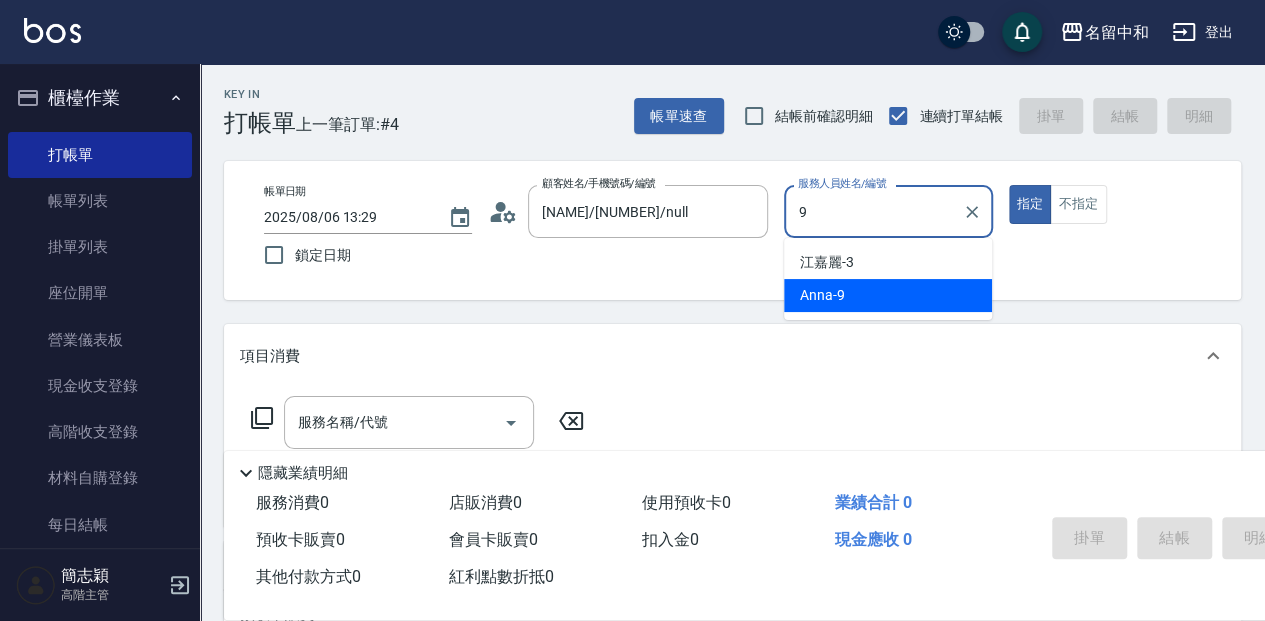 type on "Anna-9" 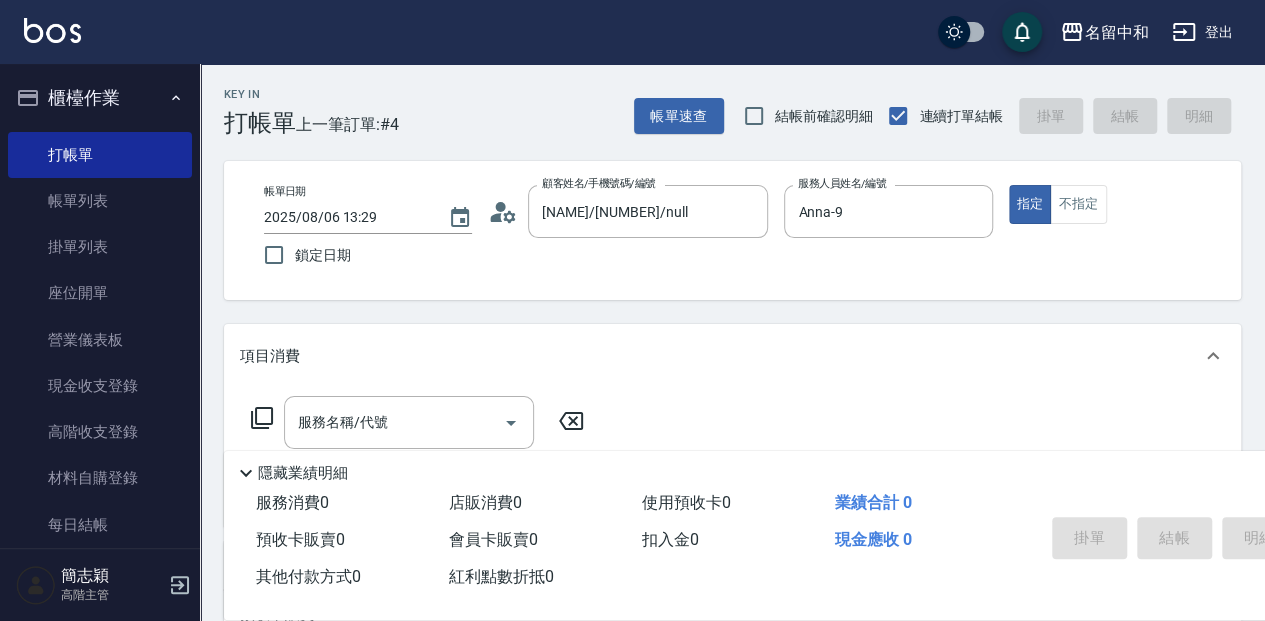 click 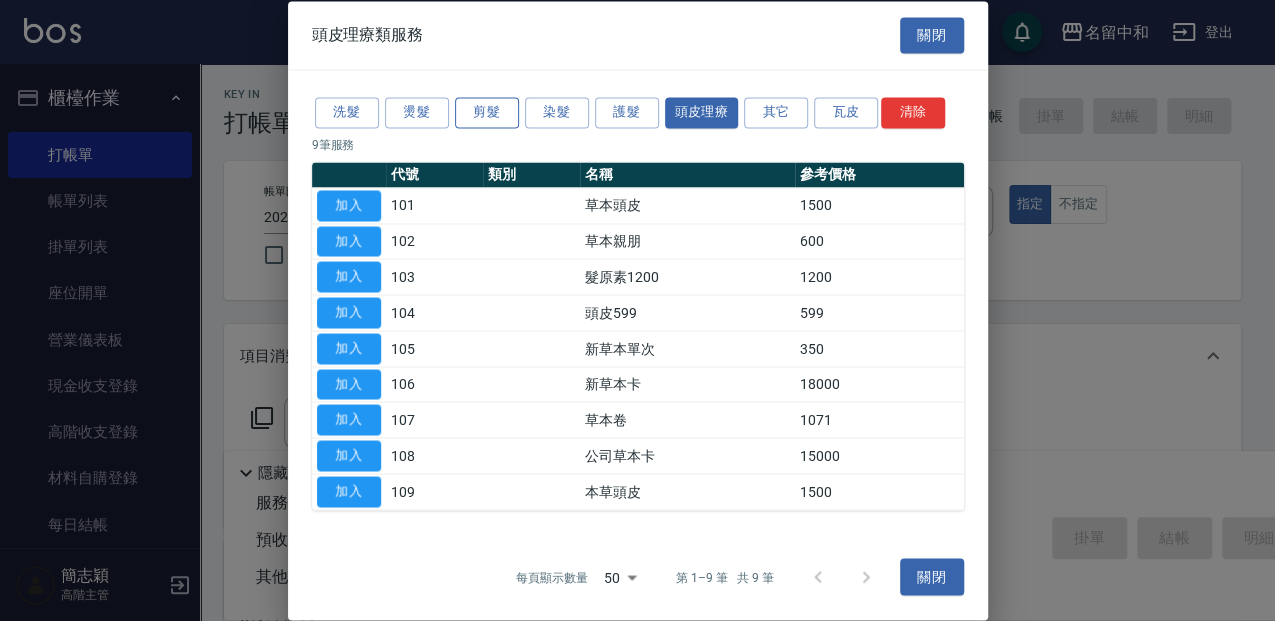 click on "剪髮" at bounding box center (487, 112) 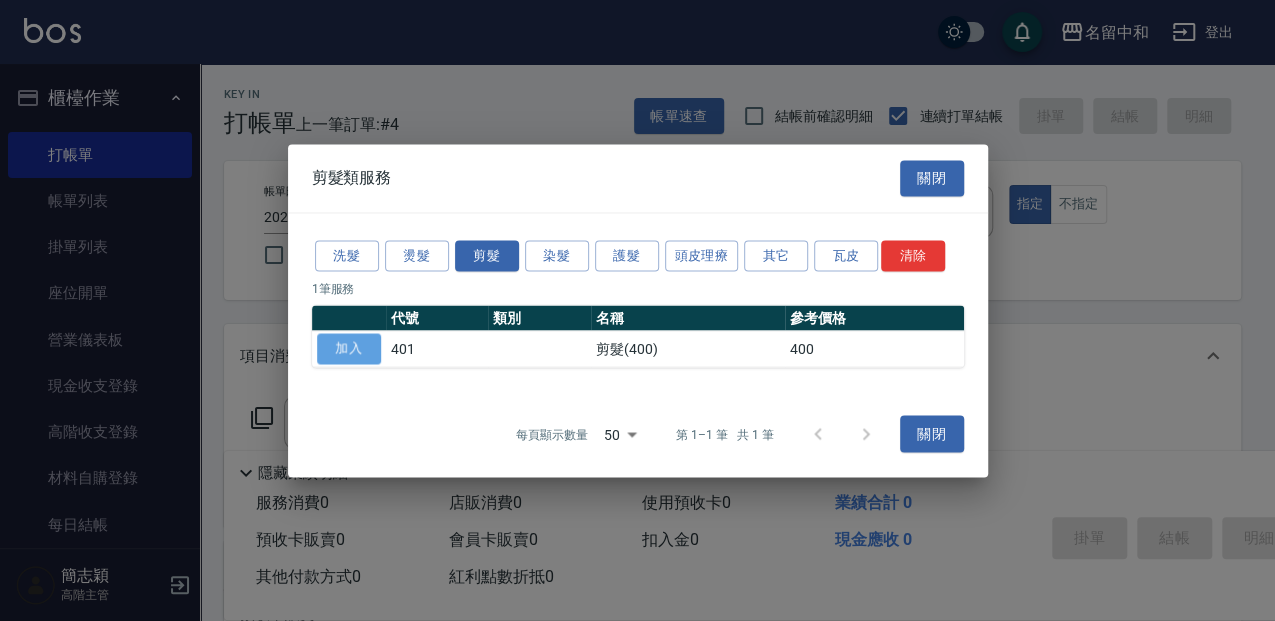 click on "加入" at bounding box center [349, 348] 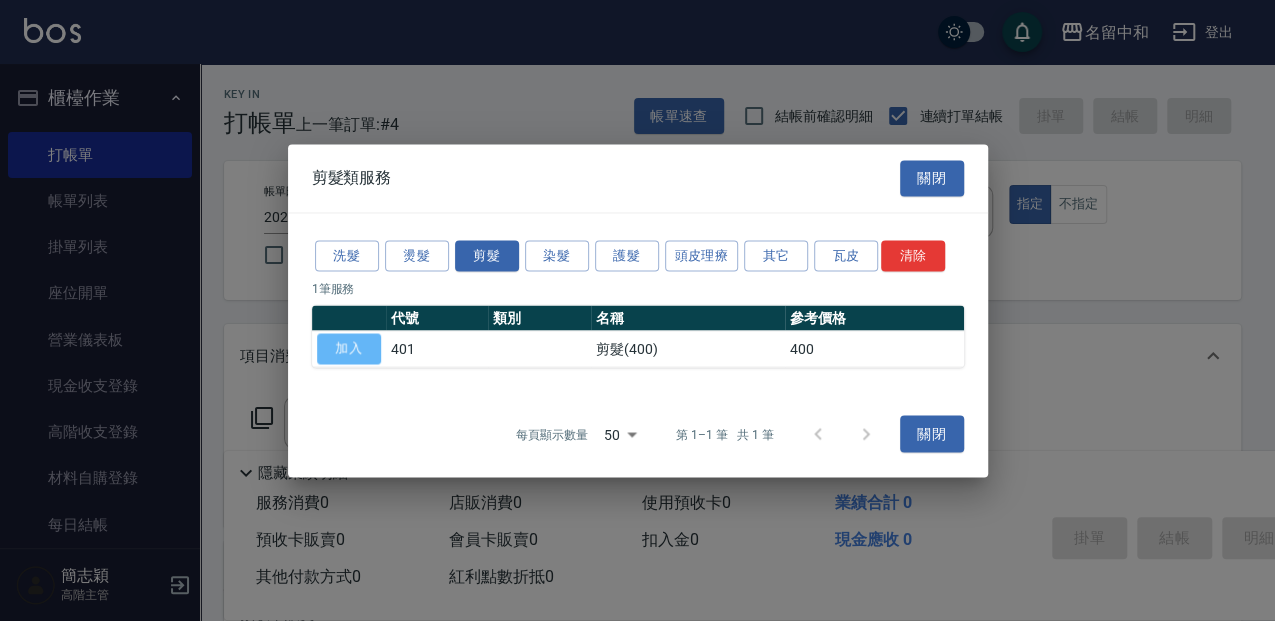 type on "剪髮(400)(401)" 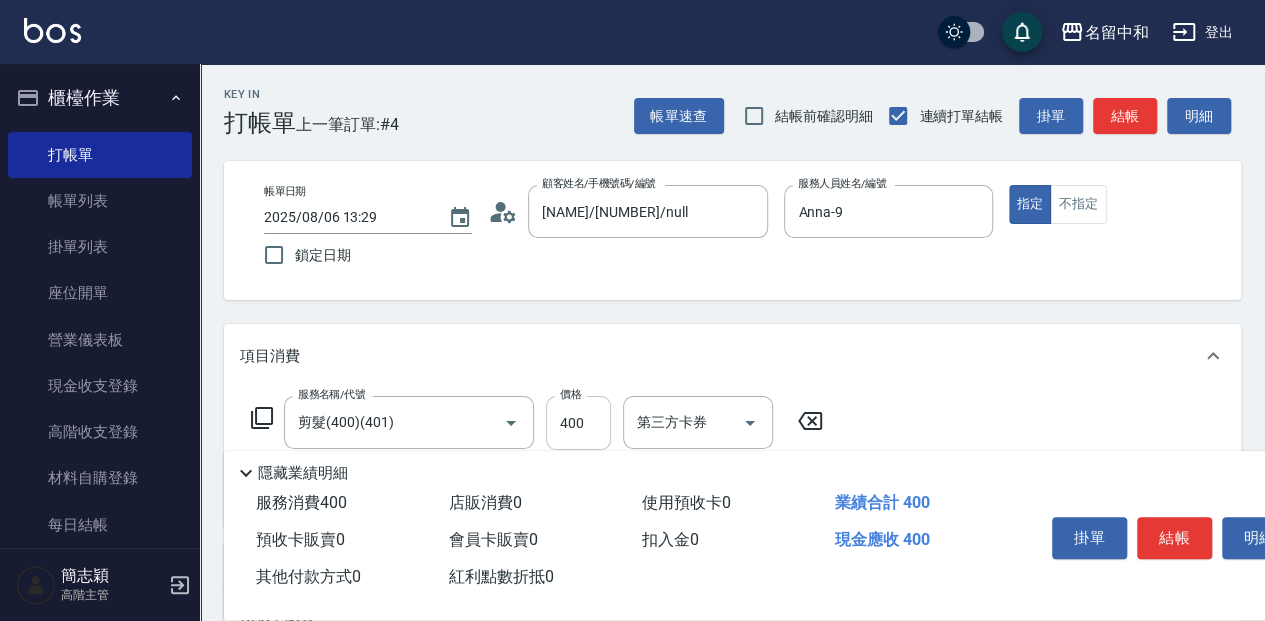 click on "400" at bounding box center [578, 423] 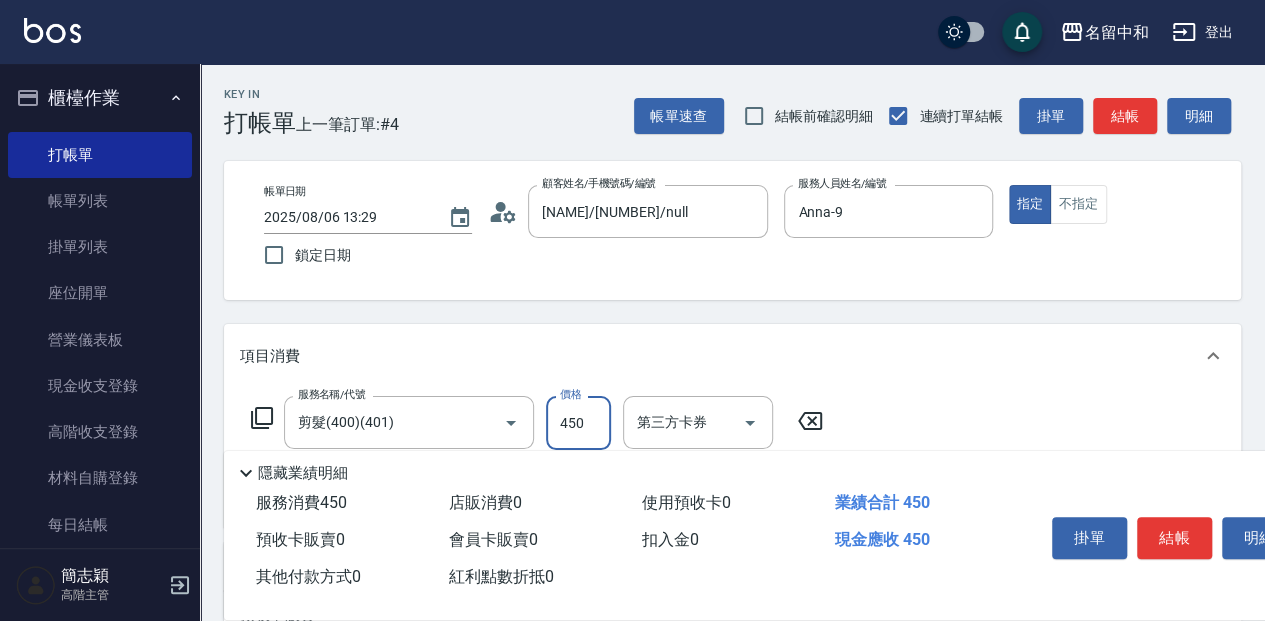 type on "450" 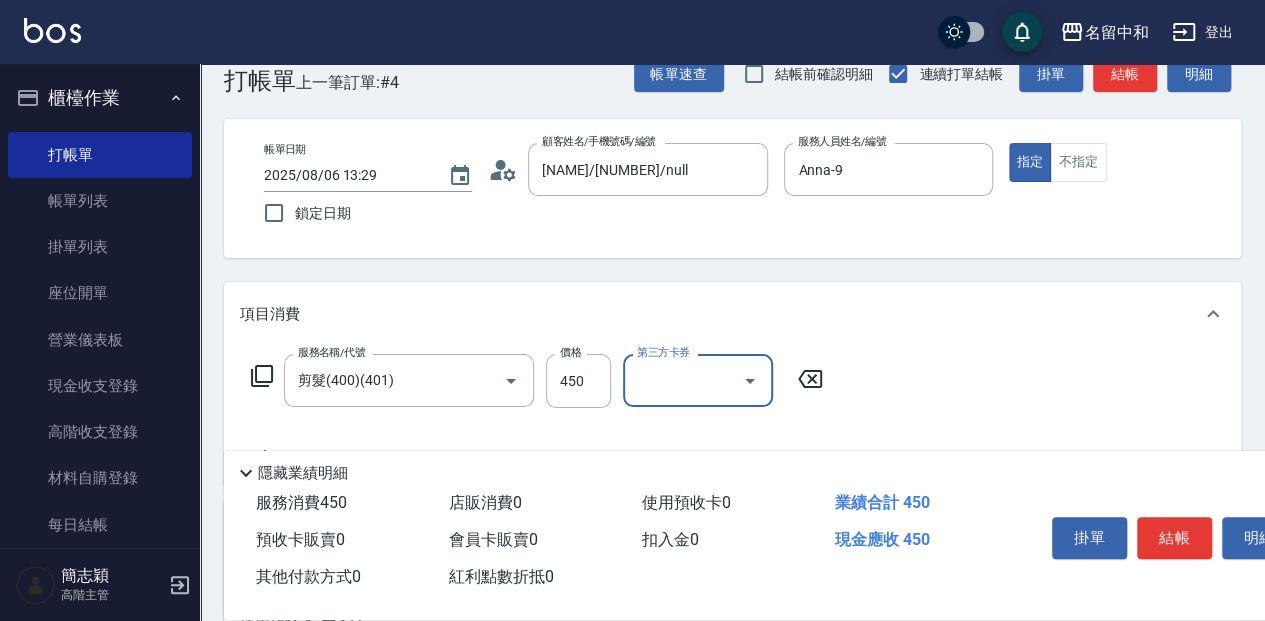 scroll, scrollTop: 66, scrollLeft: 0, axis: vertical 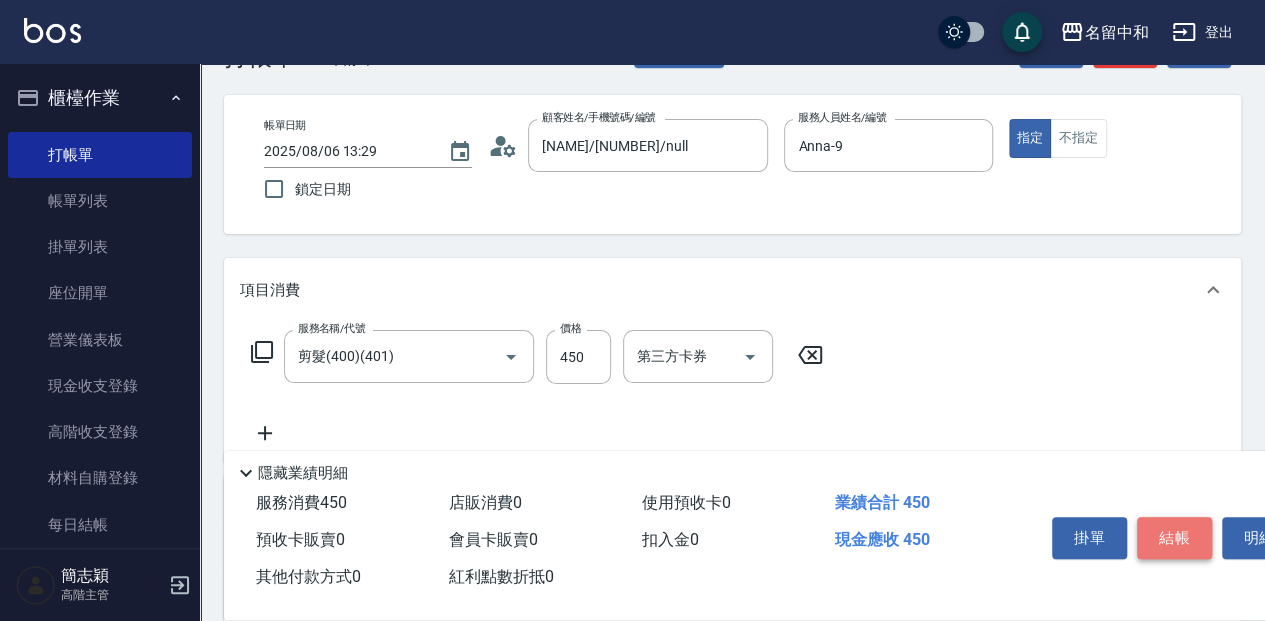 click on "結帳" at bounding box center [1174, 538] 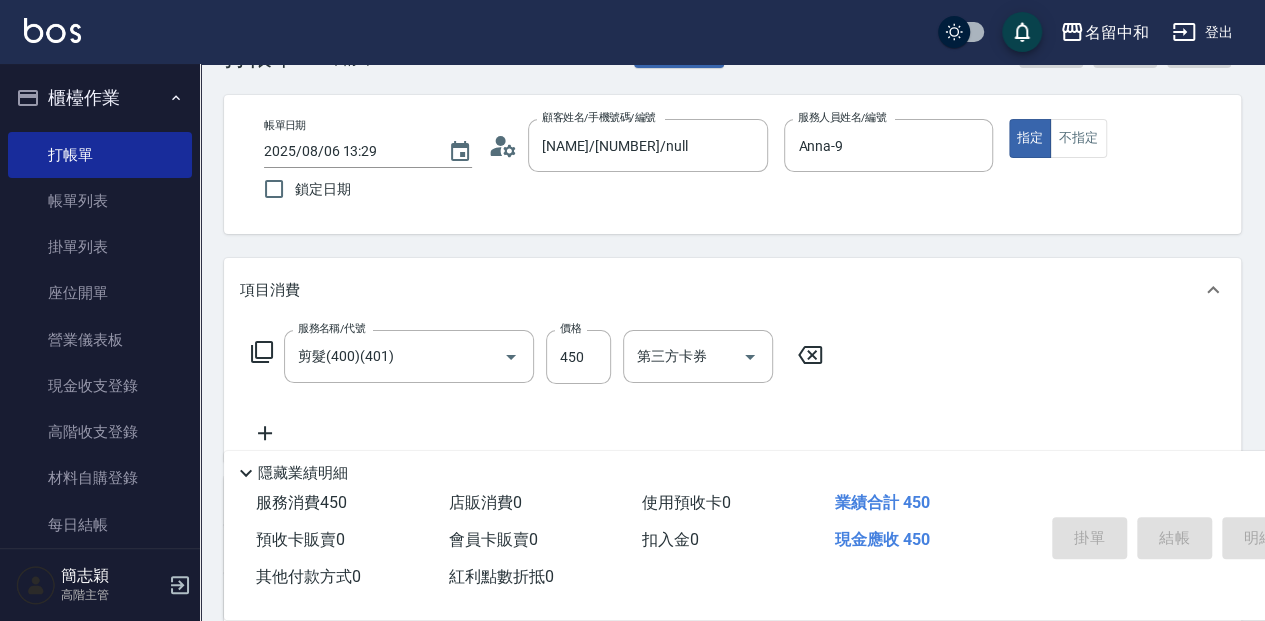 type on "[DATE] [TIME]" 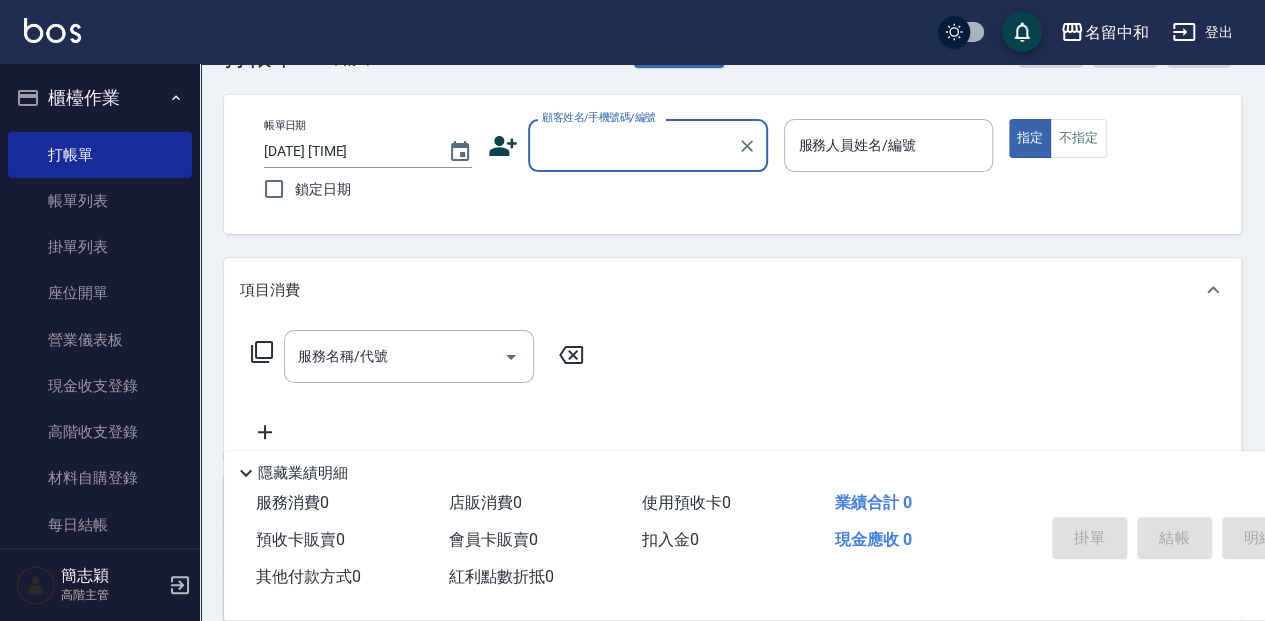 scroll, scrollTop: 0, scrollLeft: 0, axis: both 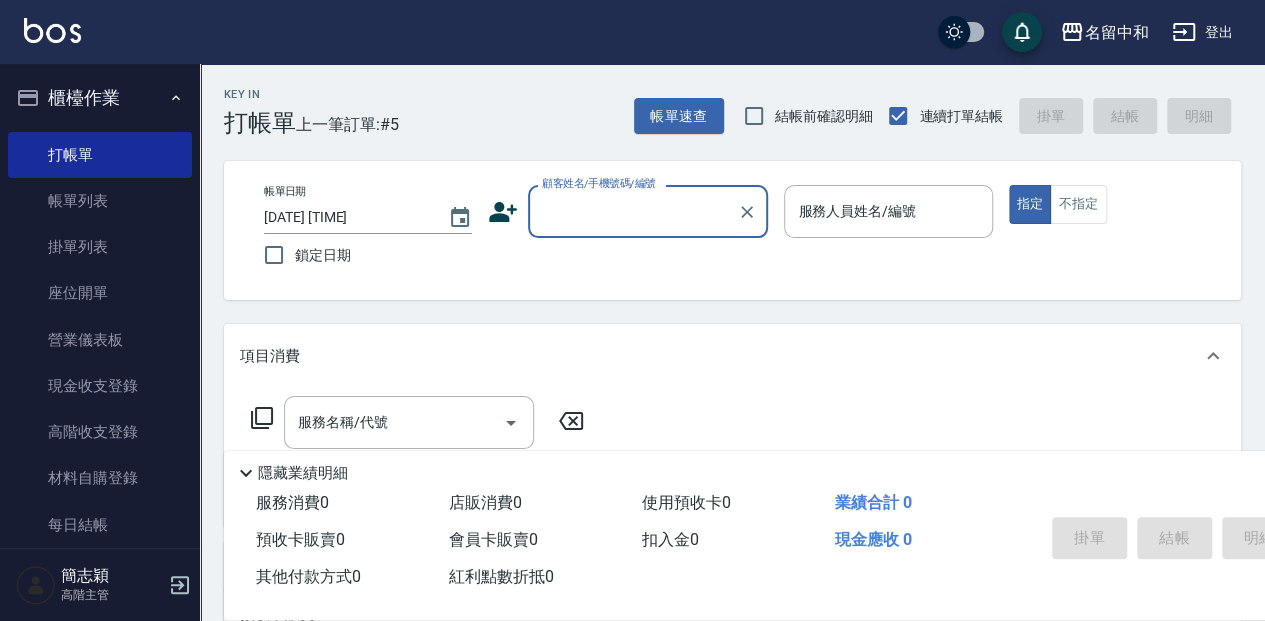 click on "顧客姓名/手機號碼/編號" at bounding box center [633, 211] 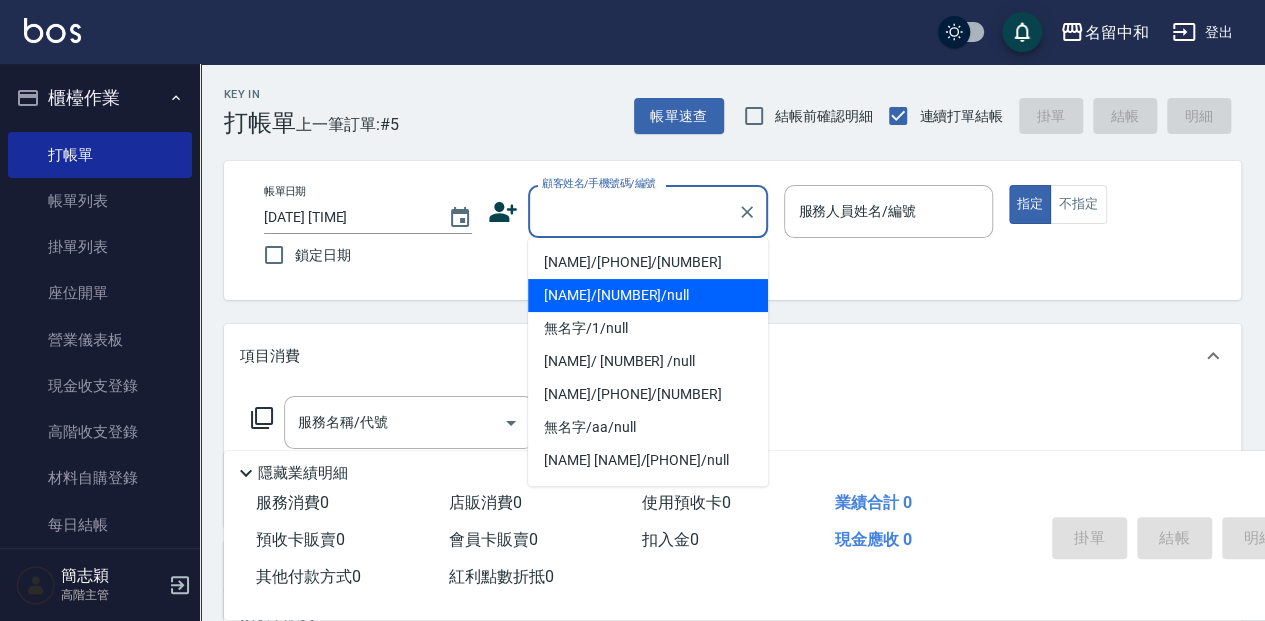 click on "[NAME]/[NUMBER]/null" at bounding box center [648, 295] 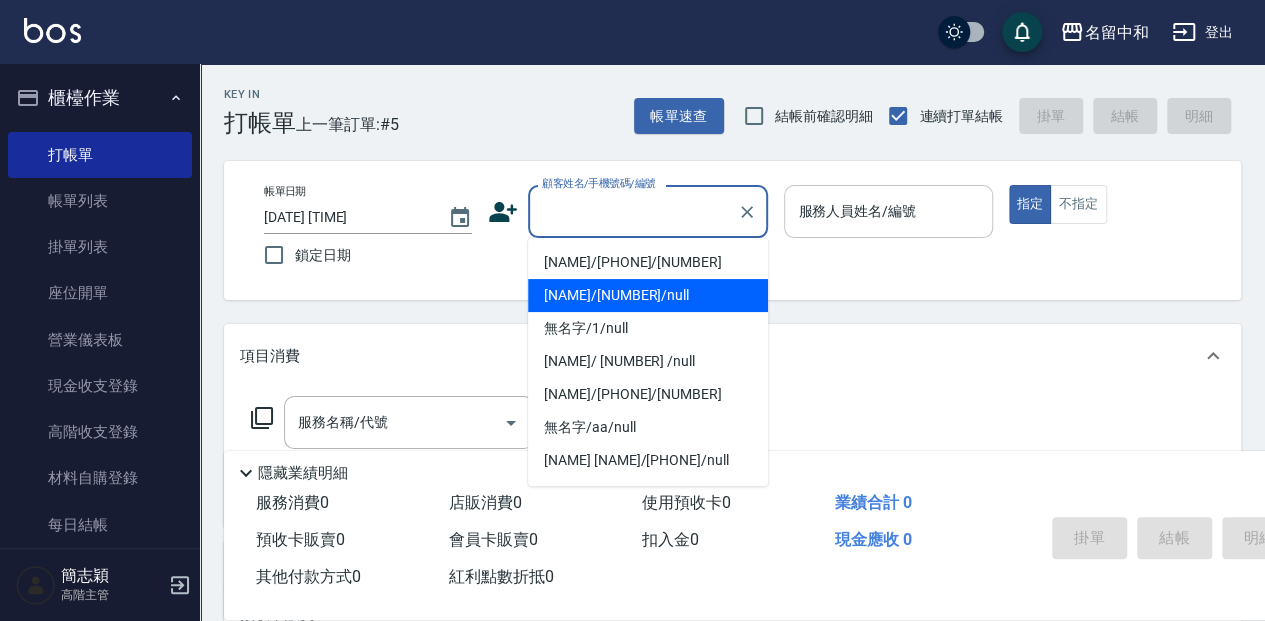 type on "[NAME]/[NUMBER]/null" 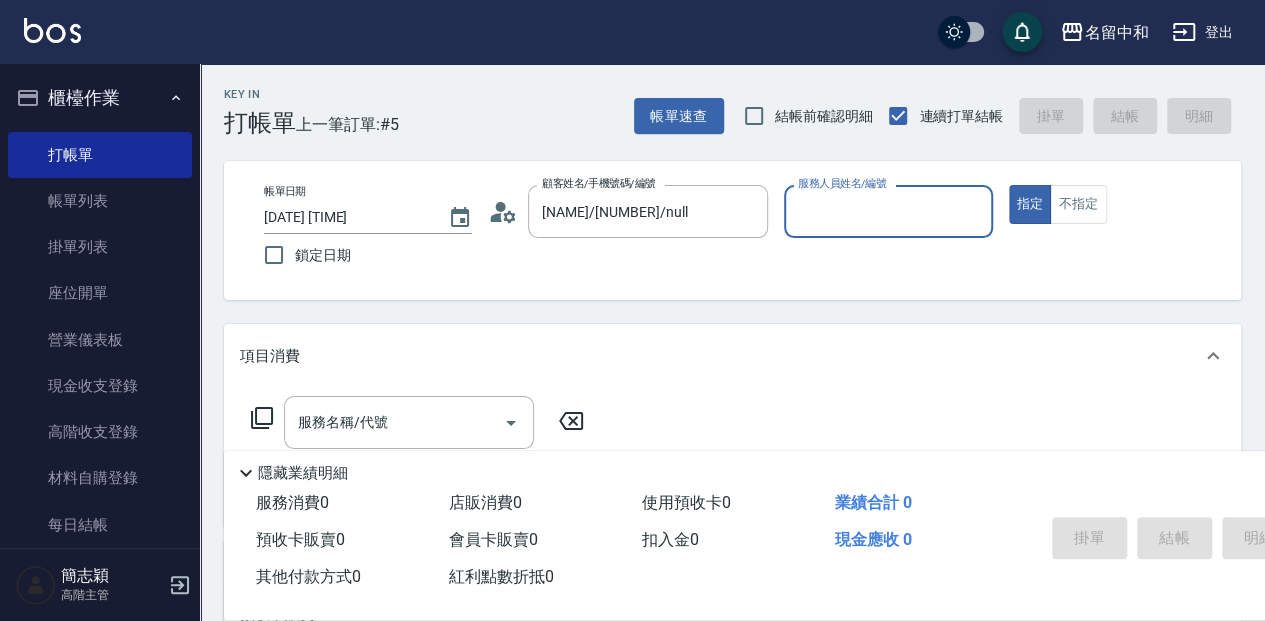 click on "服務人員姓名/編號" at bounding box center (888, 211) 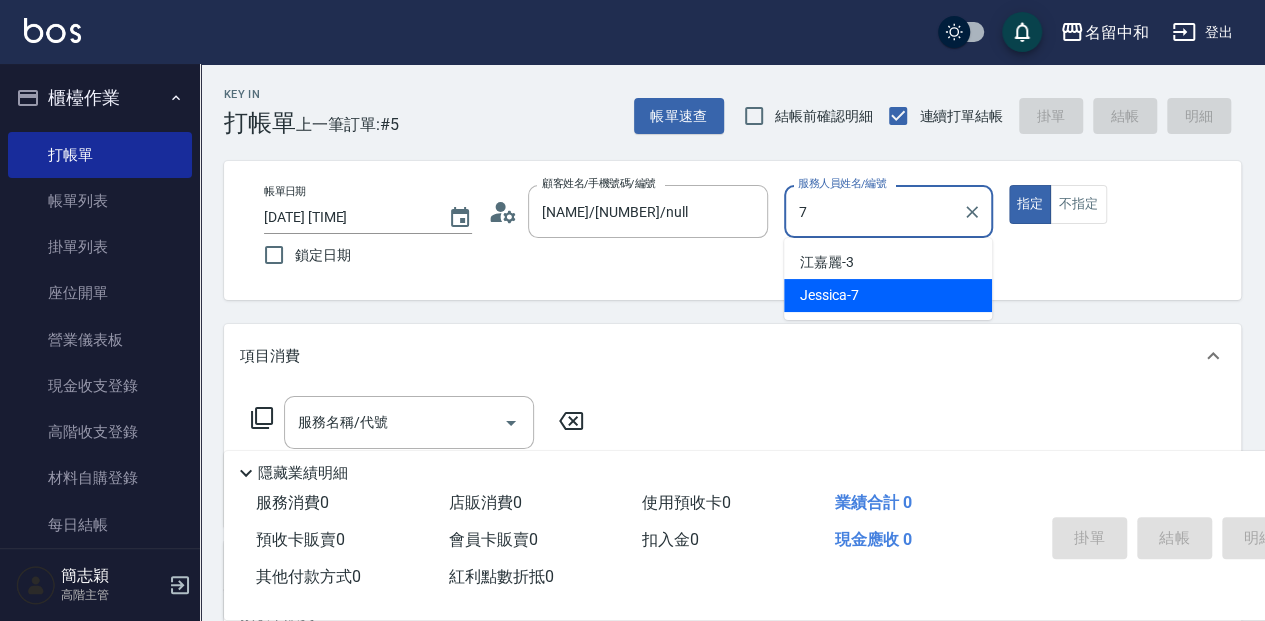 type on "Jessica-7" 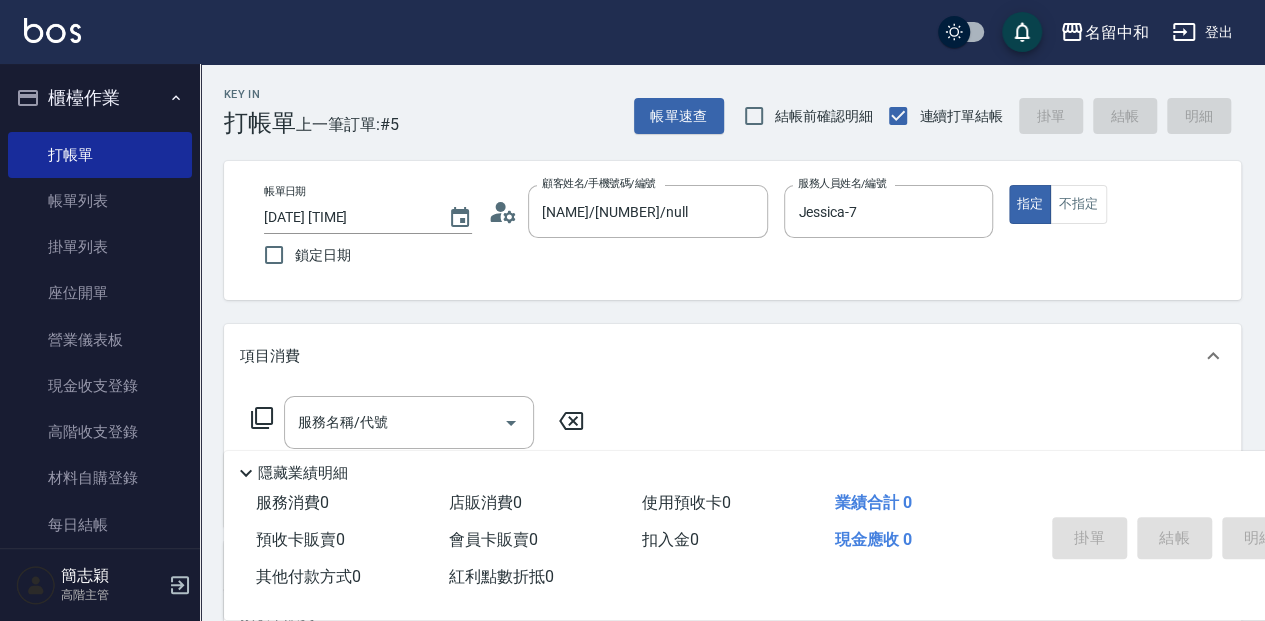 click 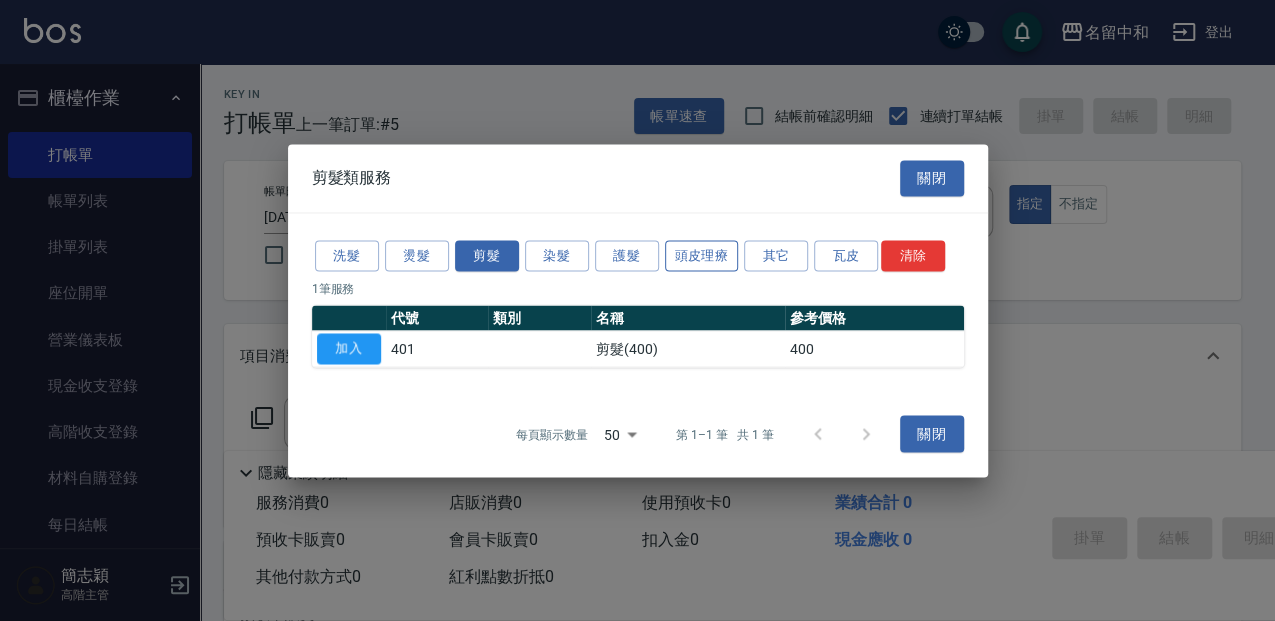 click on "頭皮理療" at bounding box center (702, 255) 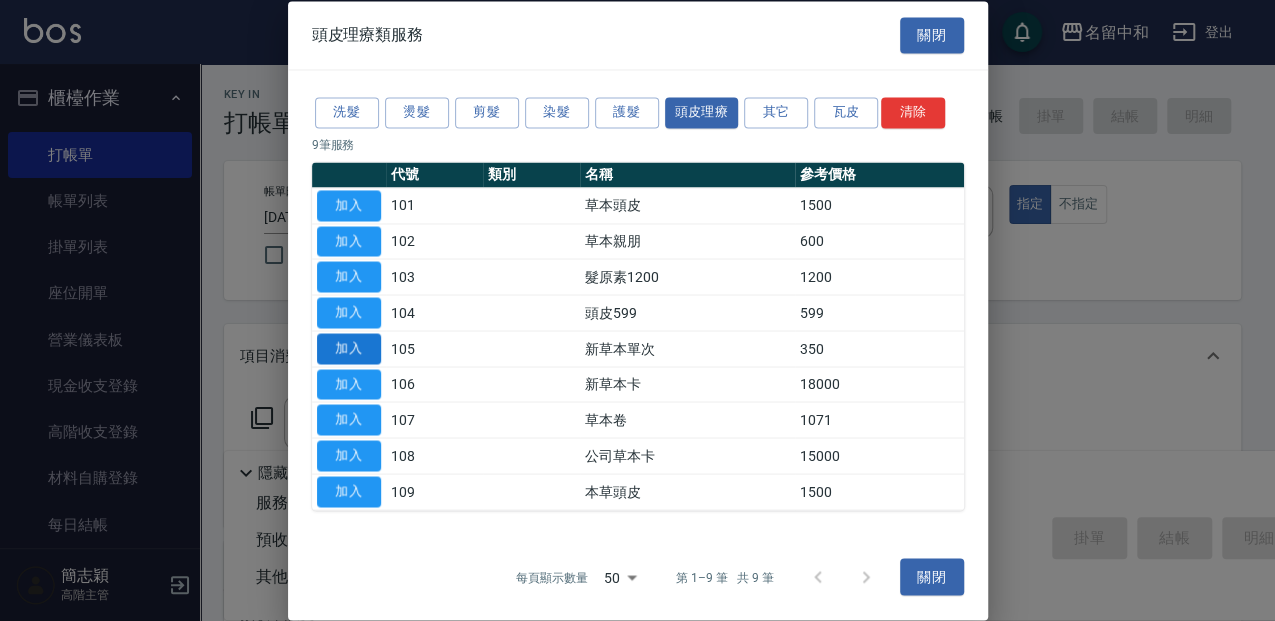 click on "加入" at bounding box center [349, 348] 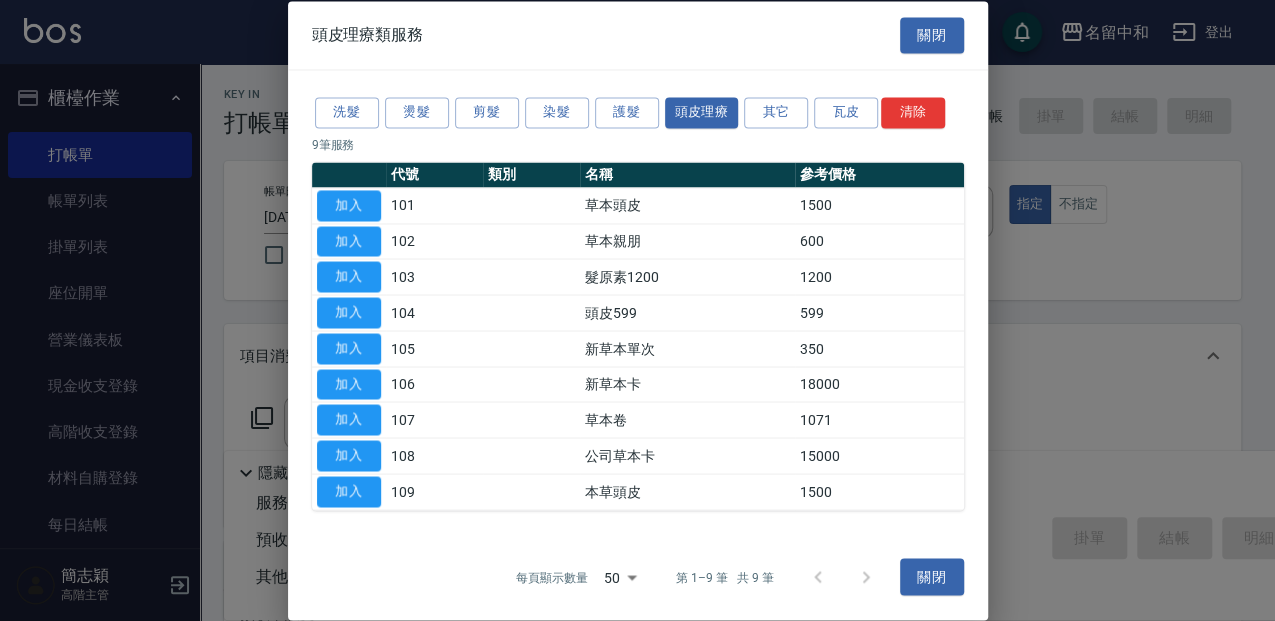 type on "新草本單次(105)" 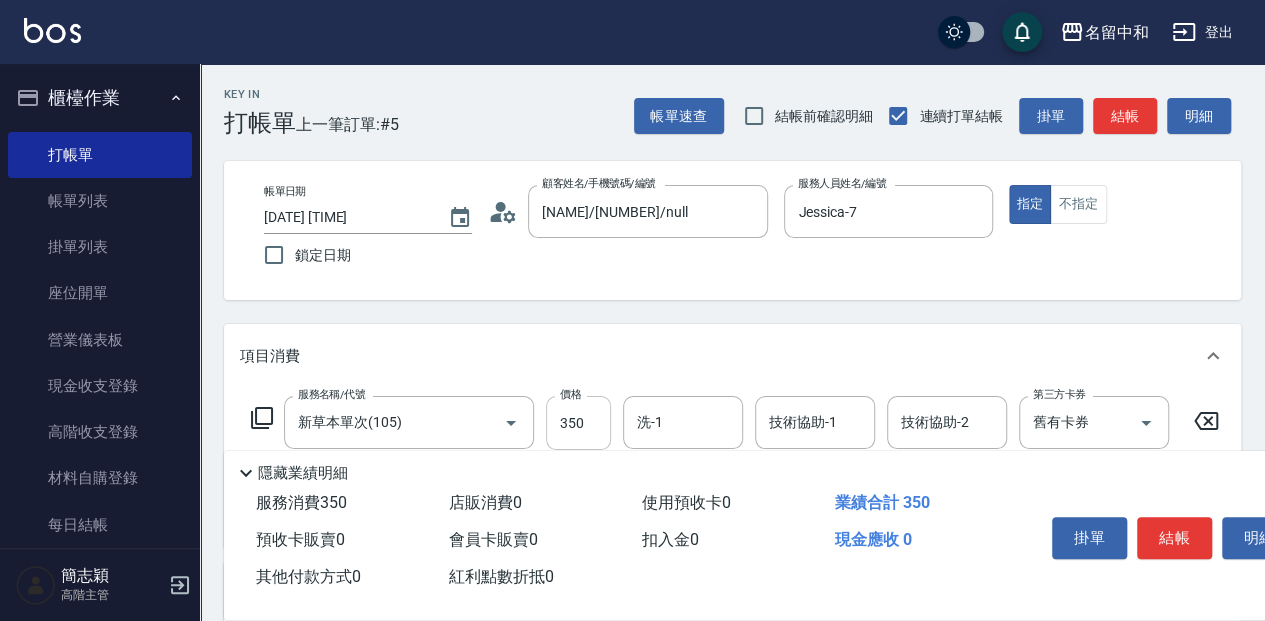 click on "350" at bounding box center [578, 423] 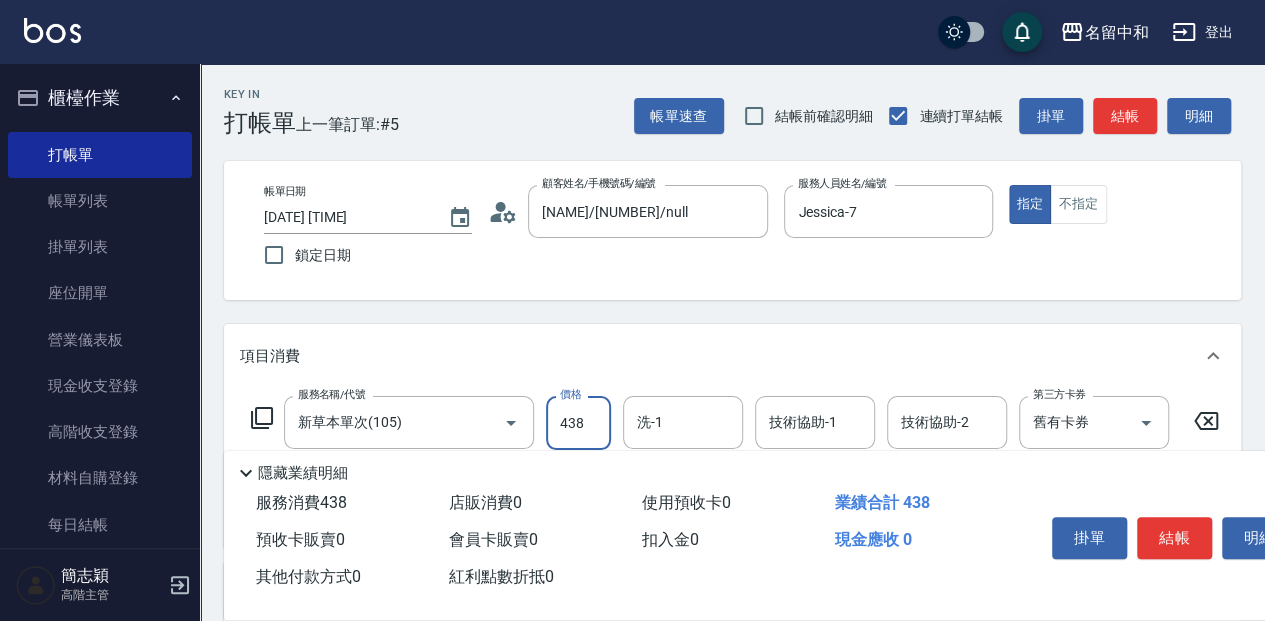 type on "438" 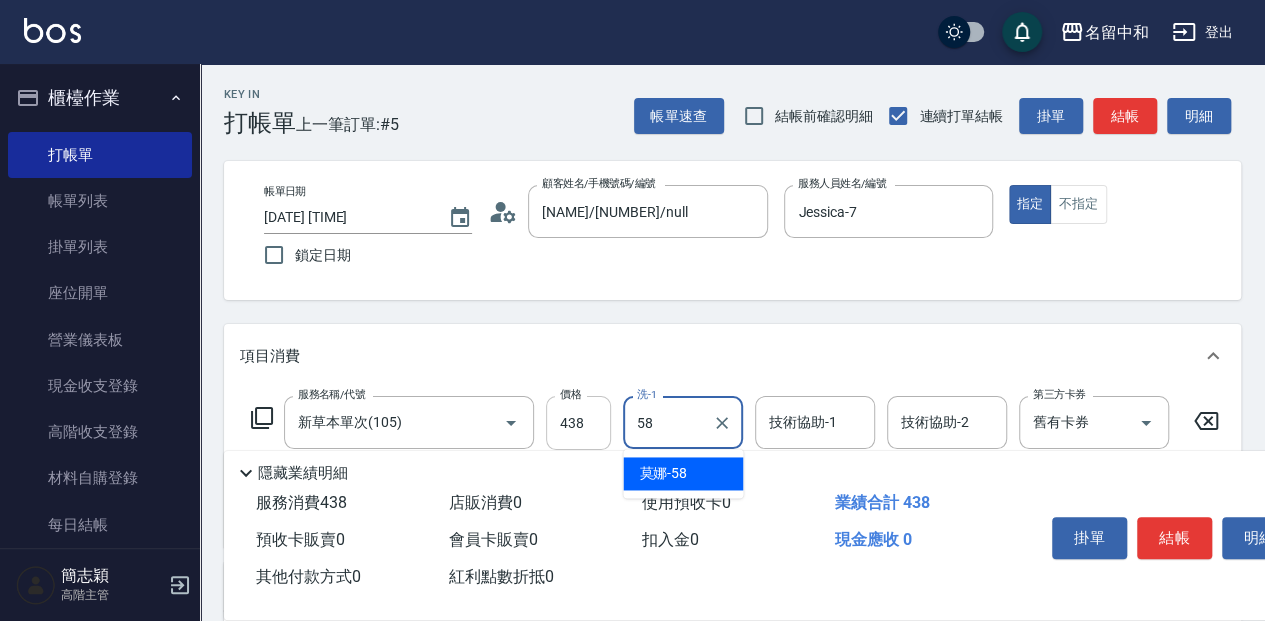 type on "莫娜-58" 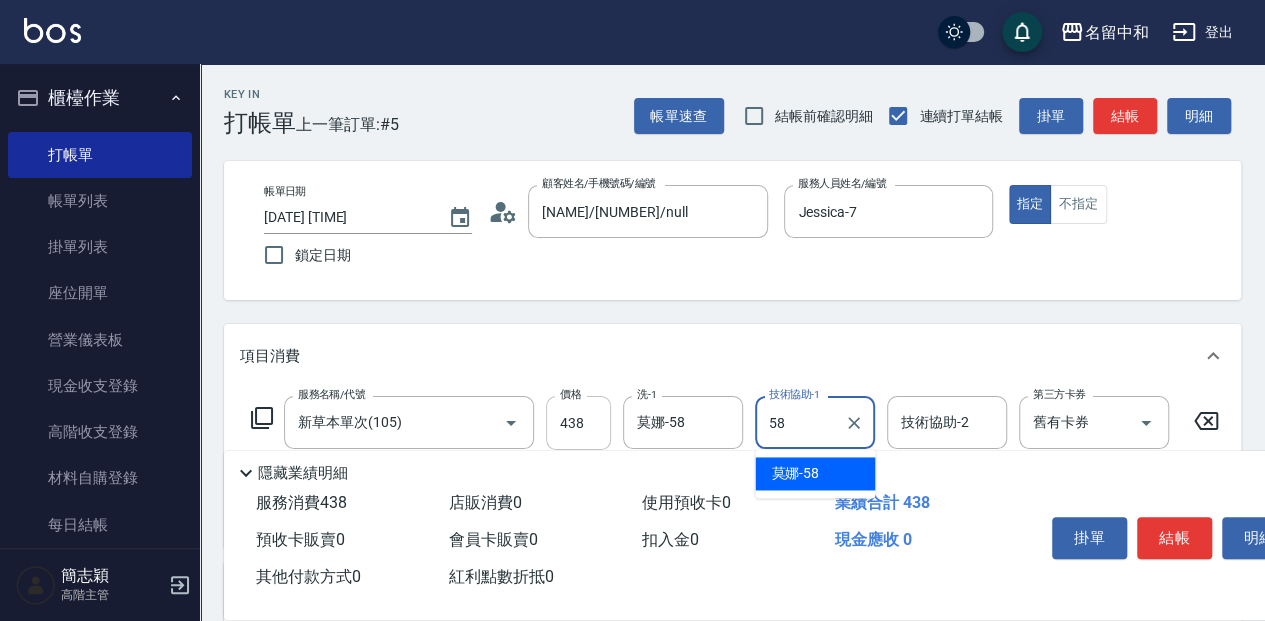 type on "莫娜-58" 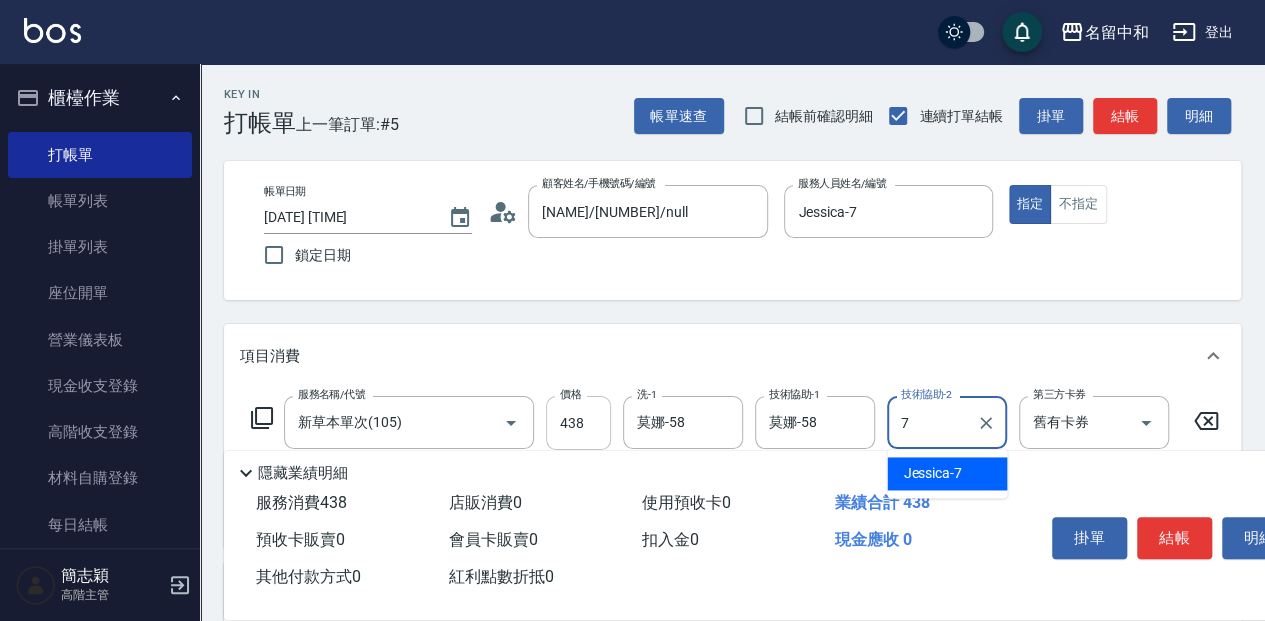 type on "Jessica-7" 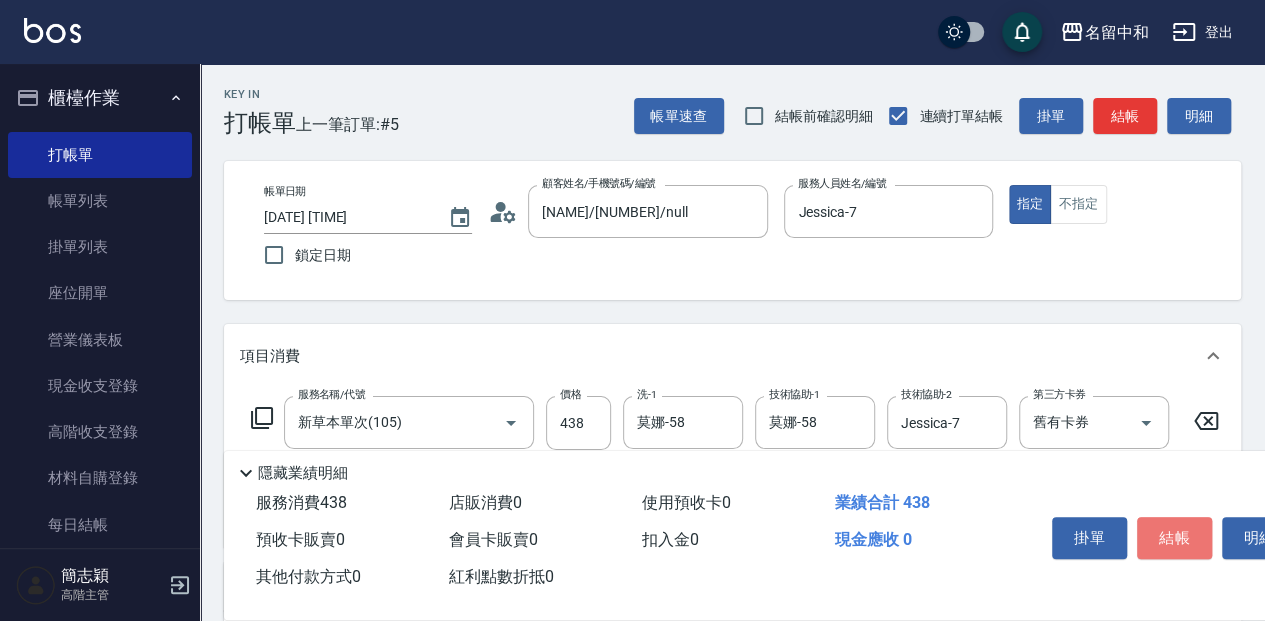 click on "結帳" at bounding box center (1174, 538) 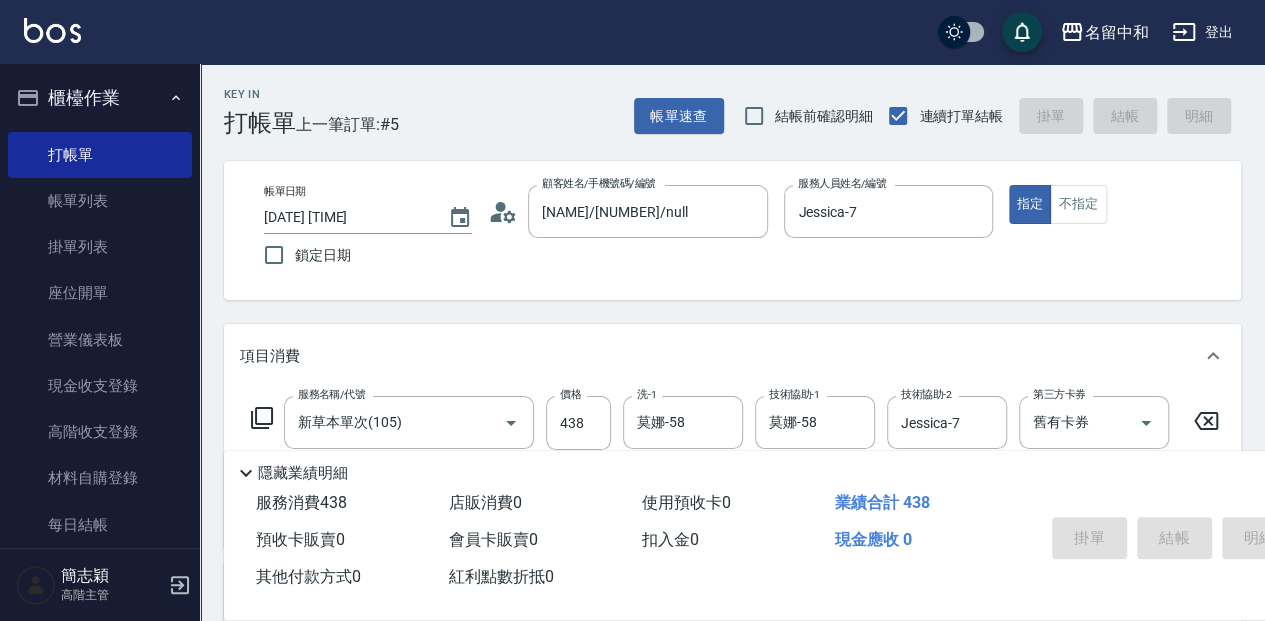 type on "2025/08/06 13:31" 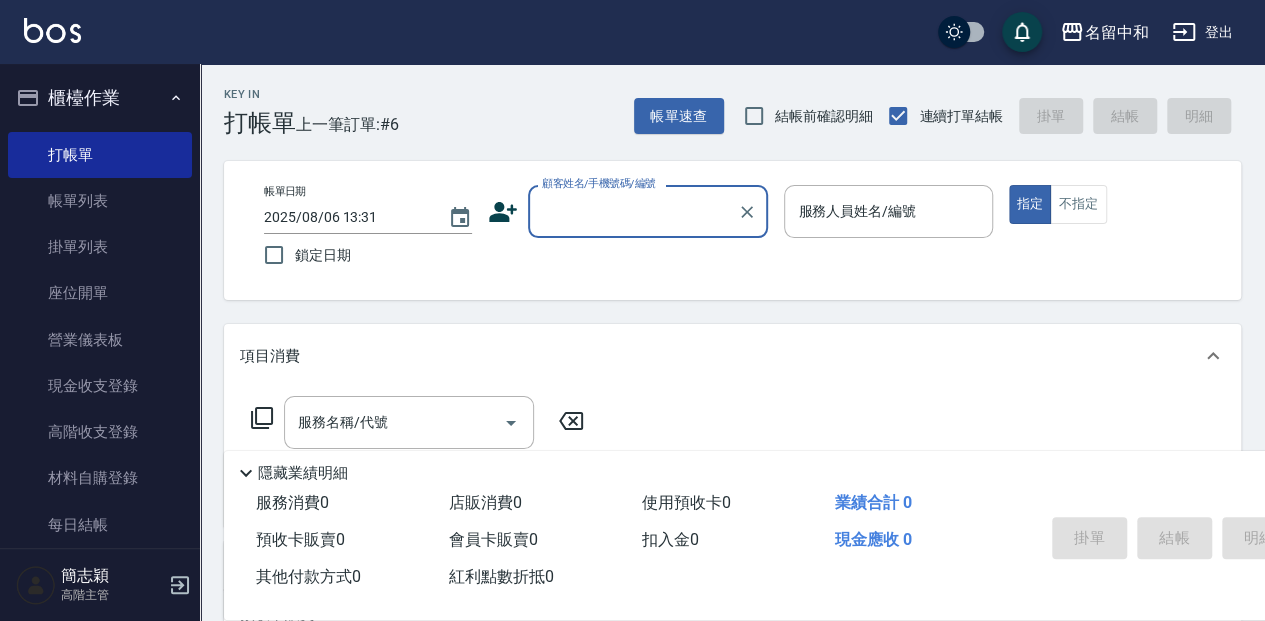 click on "顧客姓名/手機號碼/編號" at bounding box center (633, 211) 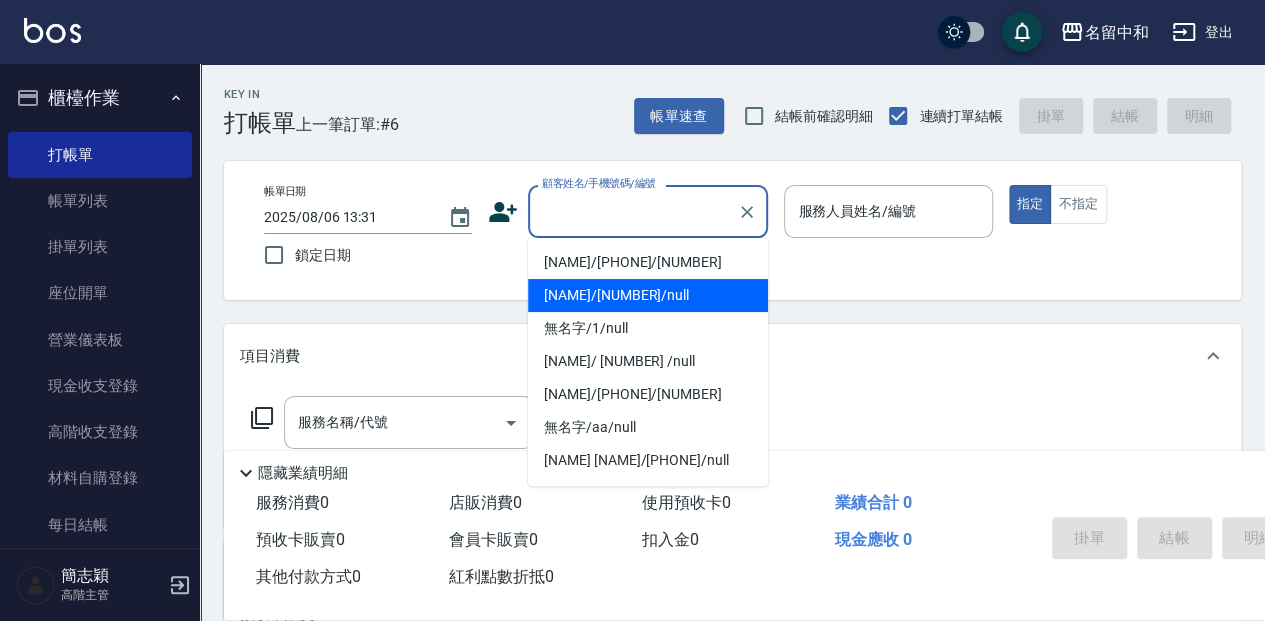 drag, startPoint x: 648, startPoint y: 305, endPoint x: 881, endPoint y: 248, distance: 239.8708 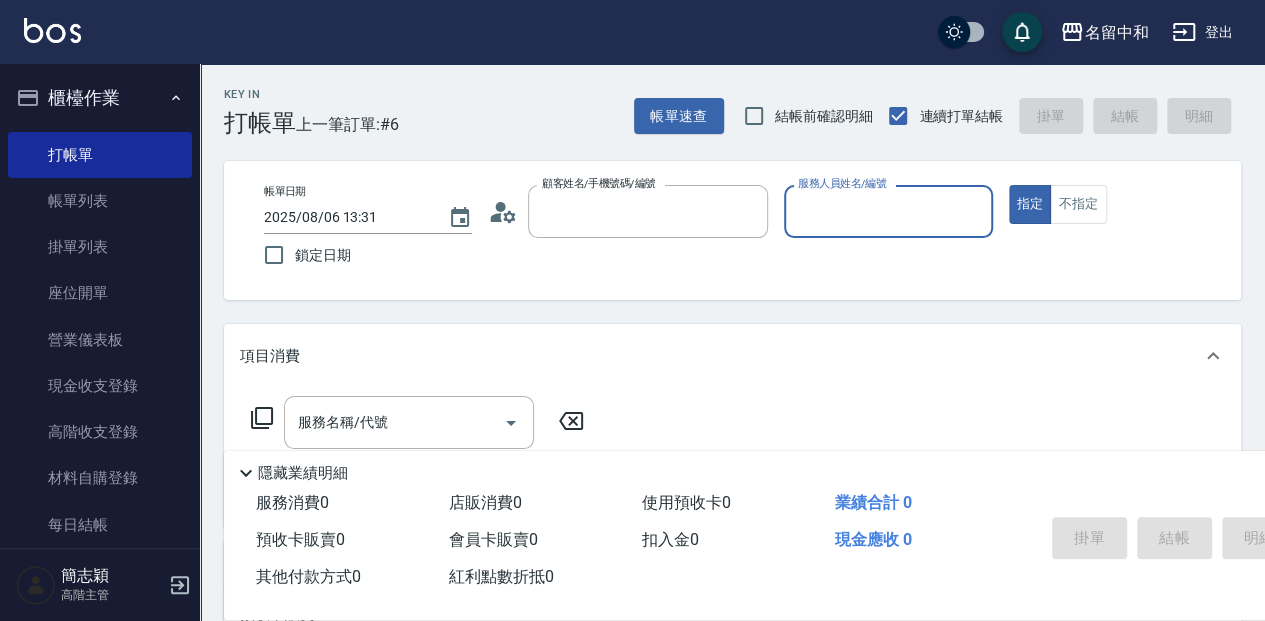 type on "[NAME]/[NUMBER]/null" 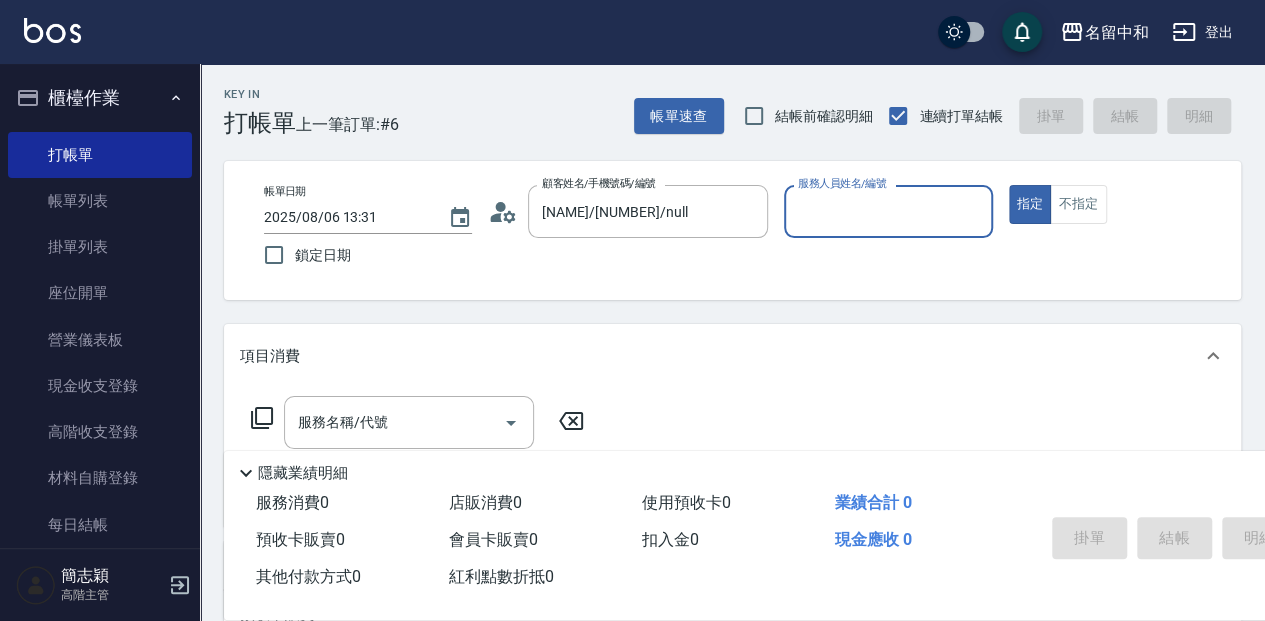 click on "服務人員姓名/編號" at bounding box center [888, 211] 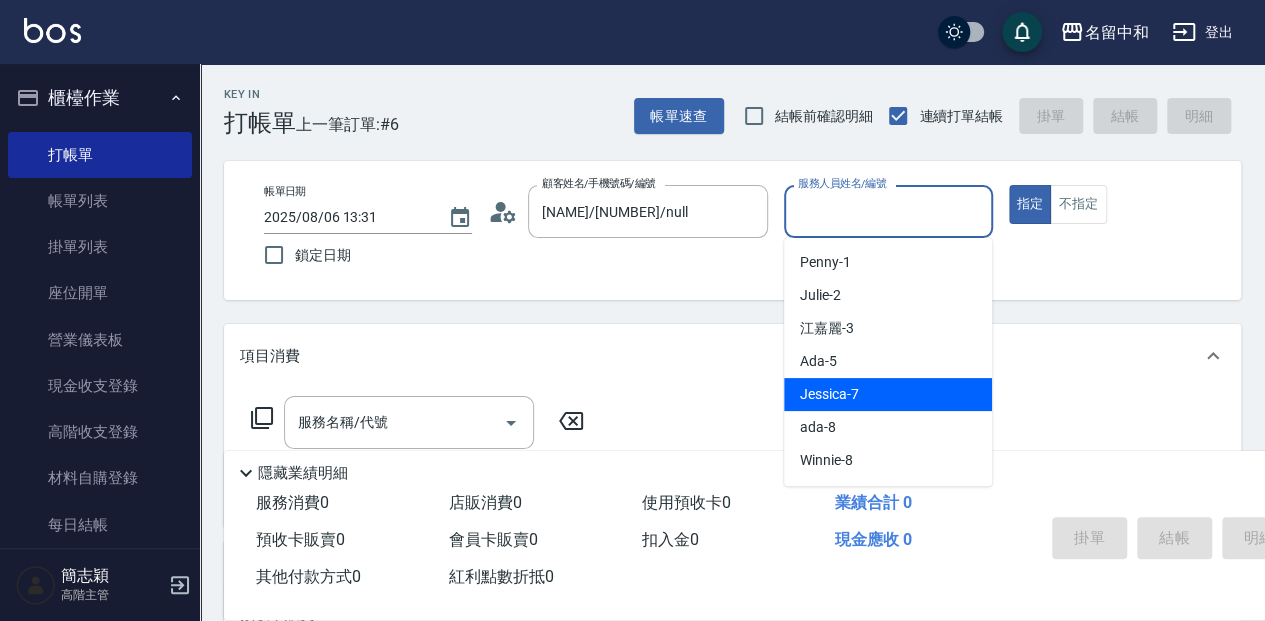 click on "[NAME] -[NUMBER]" at bounding box center [888, 394] 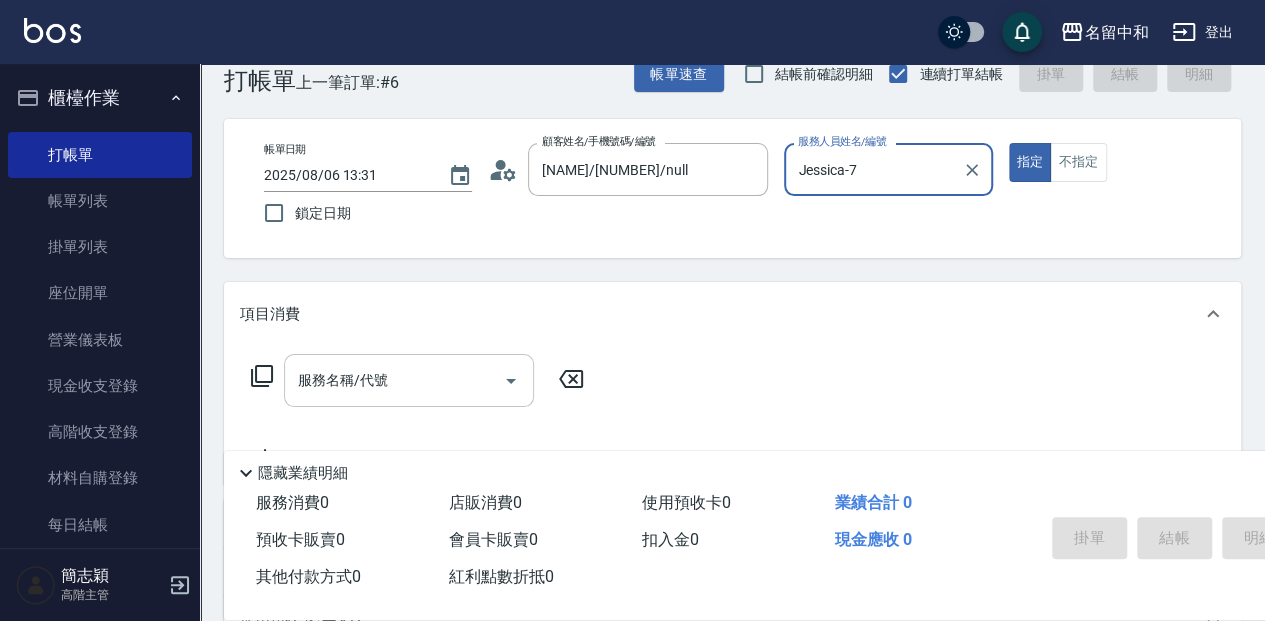 scroll, scrollTop: 66, scrollLeft: 0, axis: vertical 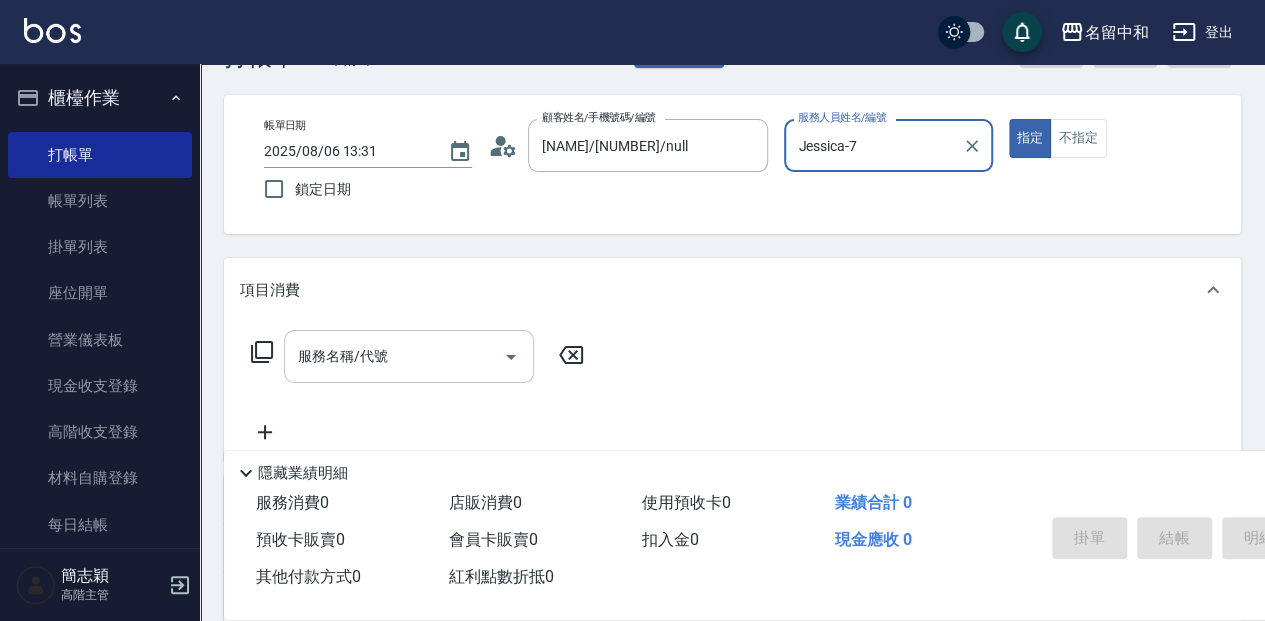 click on "服務名稱/代號" at bounding box center [394, 356] 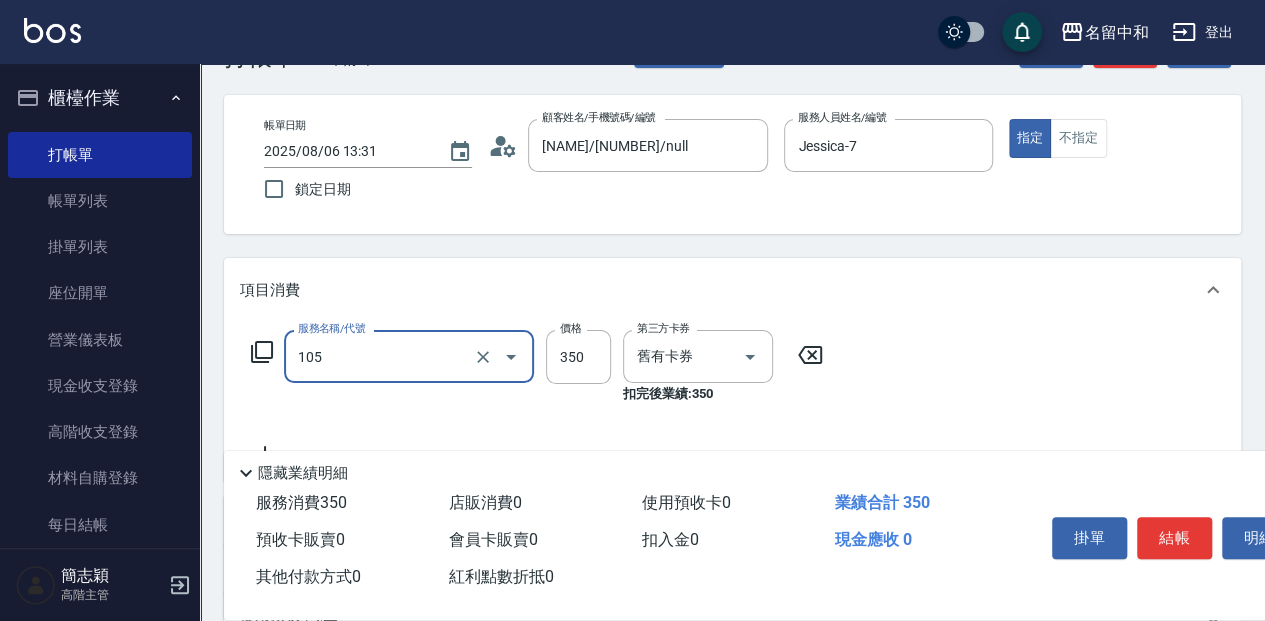 type on "新草本單次(105)" 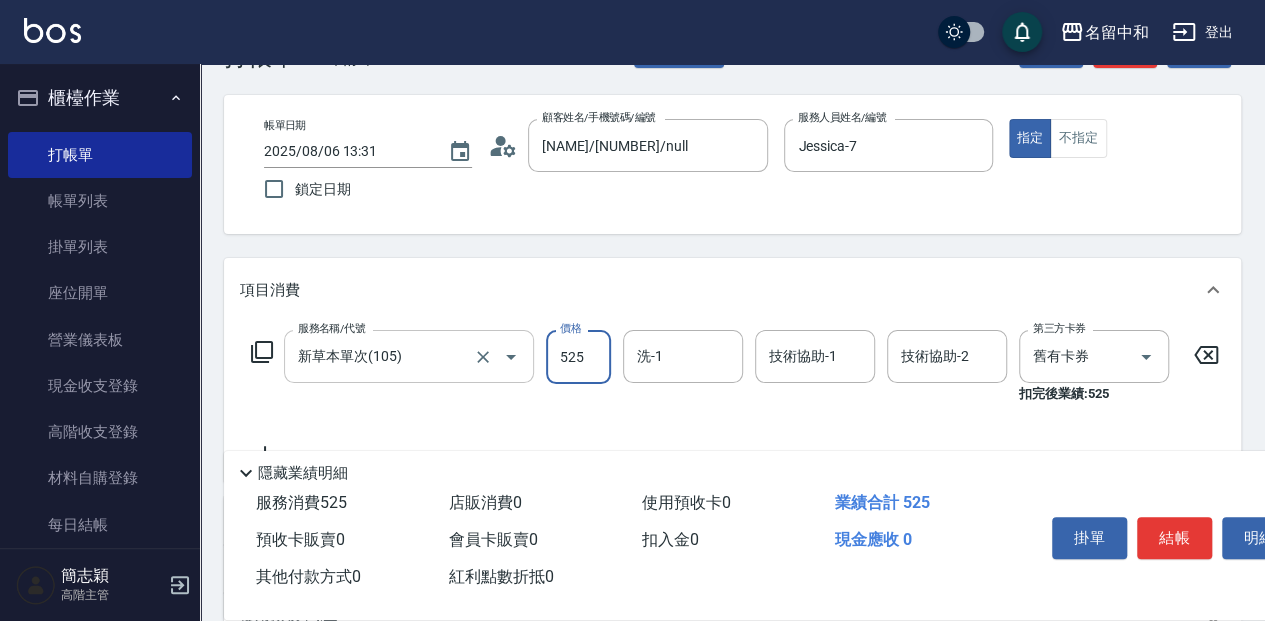 type on "525" 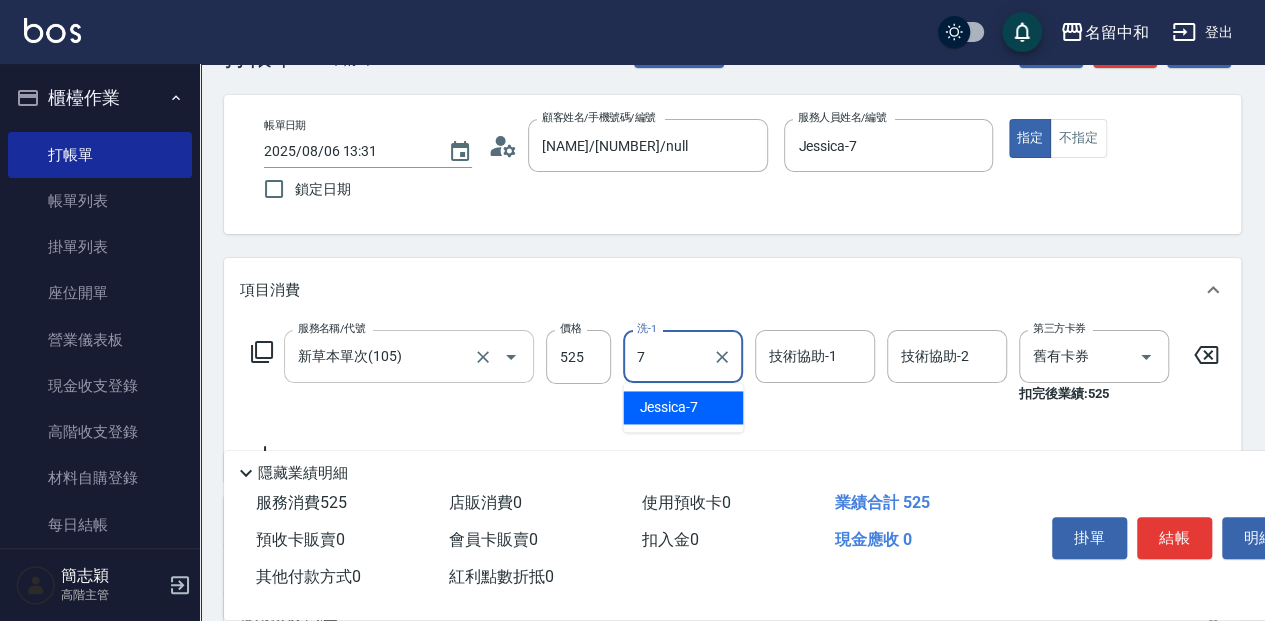 type on "Jessica-7" 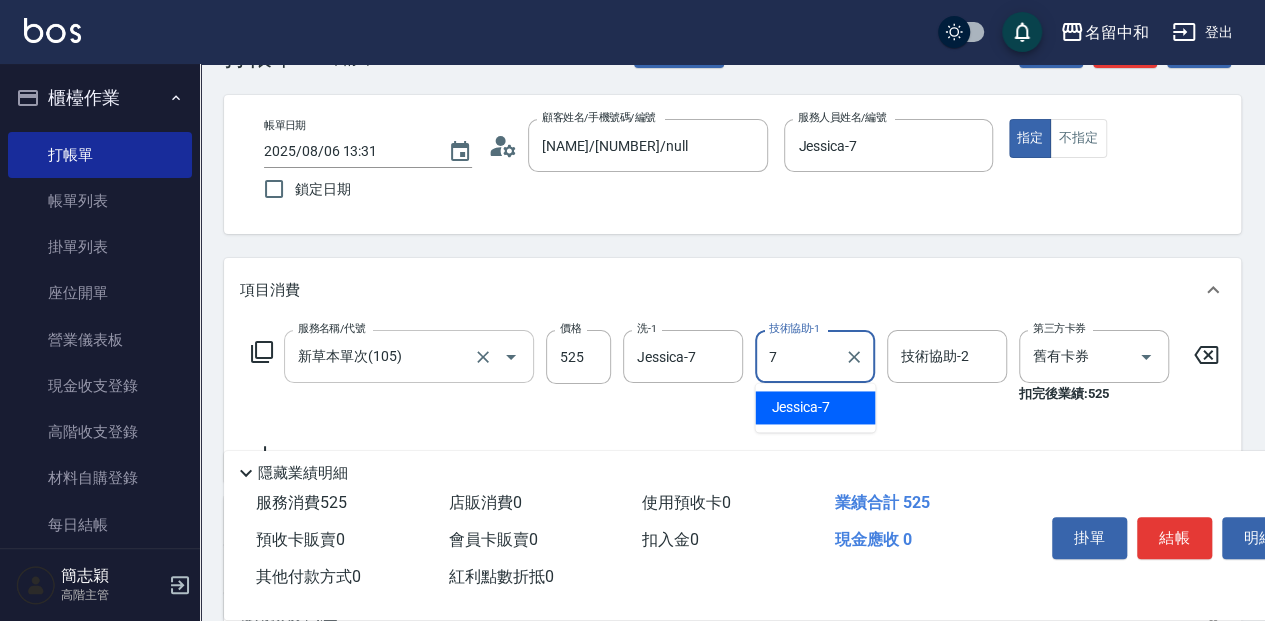 type on "Jessica-7" 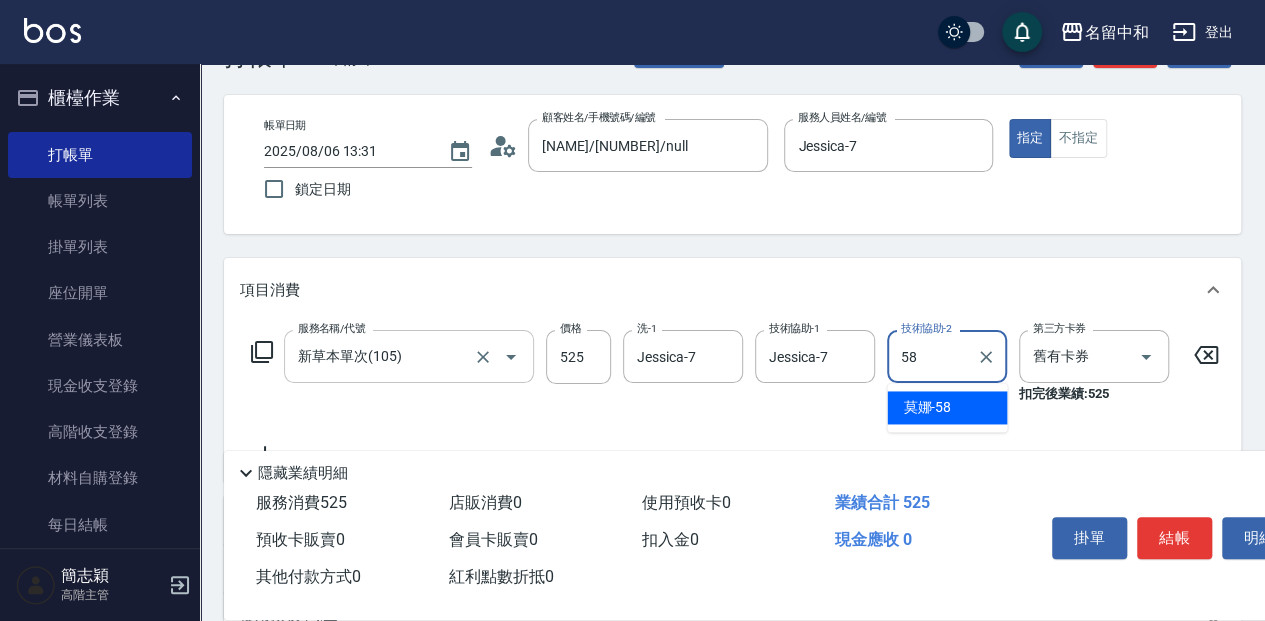 type on "莫娜-58" 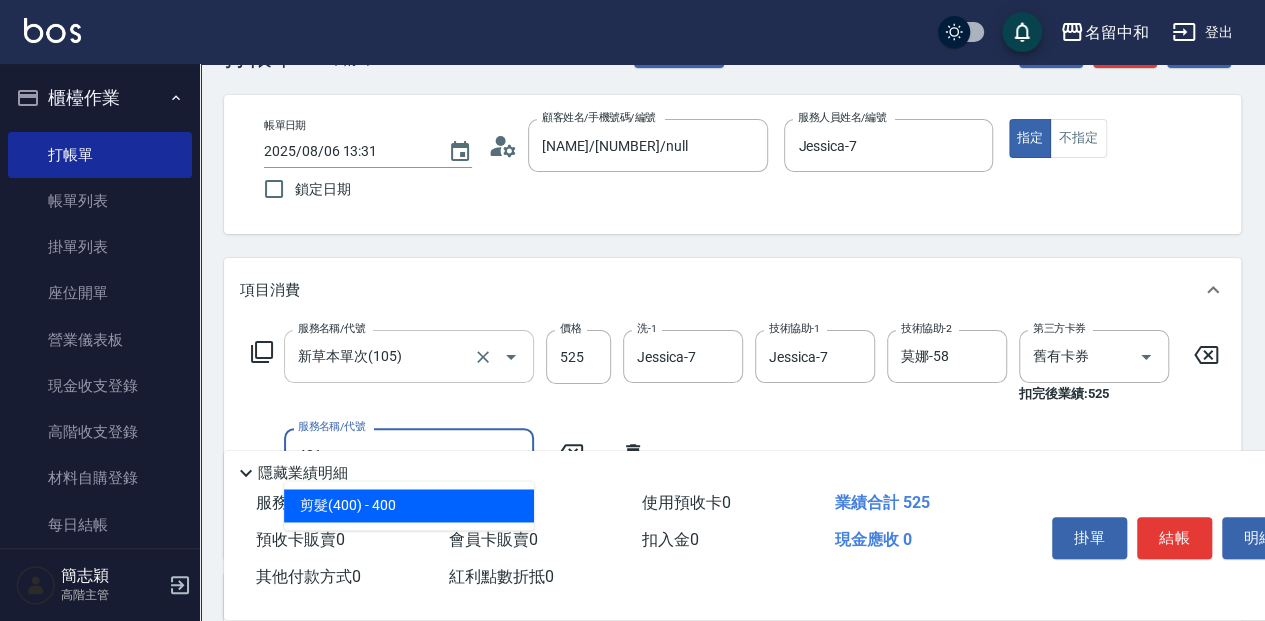type on "剪髮(400)(401)" 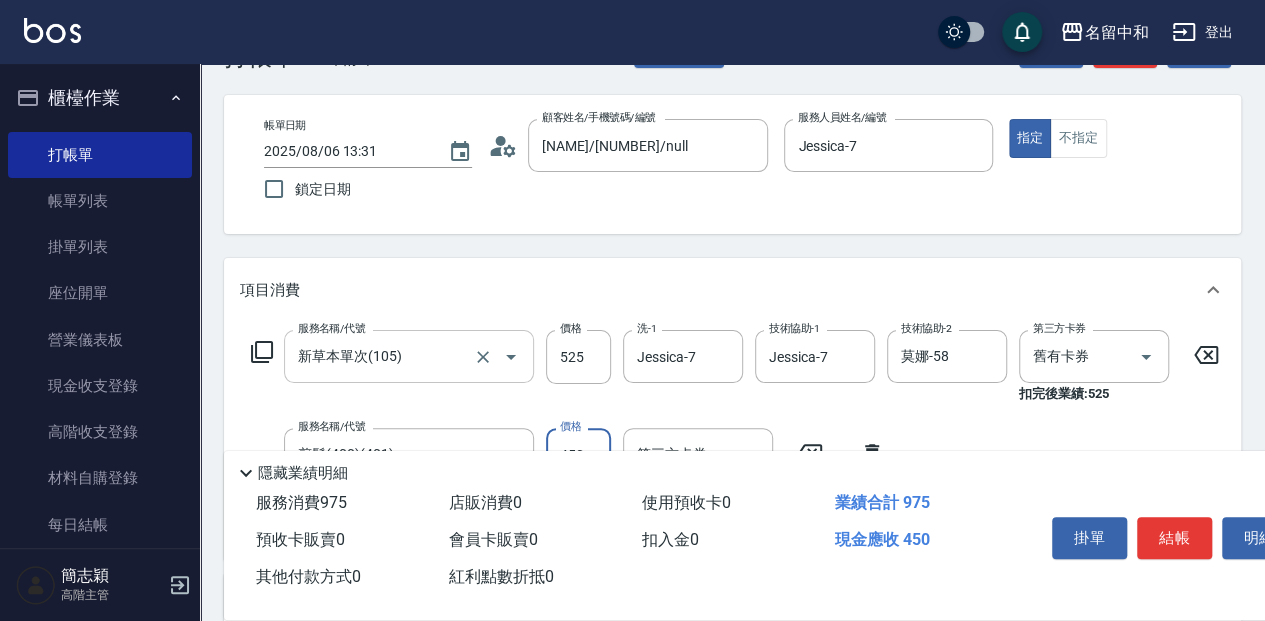 type on "450" 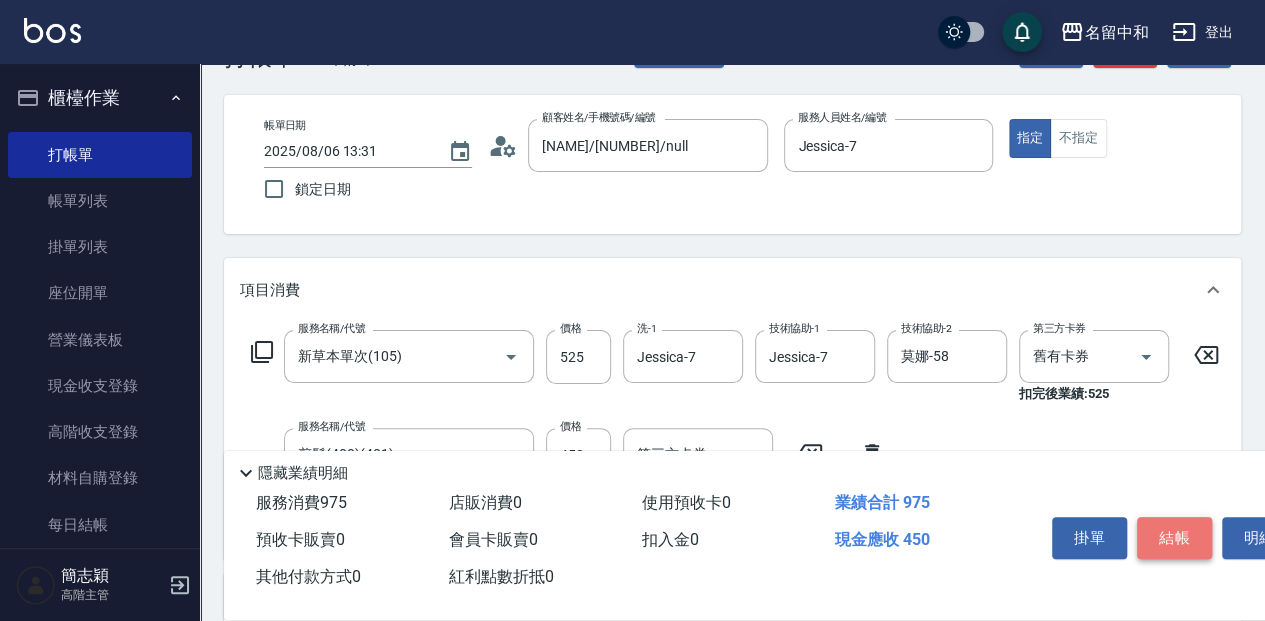 click on "結帳" at bounding box center (1174, 538) 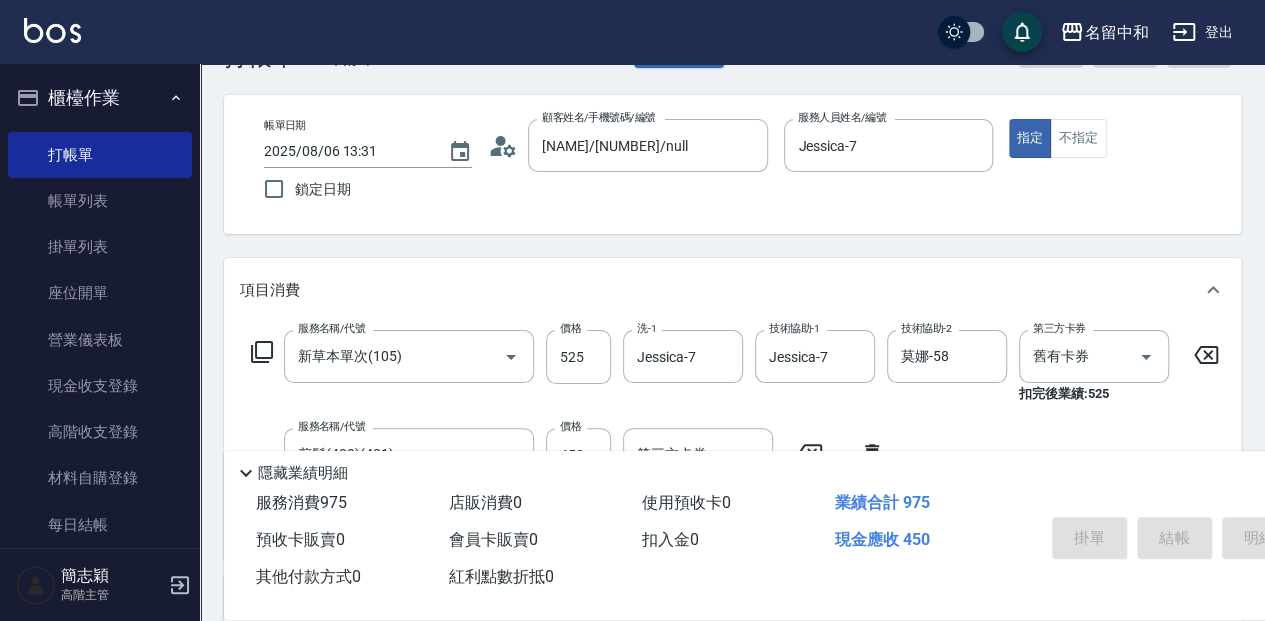 type on "2025/08/06 13:32" 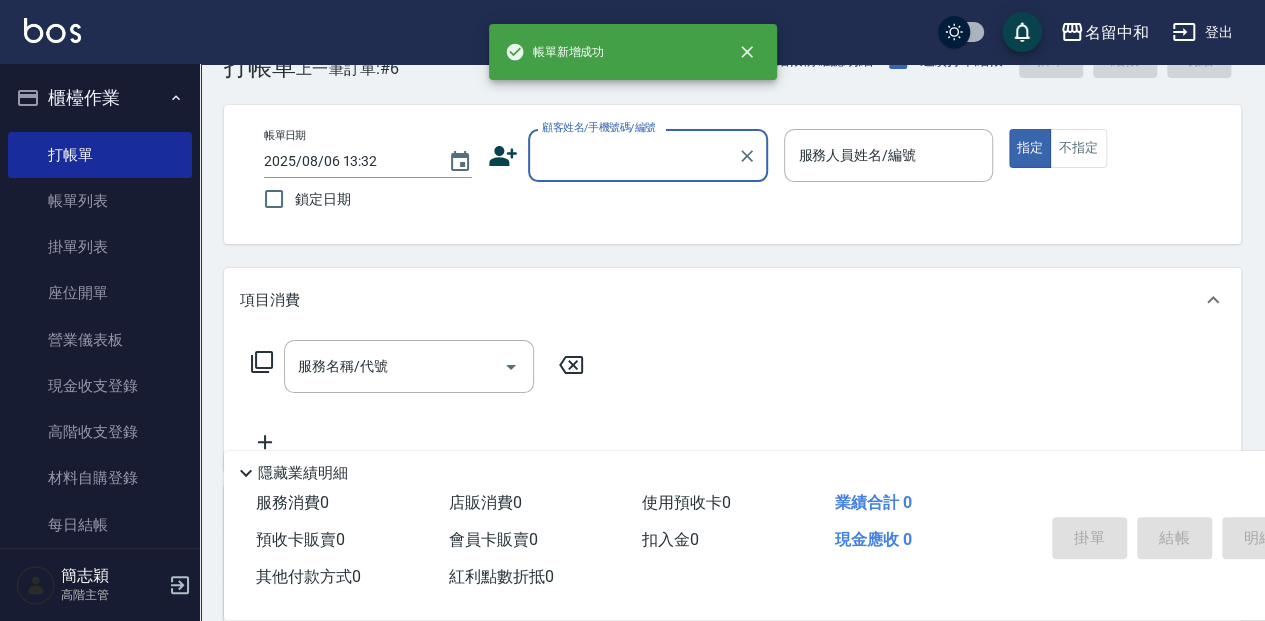 scroll, scrollTop: 0, scrollLeft: 0, axis: both 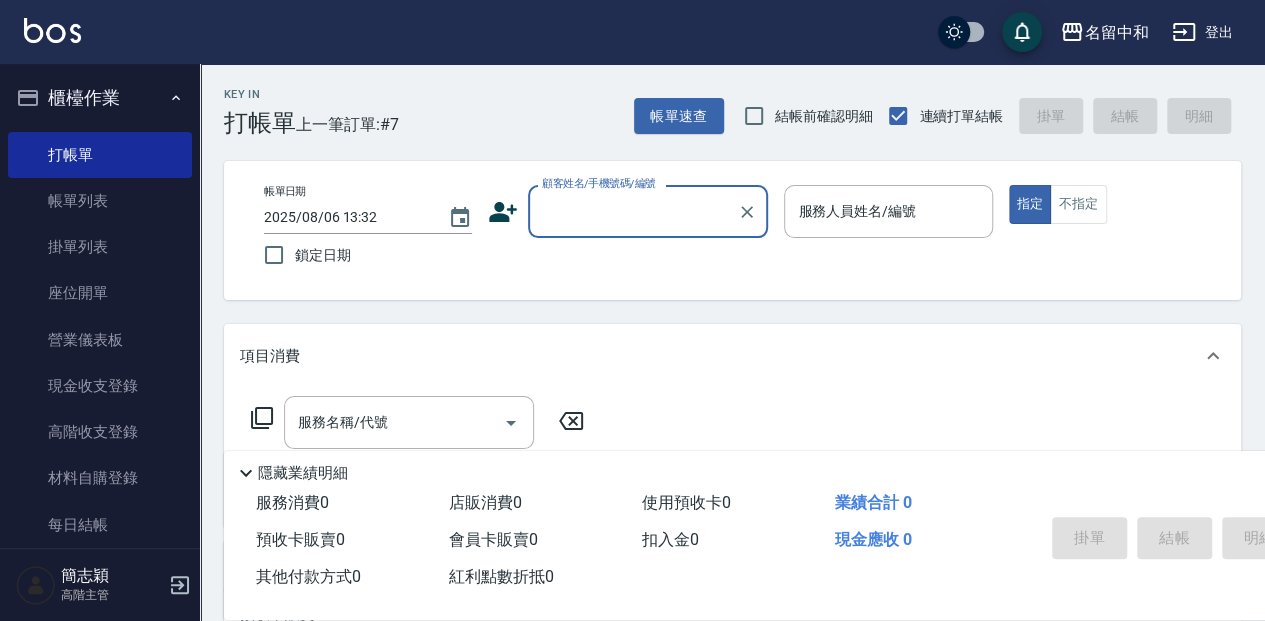 click on "顧客姓名/手機號碼/編號" at bounding box center (633, 211) 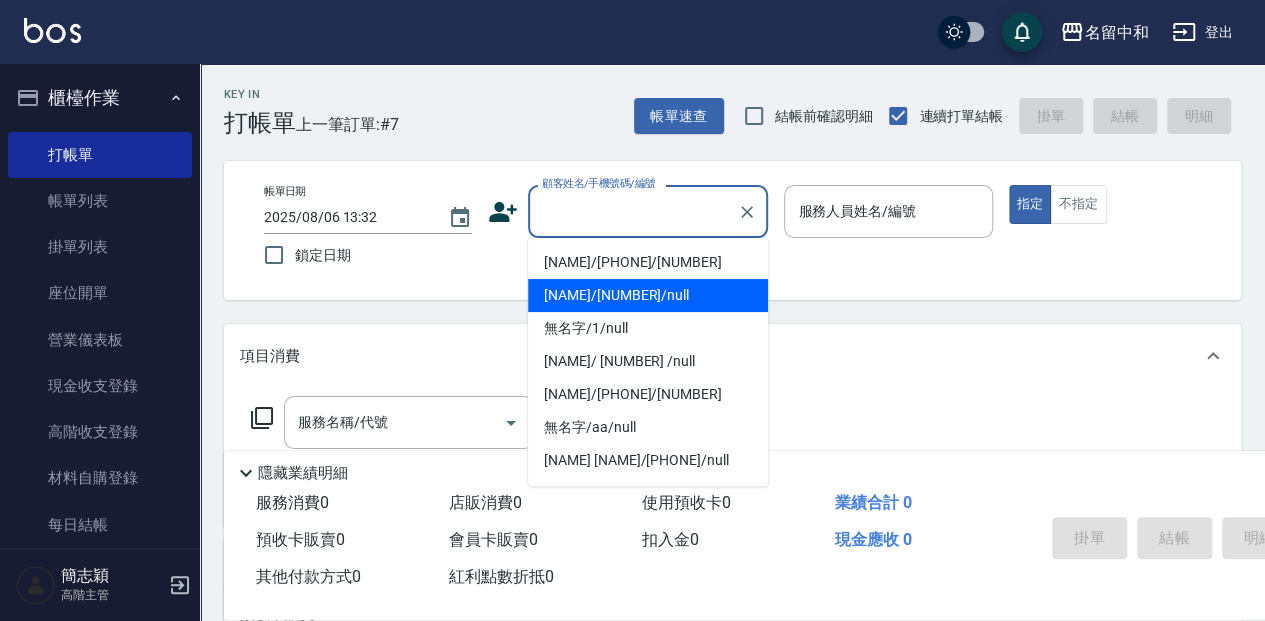 drag, startPoint x: 611, startPoint y: 300, endPoint x: 818, endPoint y: 231, distance: 218.19716 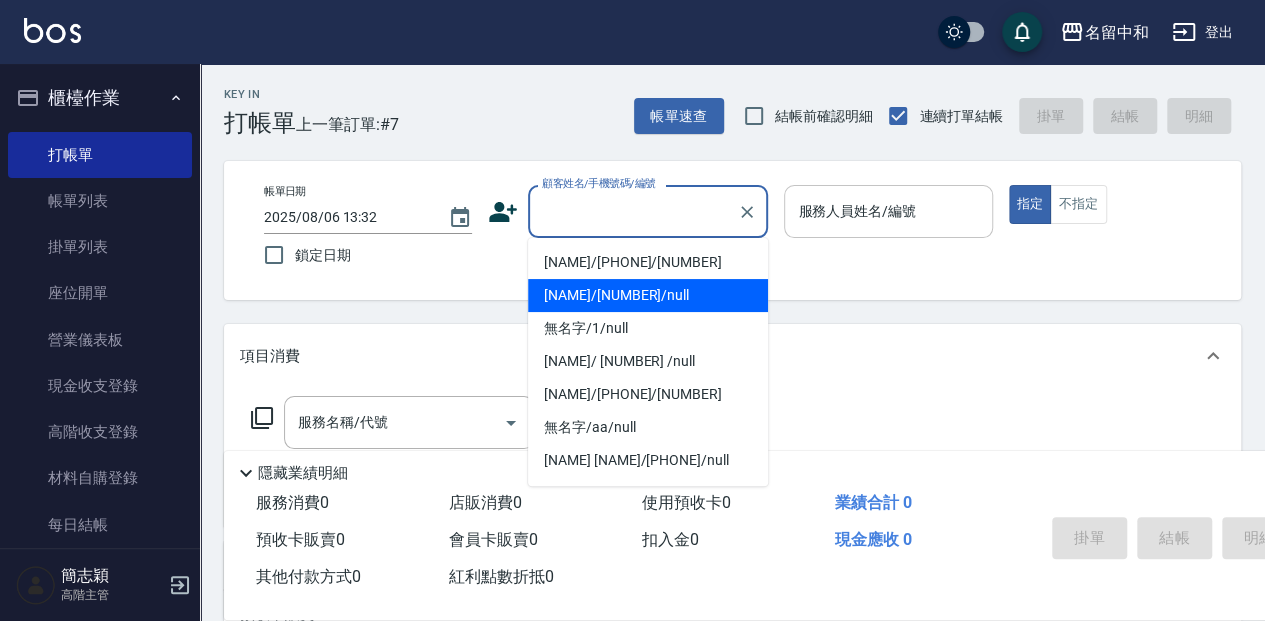 type on "[NAME]/[NUMBER]/null" 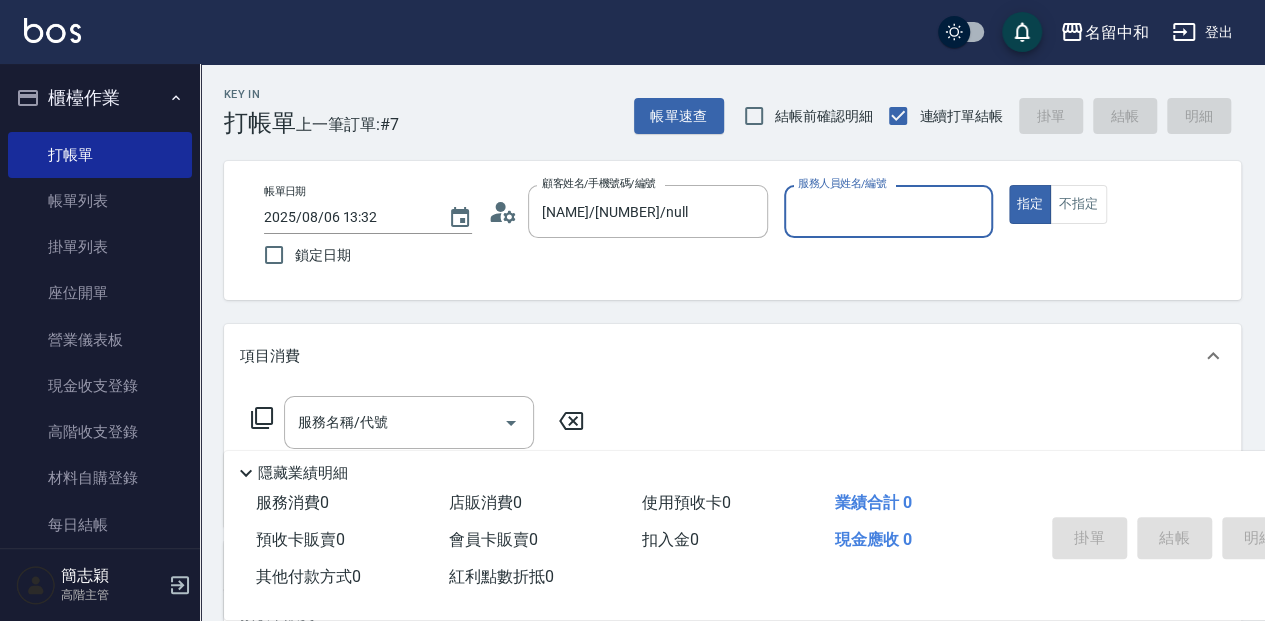 click on "服務人員姓名/編號" at bounding box center [888, 211] 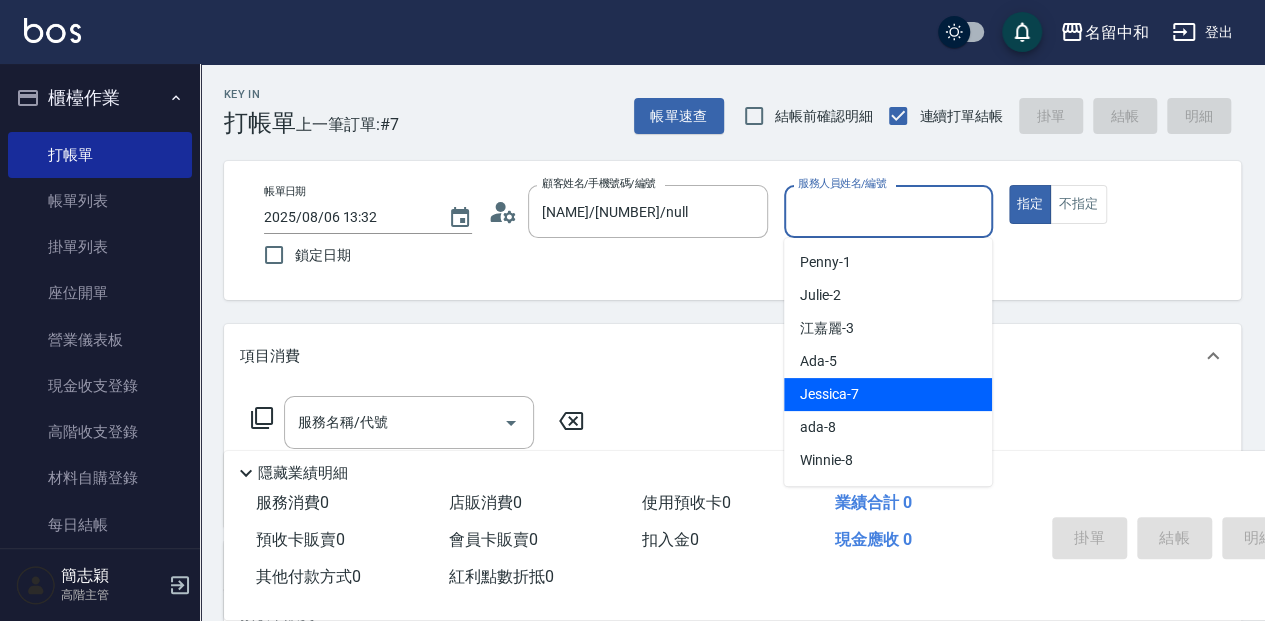 click on "[NAME] -[NUMBER]" at bounding box center (888, 394) 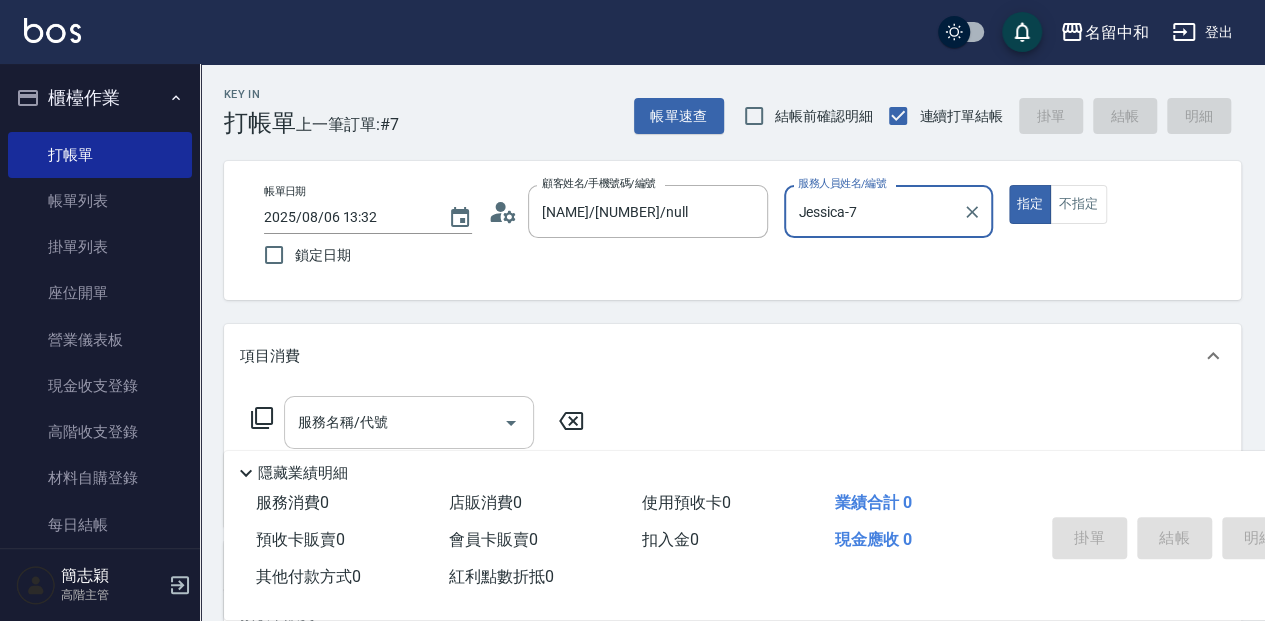 click on "服務名稱/代號" at bounding box center [394, 422] 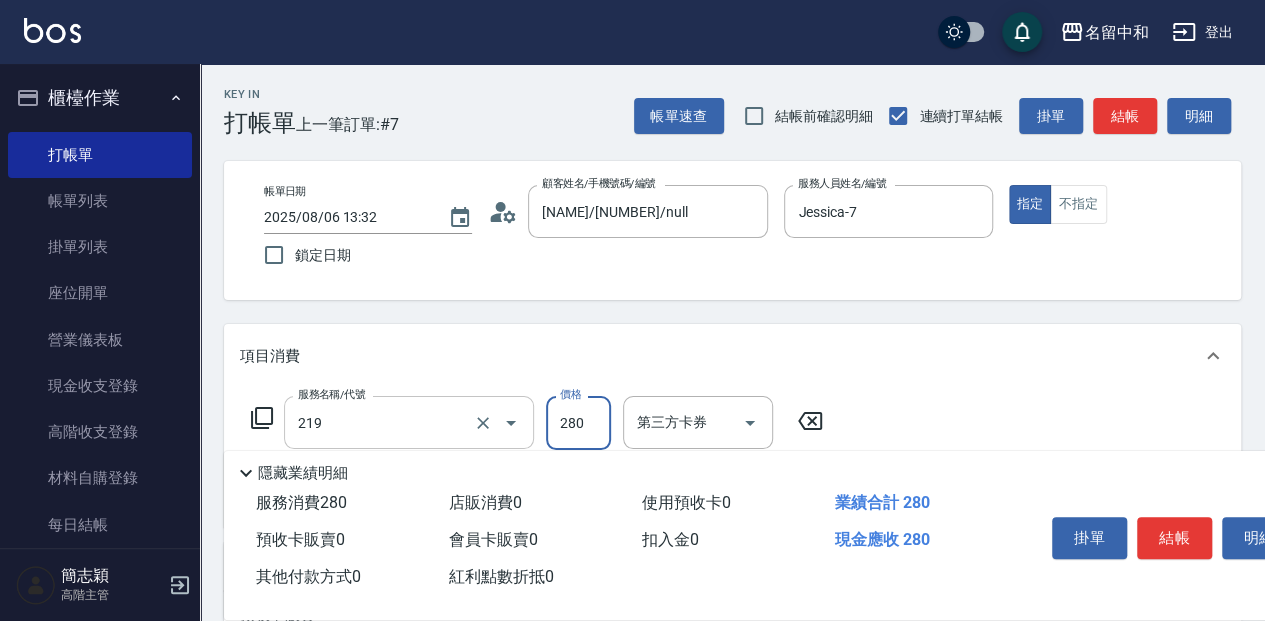 type on "洗髮280(219)" 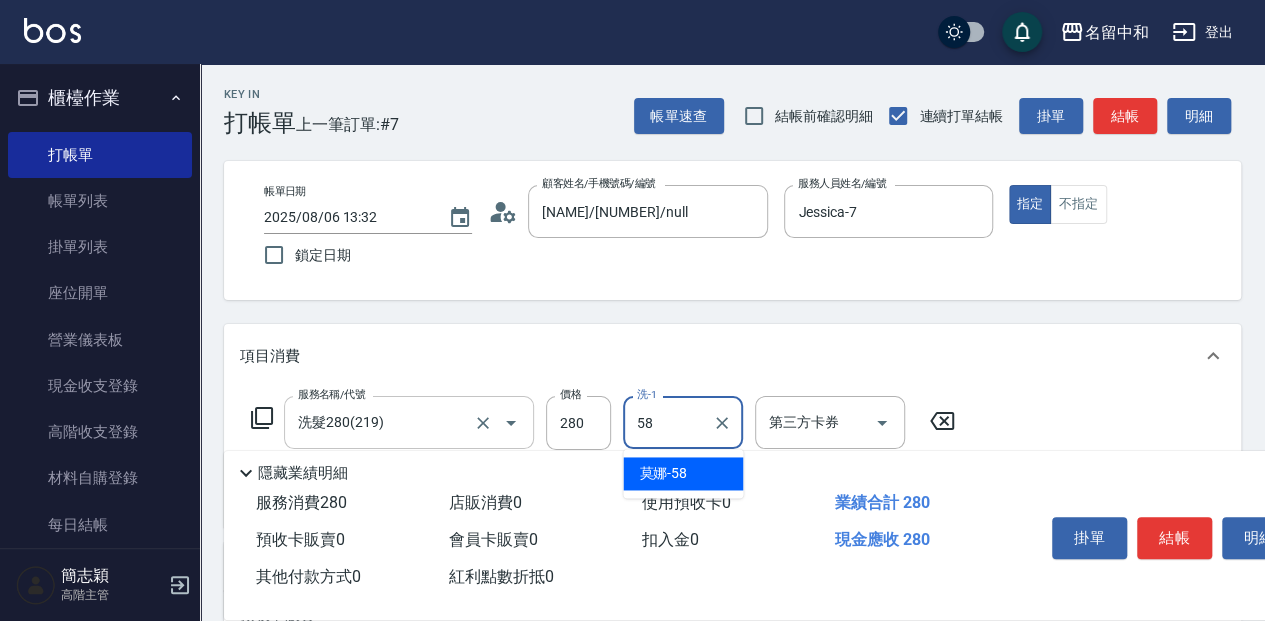 type on "莫娜-58" 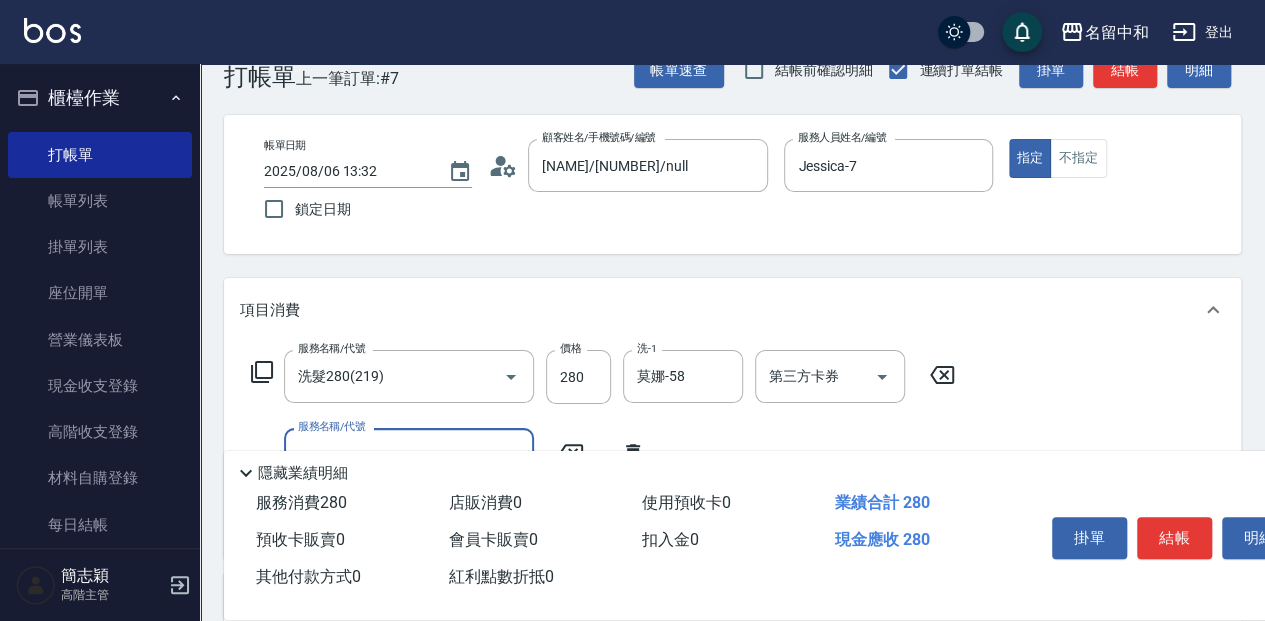 scroll, scrollTop: 66, scrollLeft: 0, axis: vertical 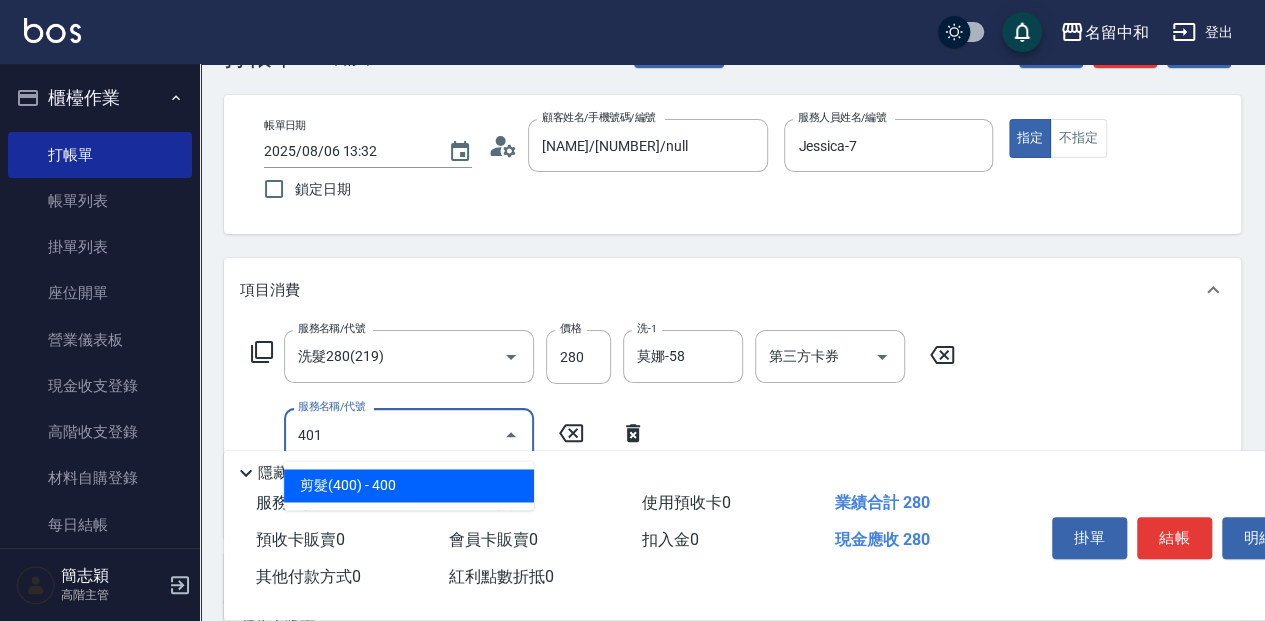 type on "剪髮(400)(401)" 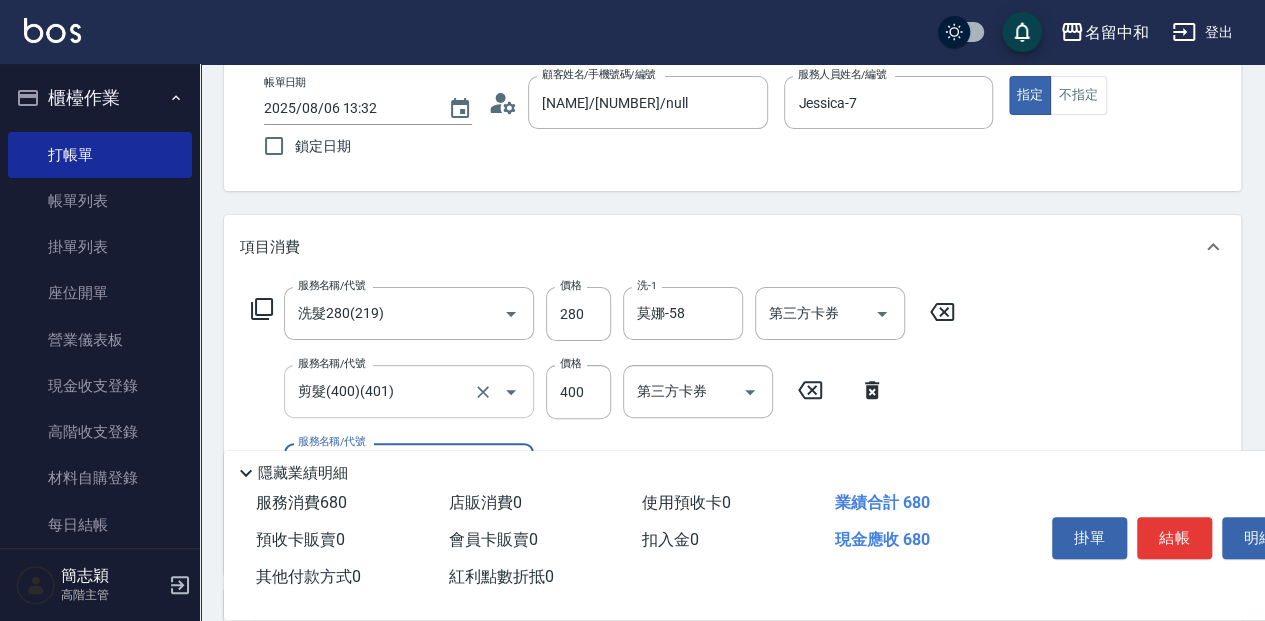 scroll, scrollTop: 200, scrollLeft: 0, axis: vertical 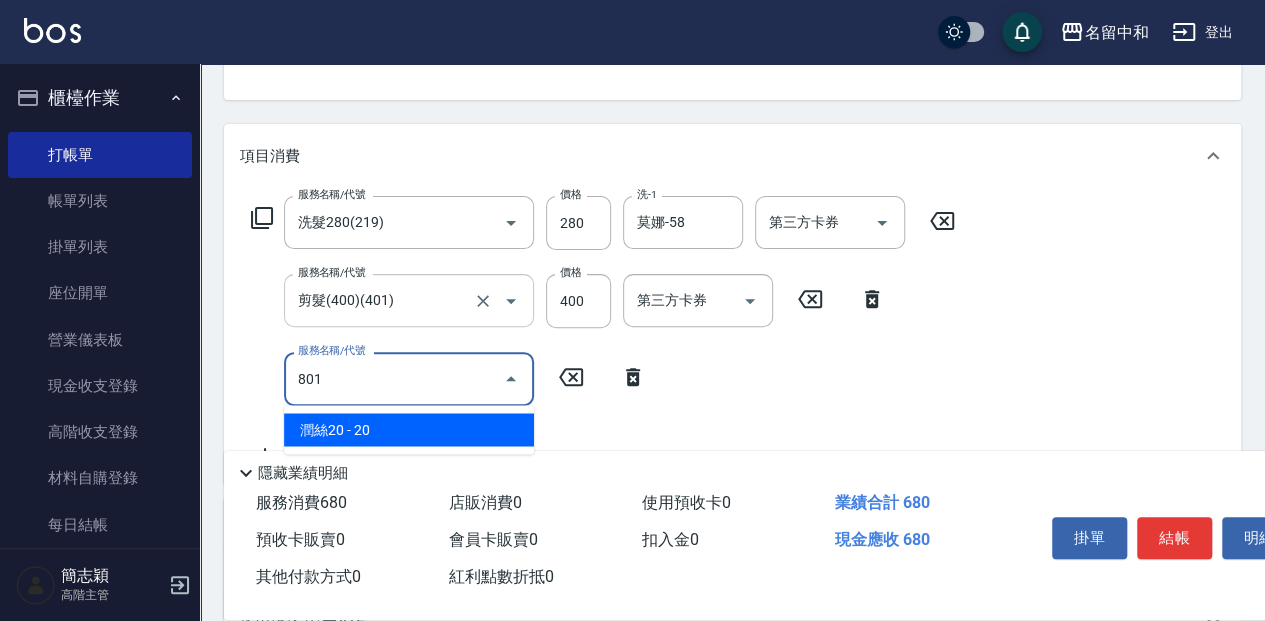 type on "潤絲20(801)" 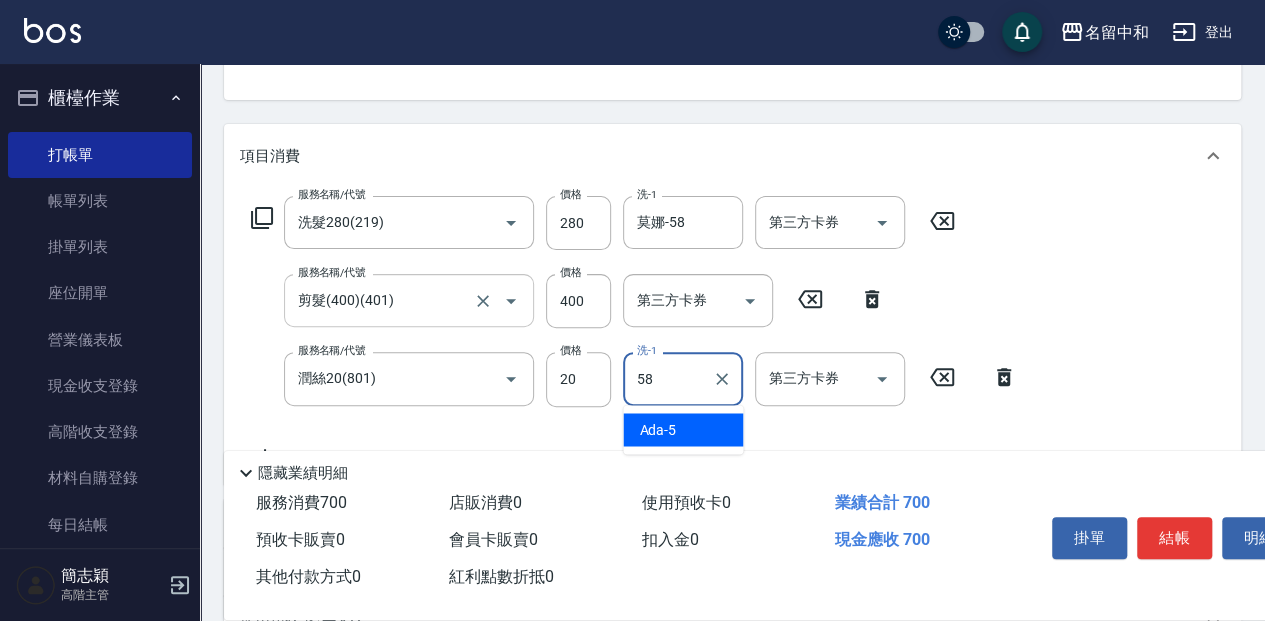 type on "莫娜-58" 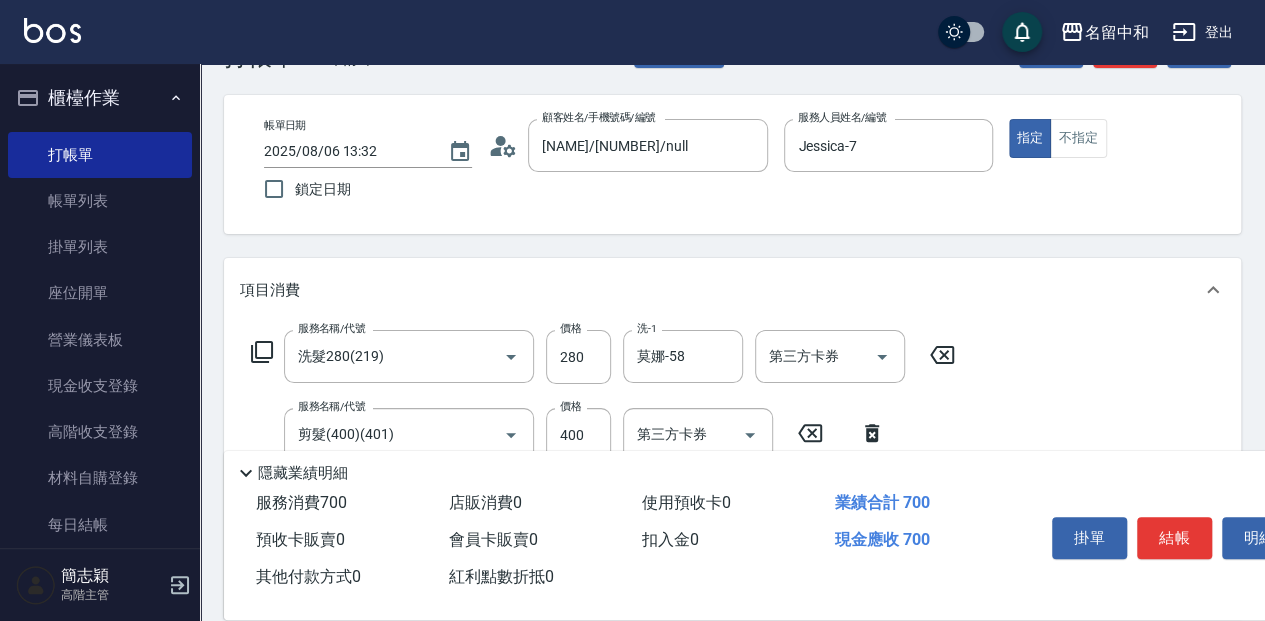 scroll, scrollTop: 0, scrollLeft: 0, axis: both 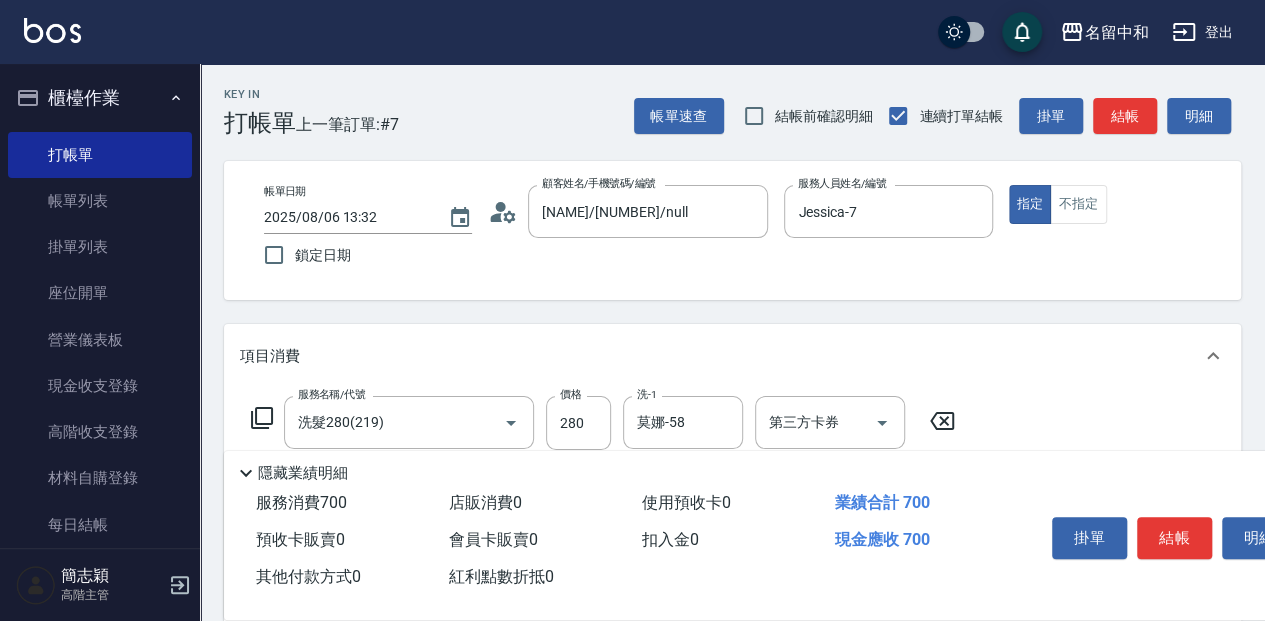 drag, startPoint x: 1059, startPoint y: 200, endPoint x: 1069, endPoint y: 238, distance: 39.293766 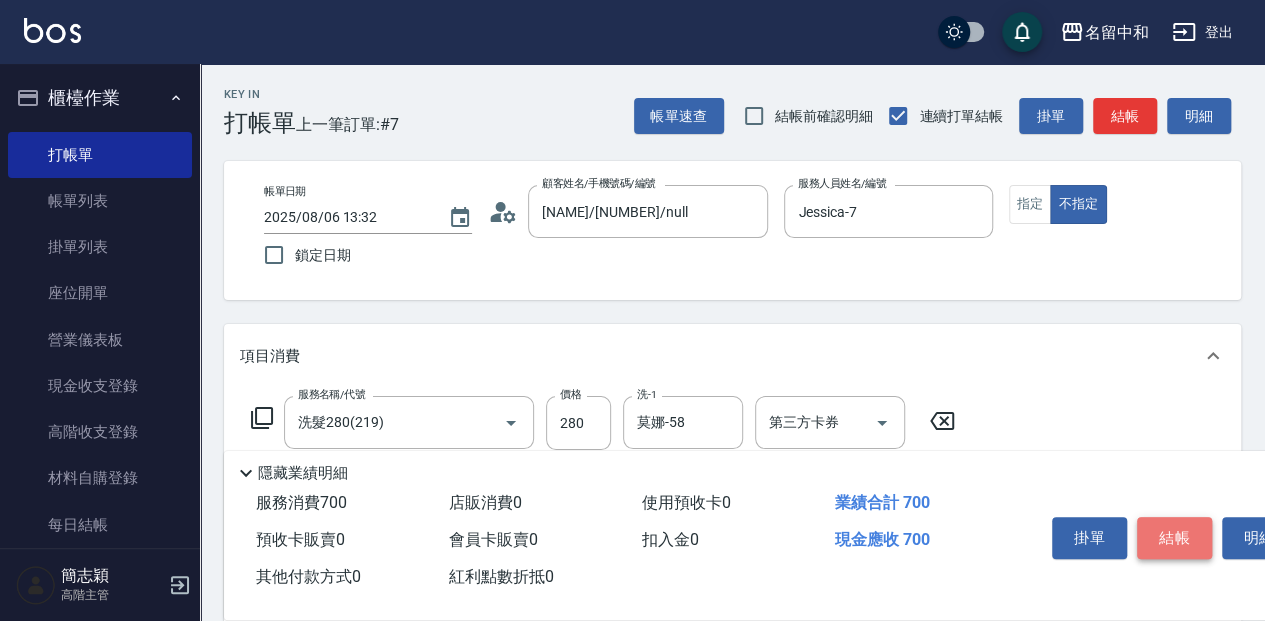 click on "結帳" at bounding box center [1174, 538] 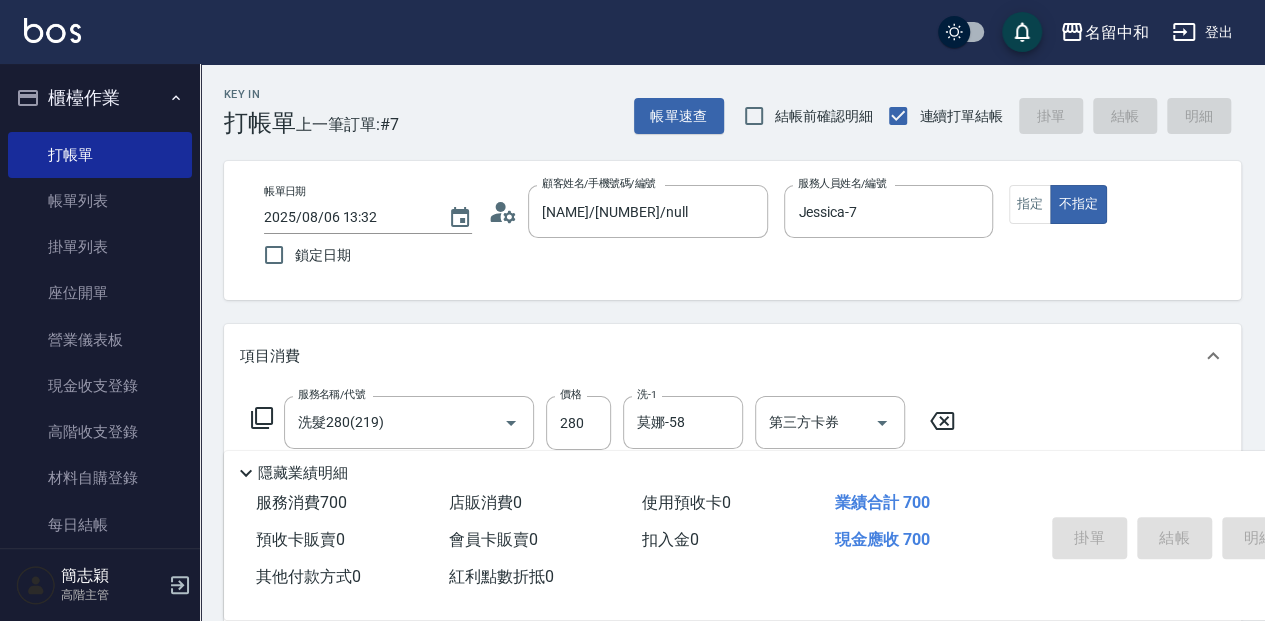 type on "[DATE] [TIME]" 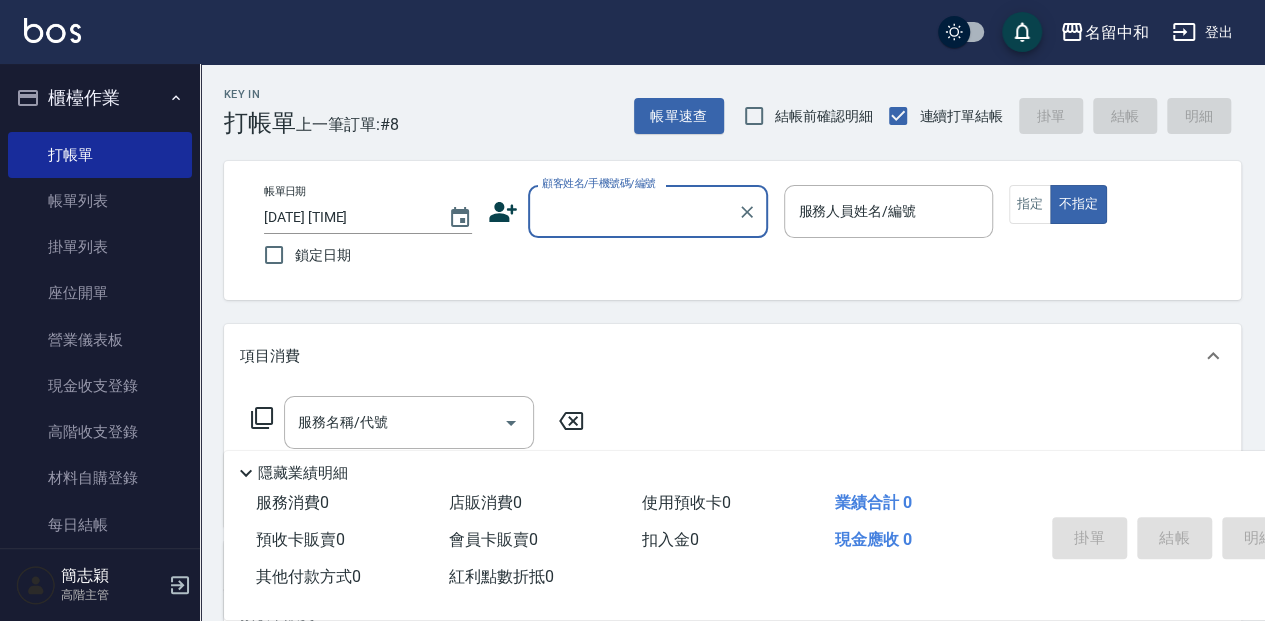 click on "顧客姓名/手機號碼/編號" at bounding box center (633, 211) 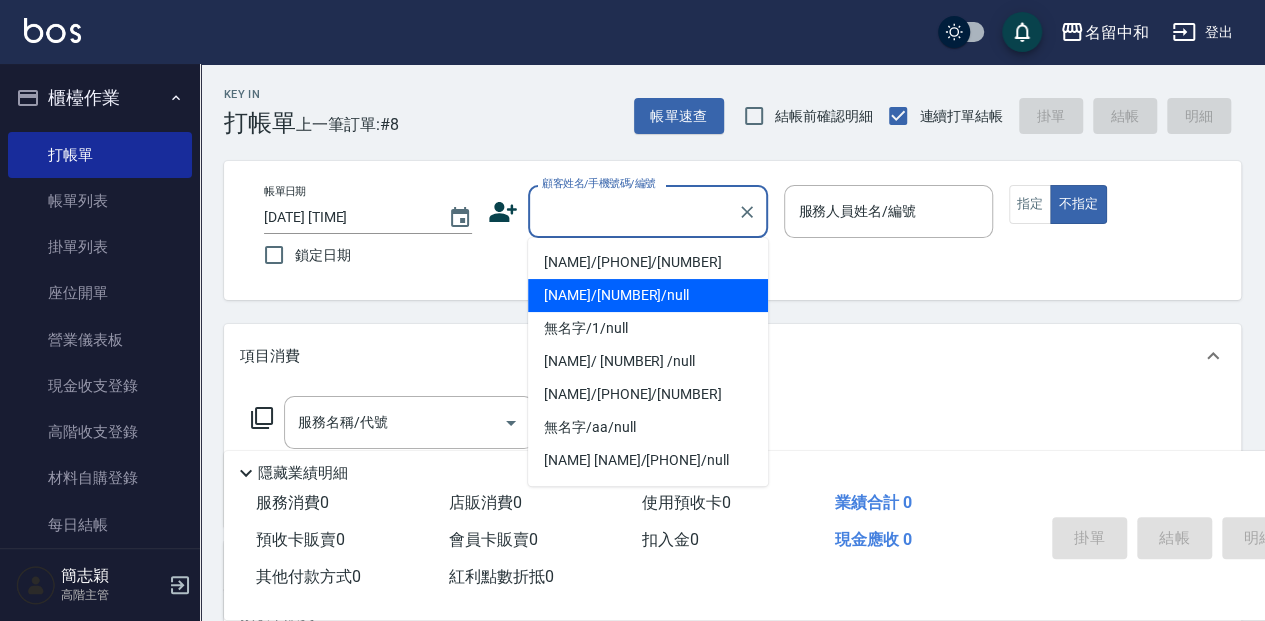 click on "[NAME]/[NUMBER]/null" at bounding box center (648, 295) 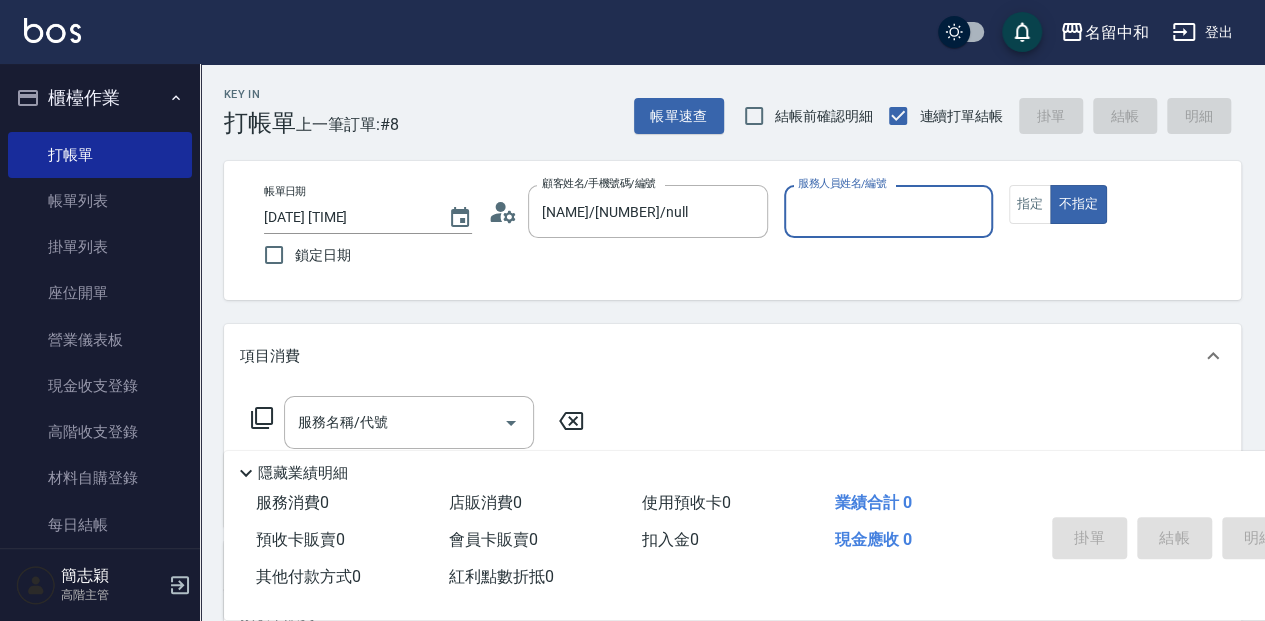 click on "服務人員姓名/編號" at bounding box center [888, 211] 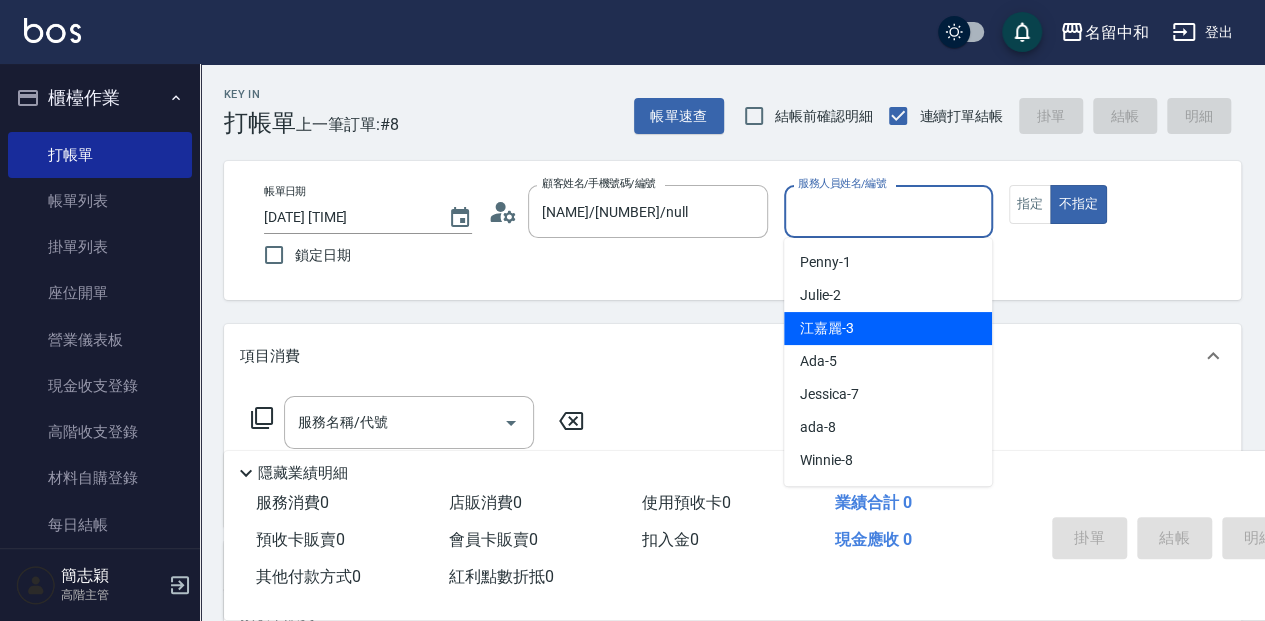 click on "江嘉麗 -3" at bounding box center [888, 328] 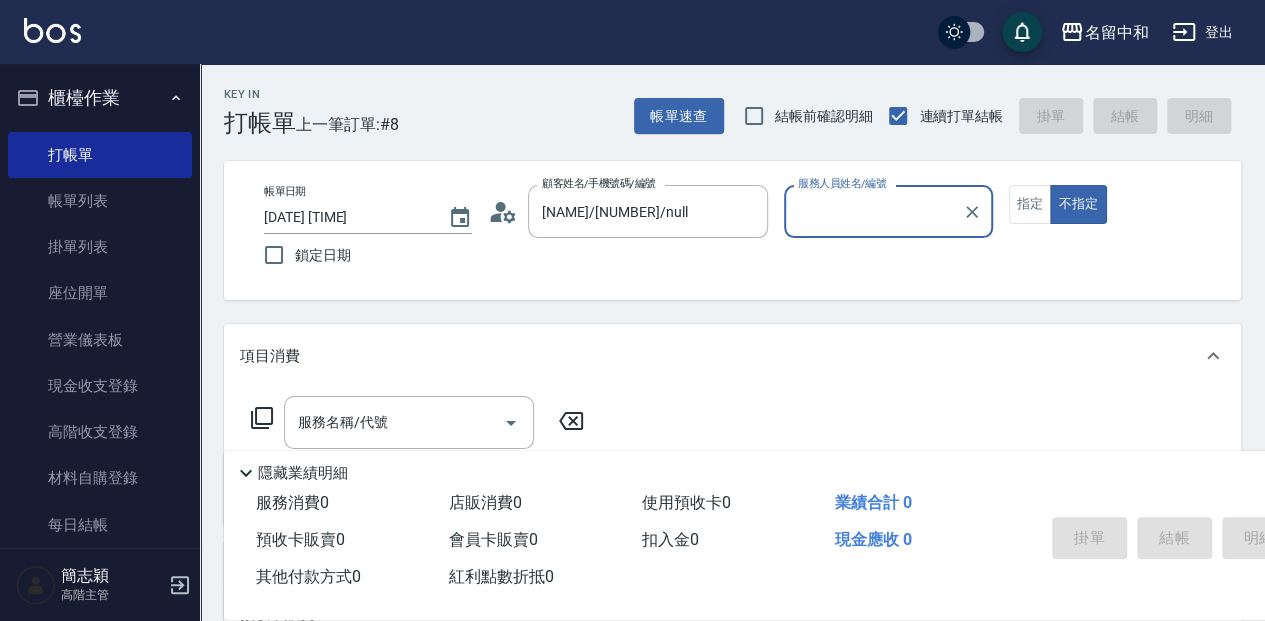 type on "江嘉麗-3" 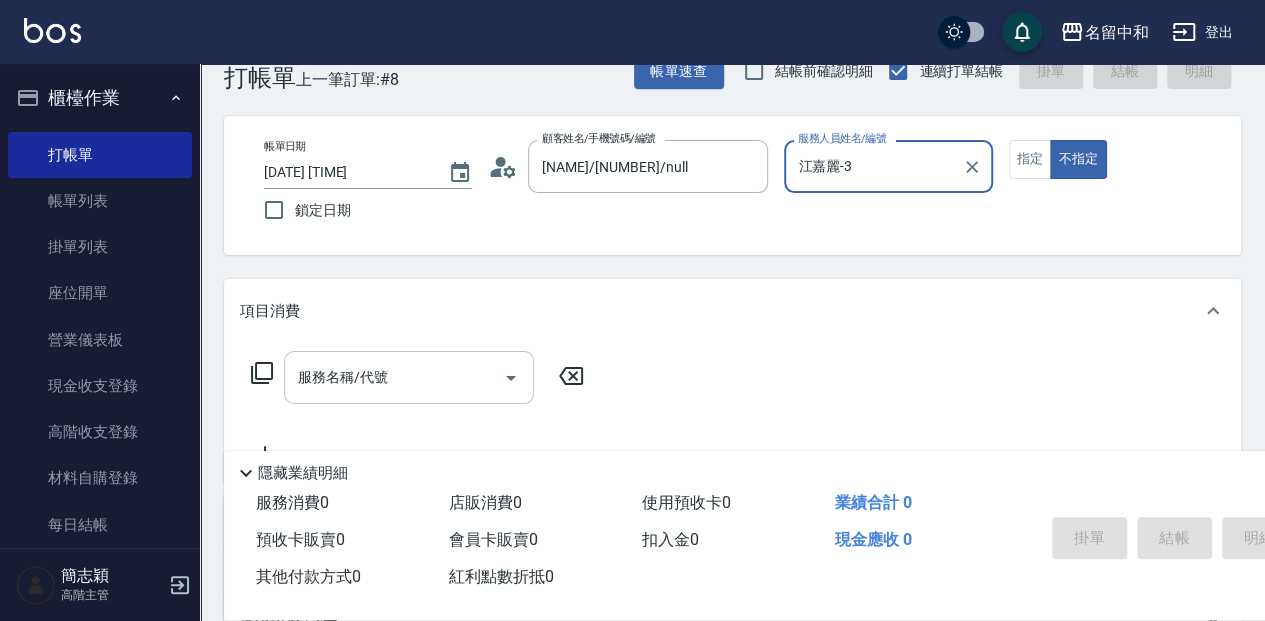 scroll, scrollTop: 66, scrollLeft: 0, axis: vertical 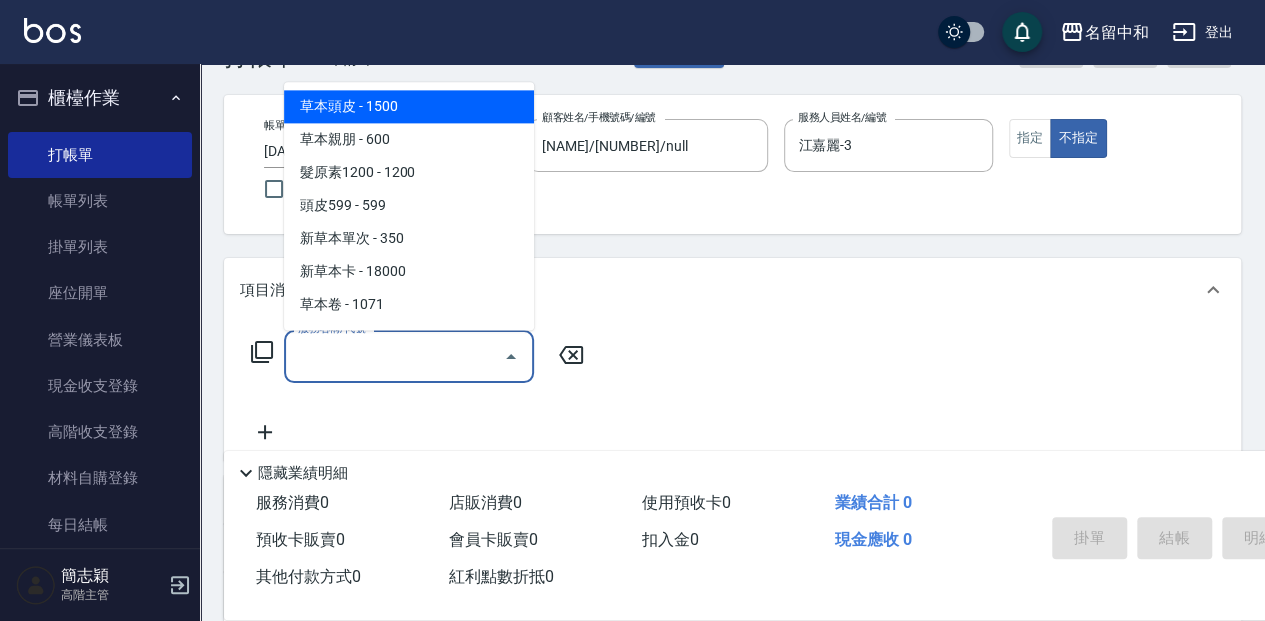 click on "服務名稱/代號" at bounding box center [394, 356] 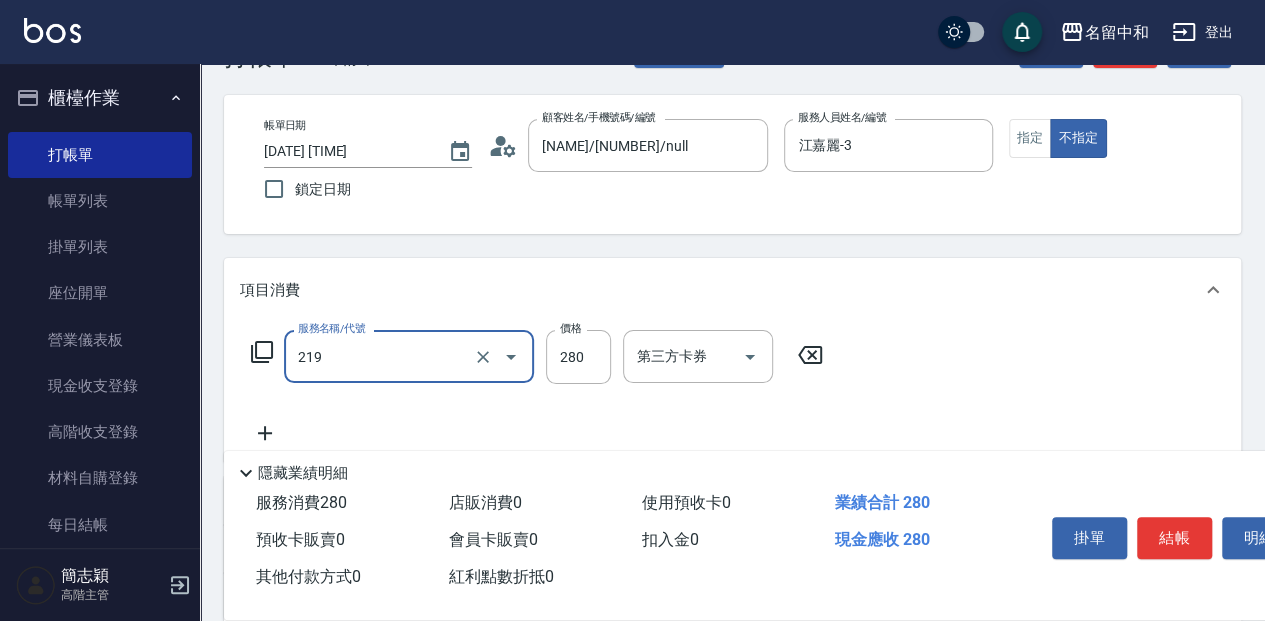type on "洗髮280(219)" 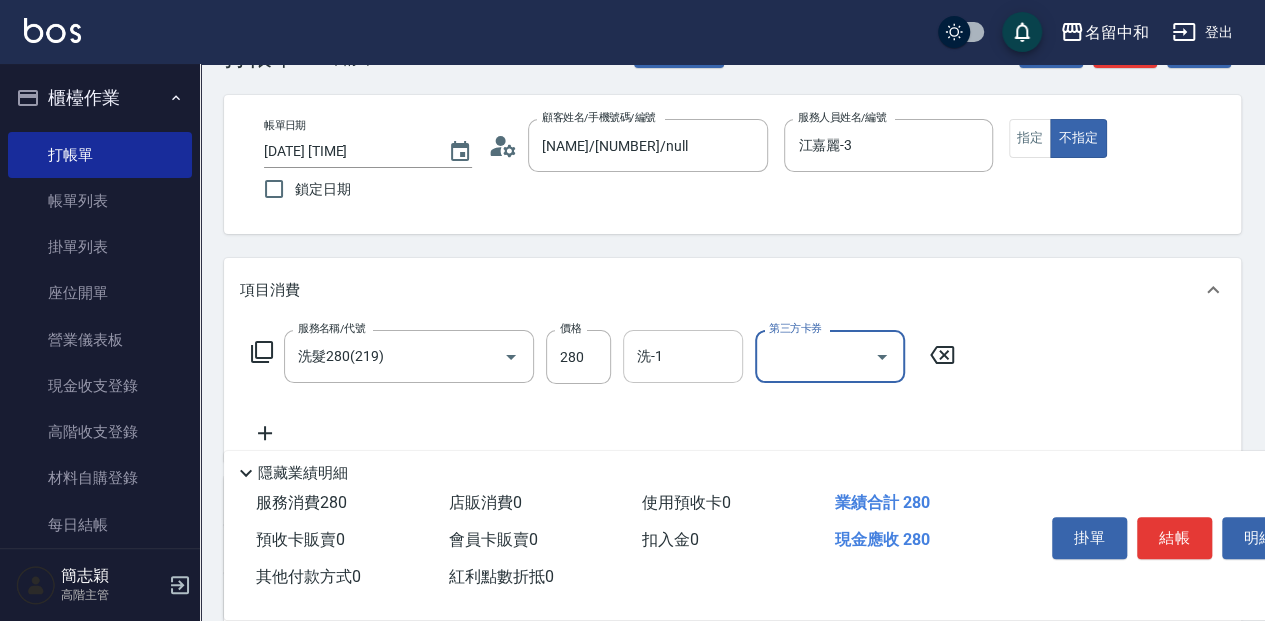 click on "洗-1" at bounding box center (683, 356) 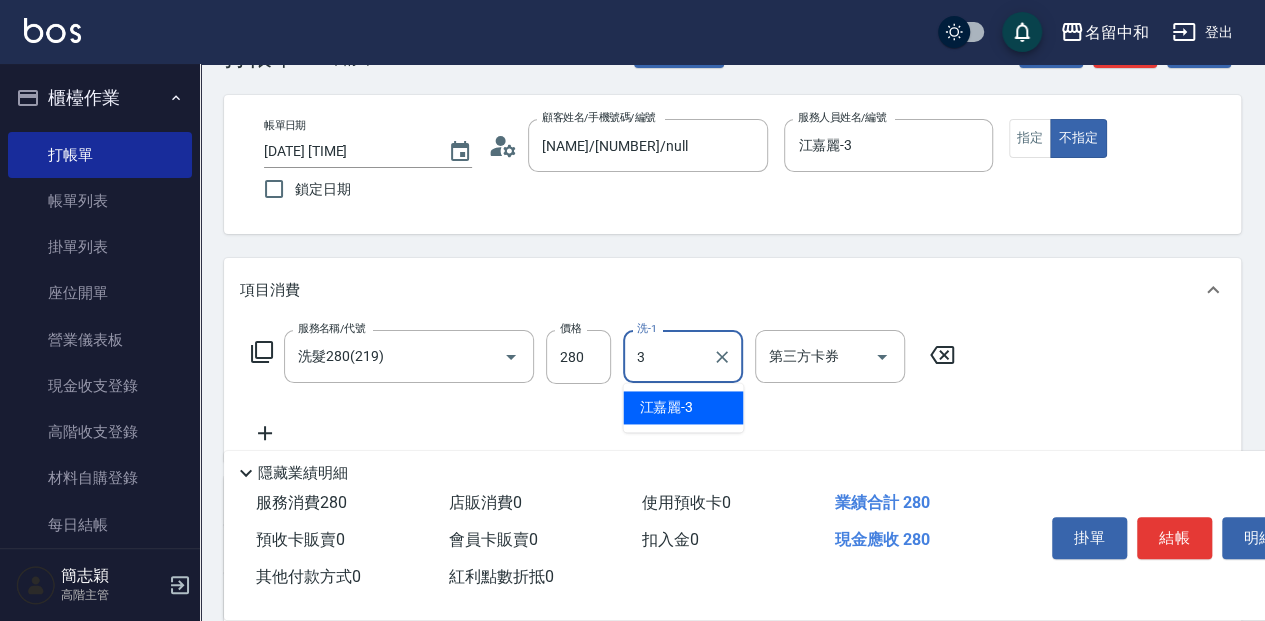 type on "江嘉麗-3" 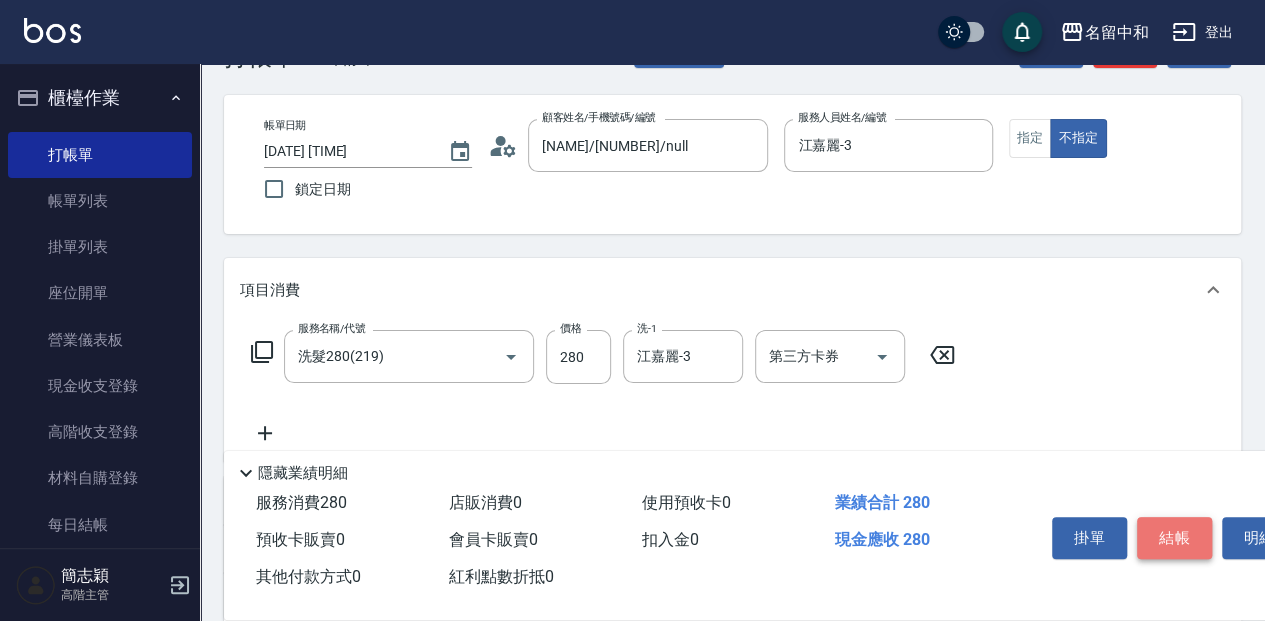 click on "結帳" at bounding box center (1174, 538) 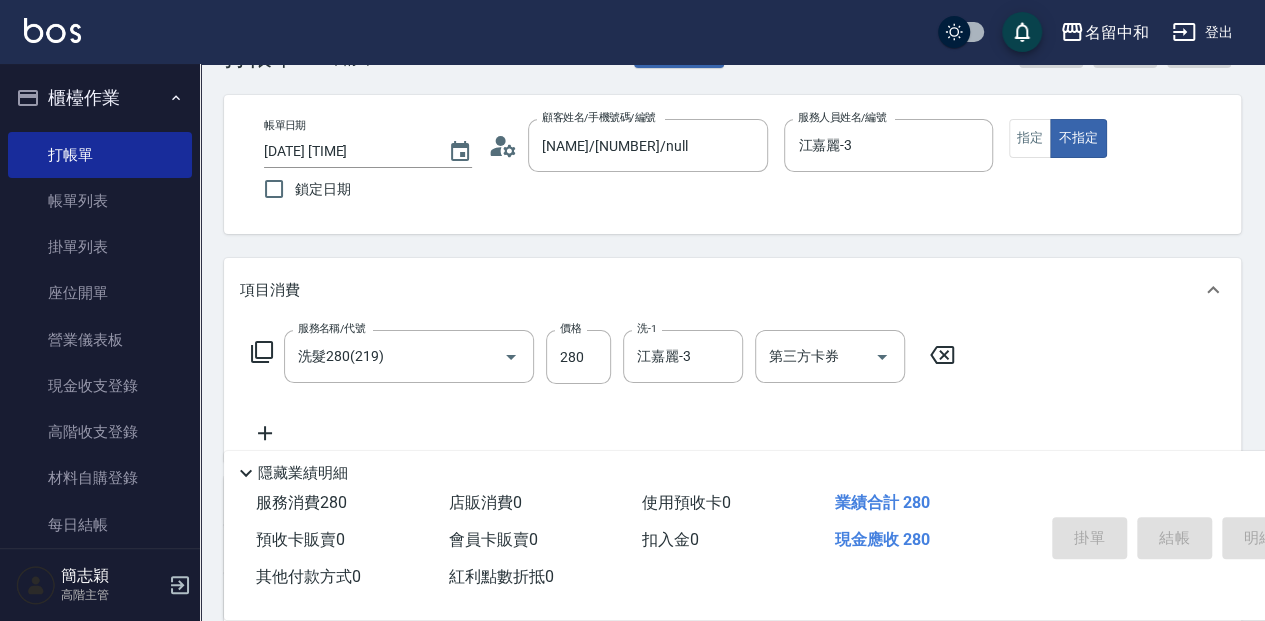 type 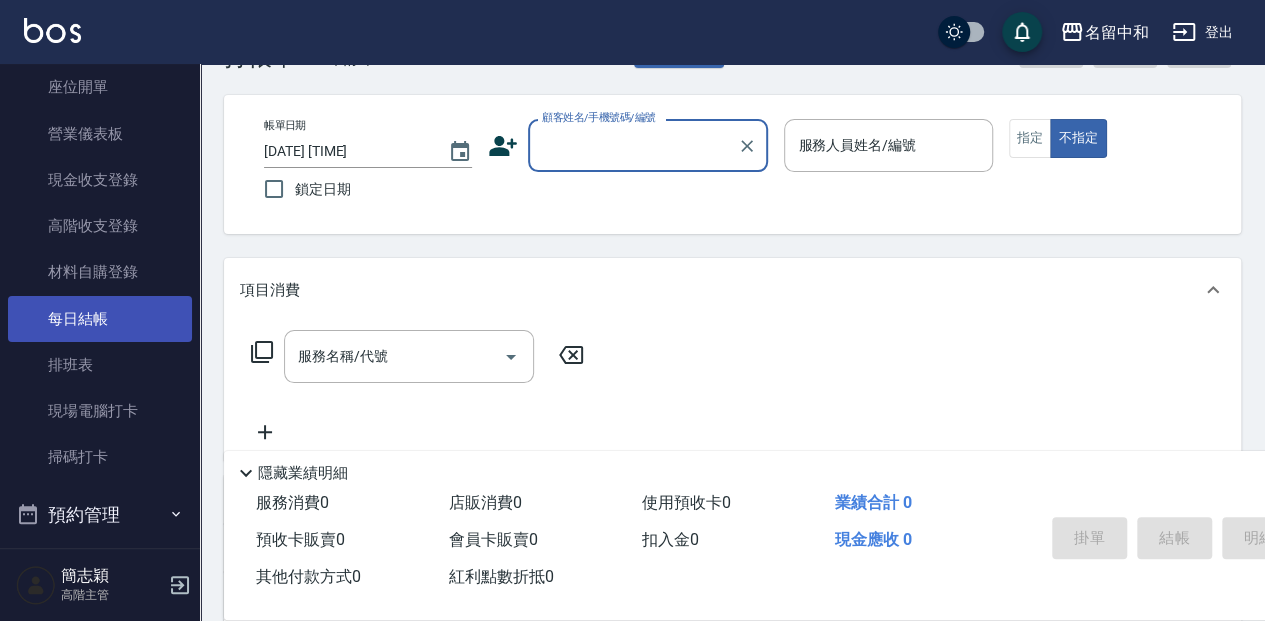 scroll, scrollTop: 200, scrollLeft: 0, axis: vertical 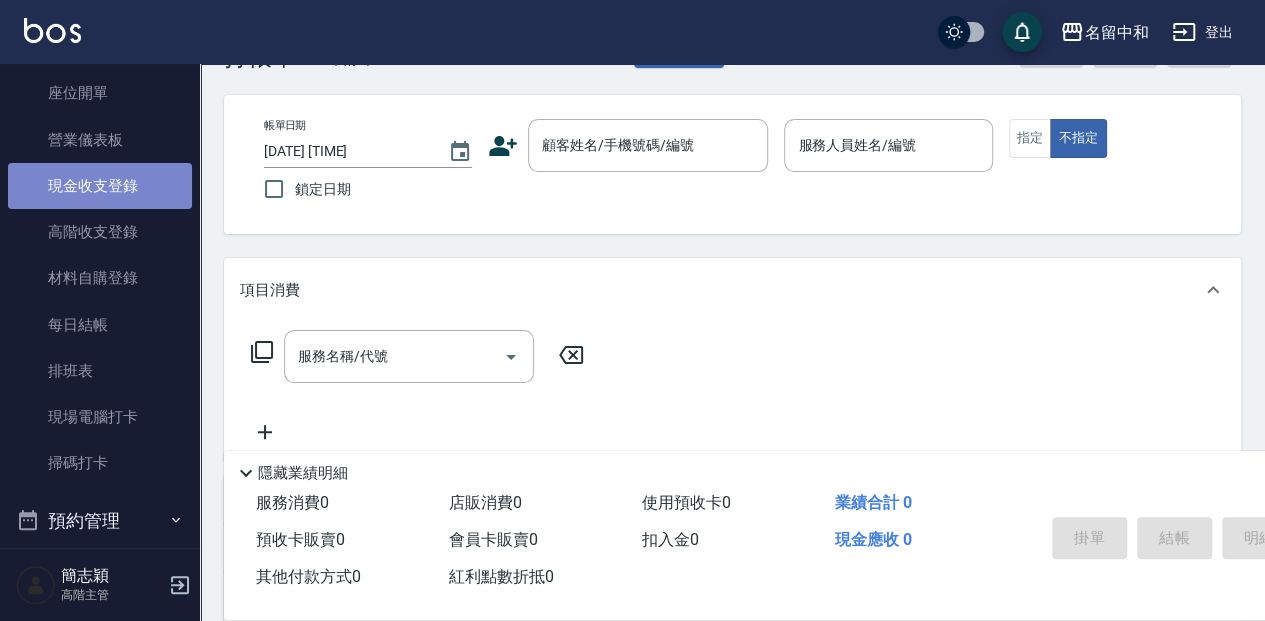 click on "現金收支登錄" at bounding box center (100, 186) 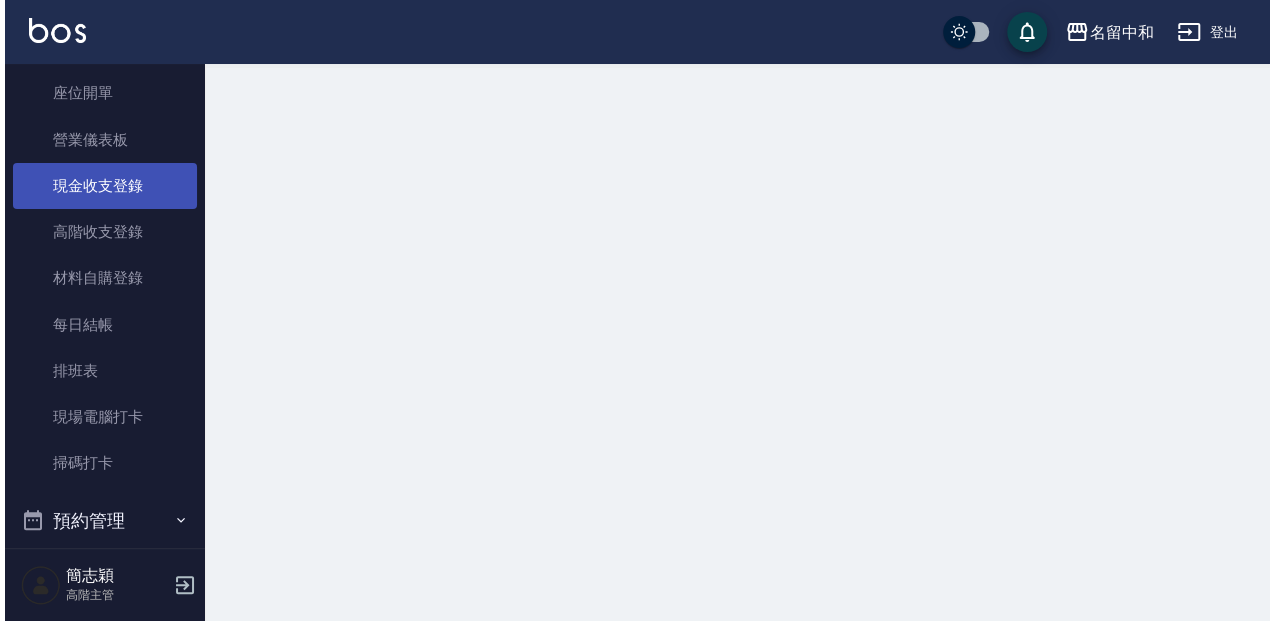 scroll, scrollTop: 0, scrollLeft: 0, axis: both 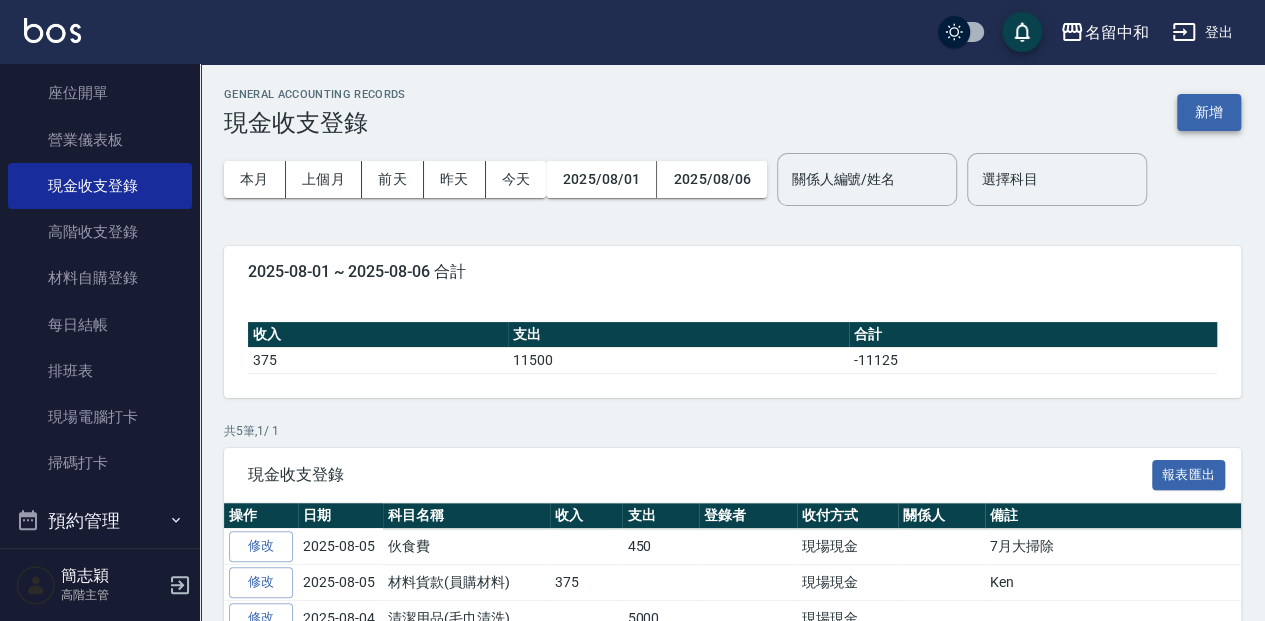 click on "新增" at bounding box center (1209, 112) 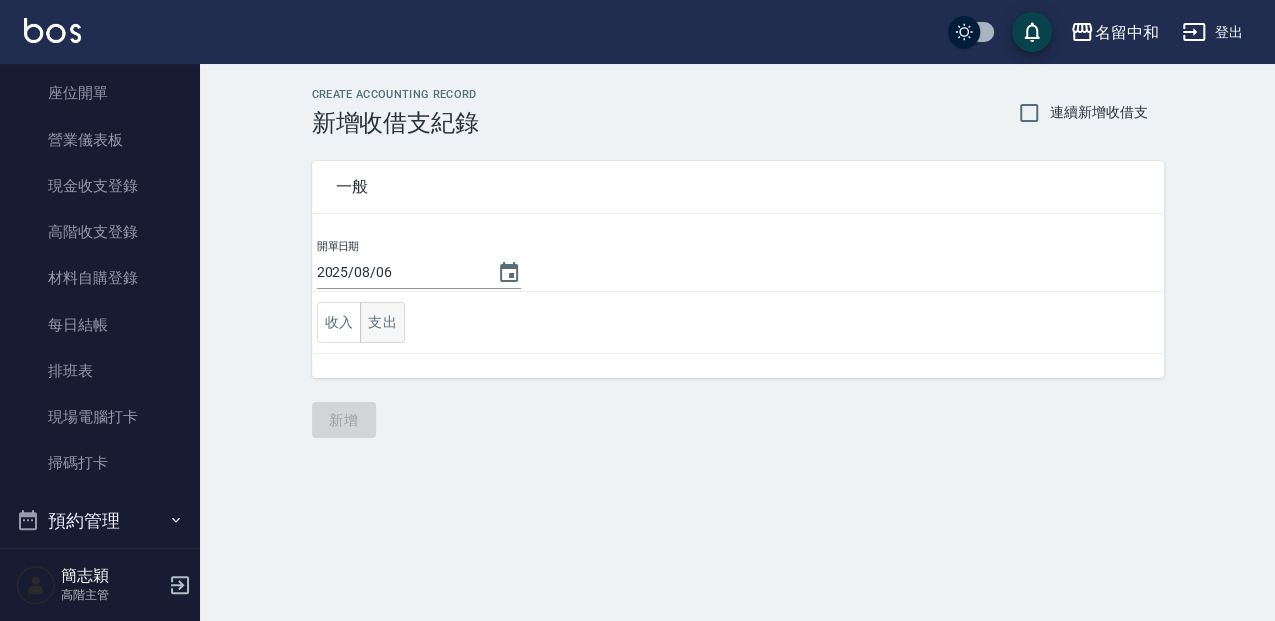 click on "支出" at bounding box center (382, 322) 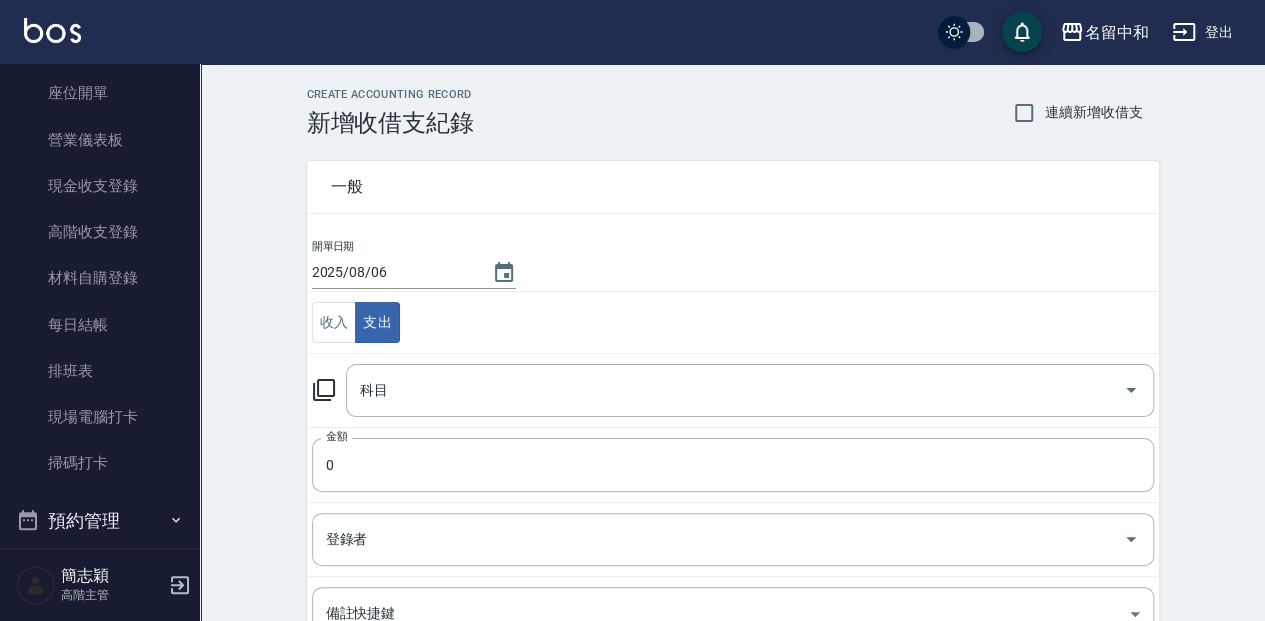 click 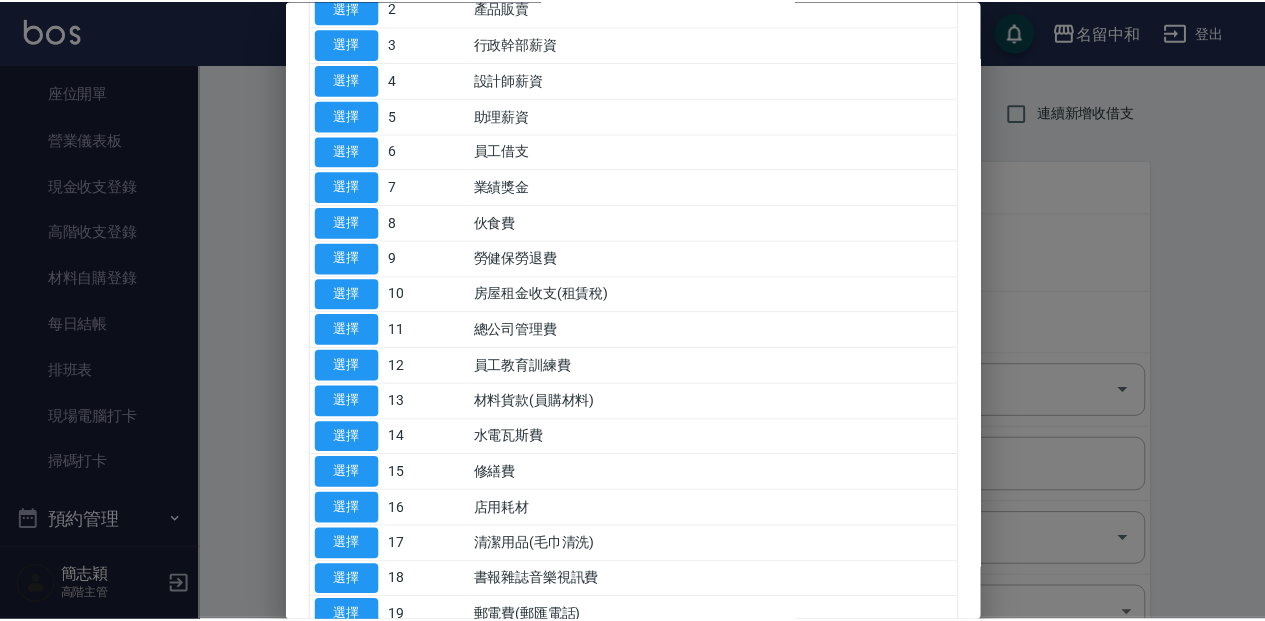 scroll, scrollTop: 266, scrollLeft: 0, axis: vertical 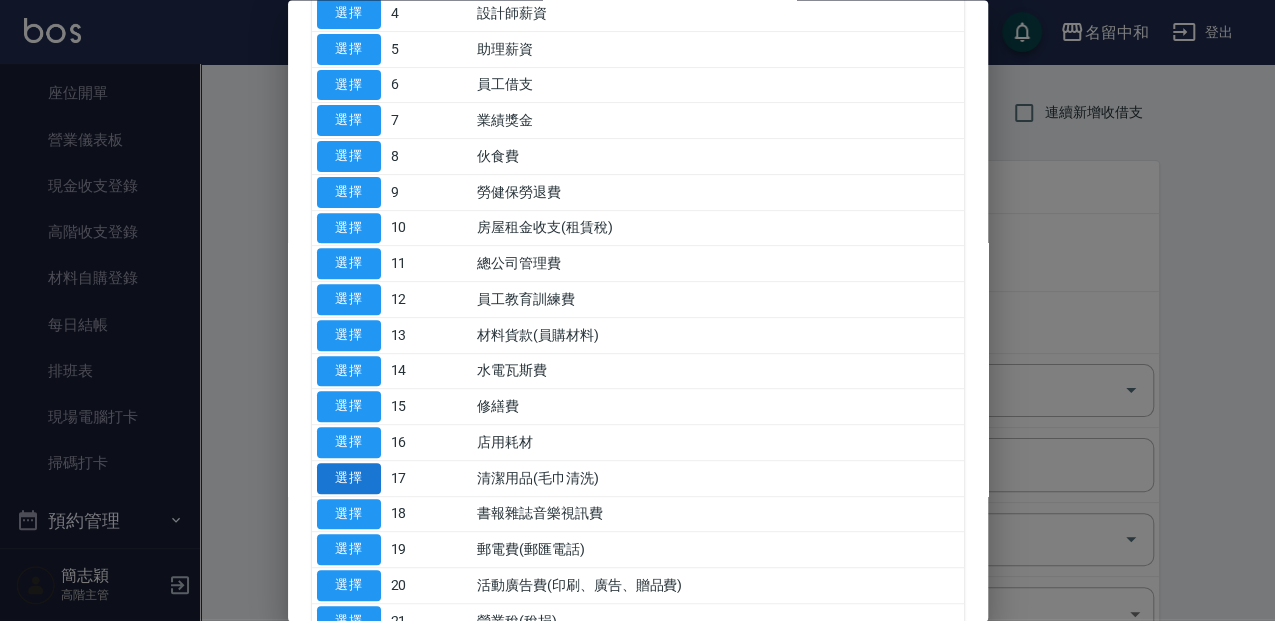 click on "選擇" at bounding box center (349, 478) 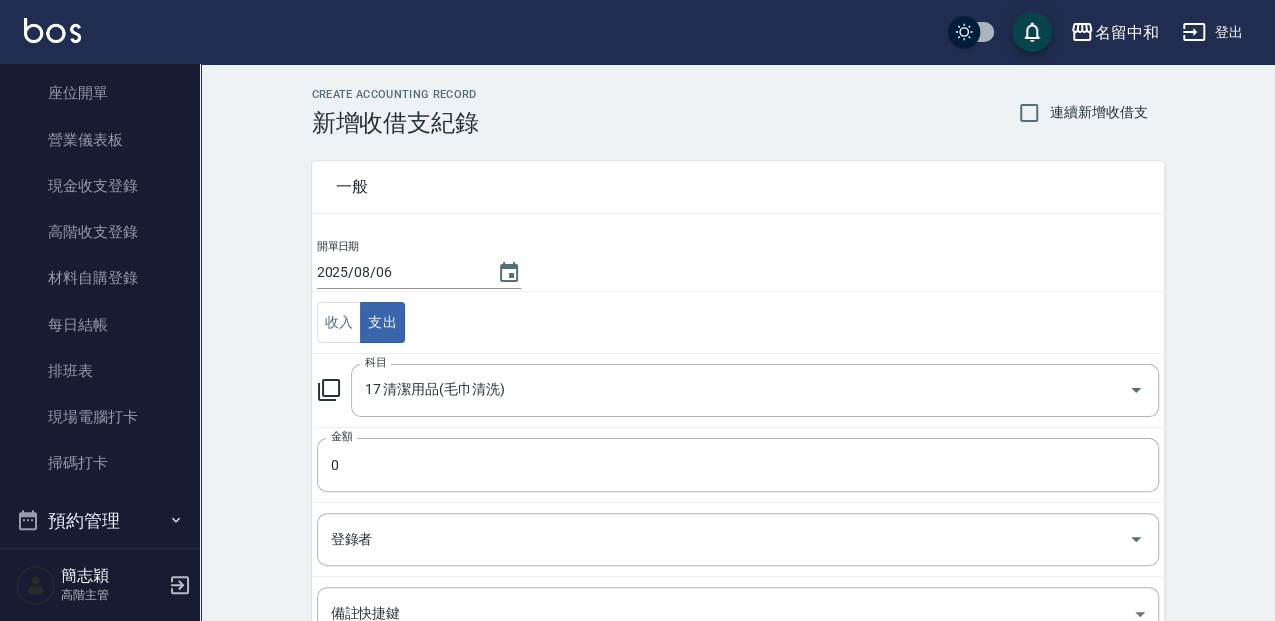 type on "17 清潔用品(毛巾清洗)" 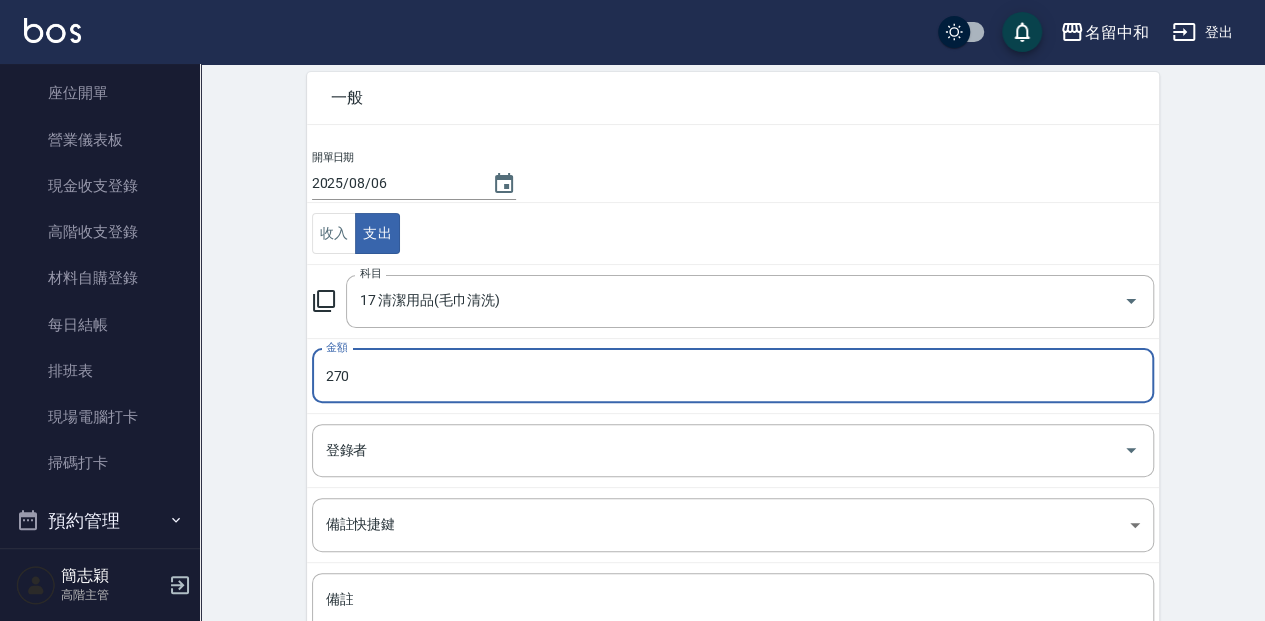scroll, scrollTop: 133, scrollLeft: 0, axis: vertical 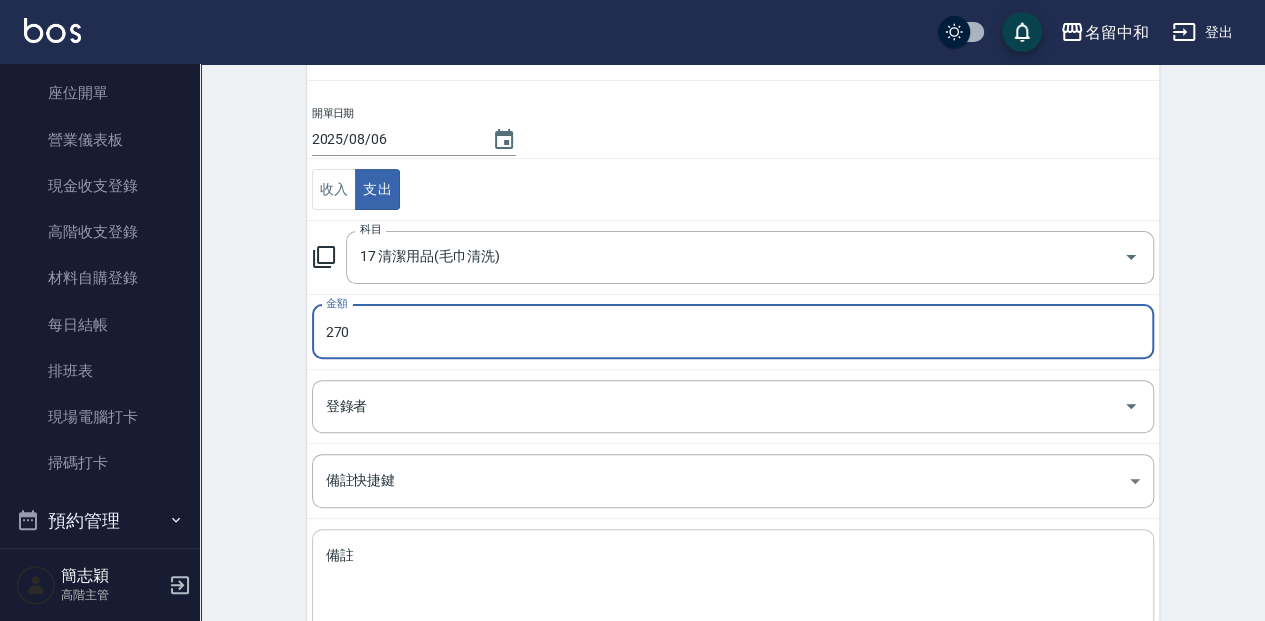 type on "270" 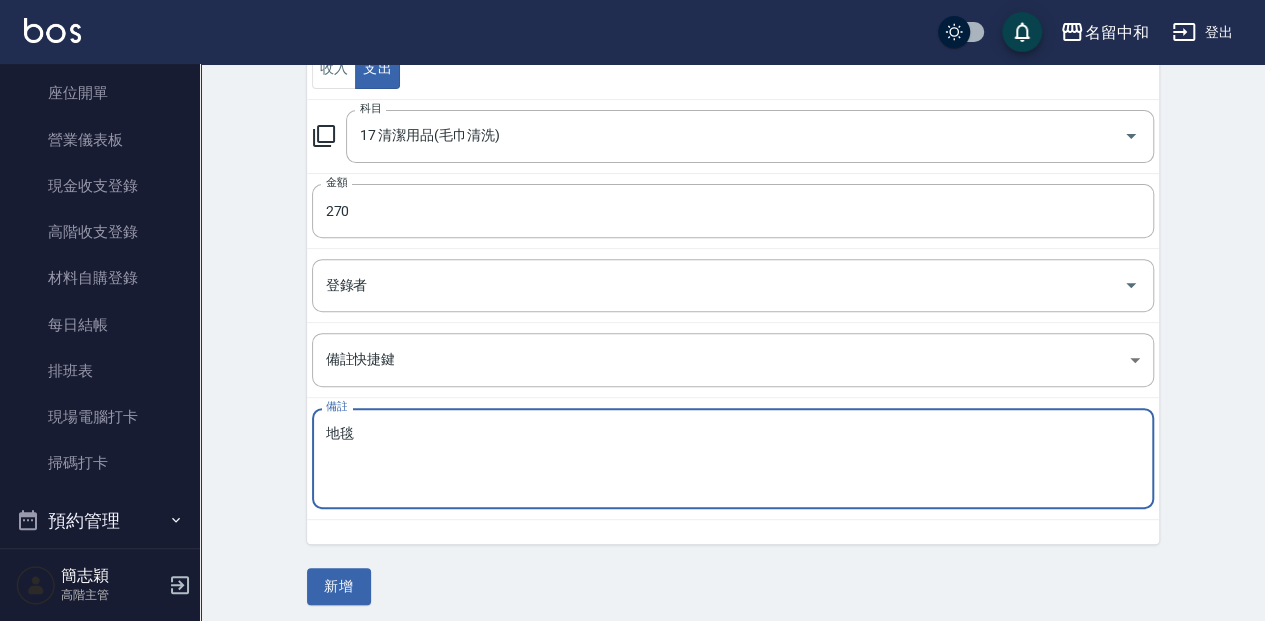 scroll, scrollTop: 258, scrollLeft: 0, axis: vertical 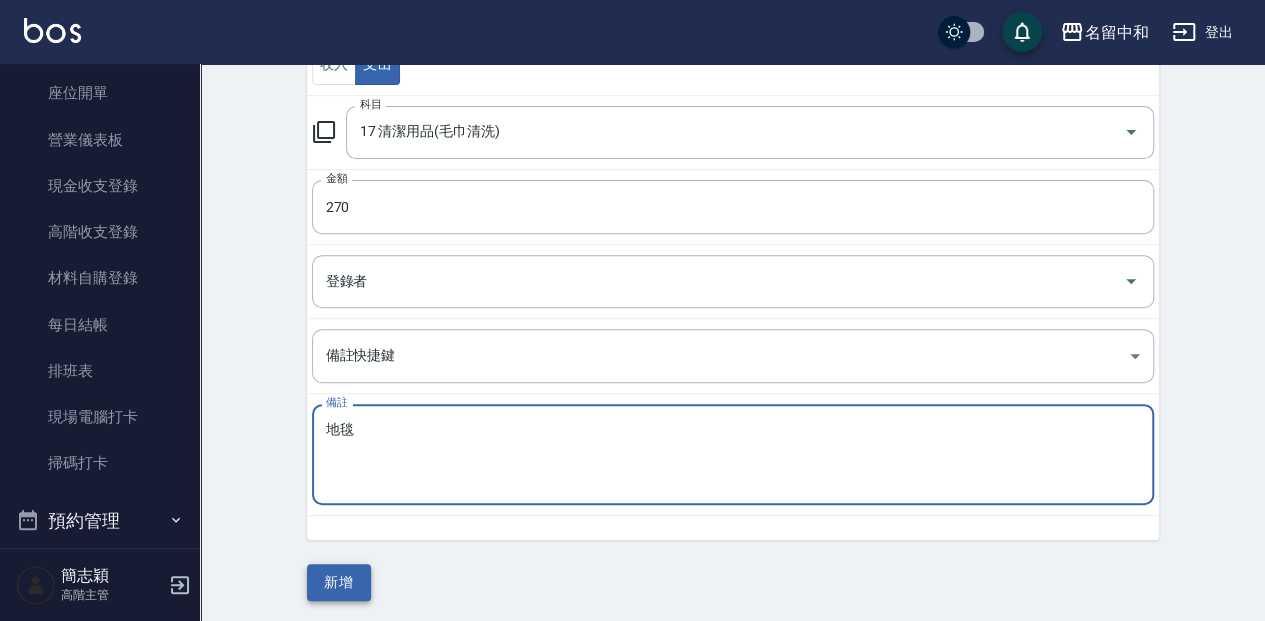 type on "地毯" 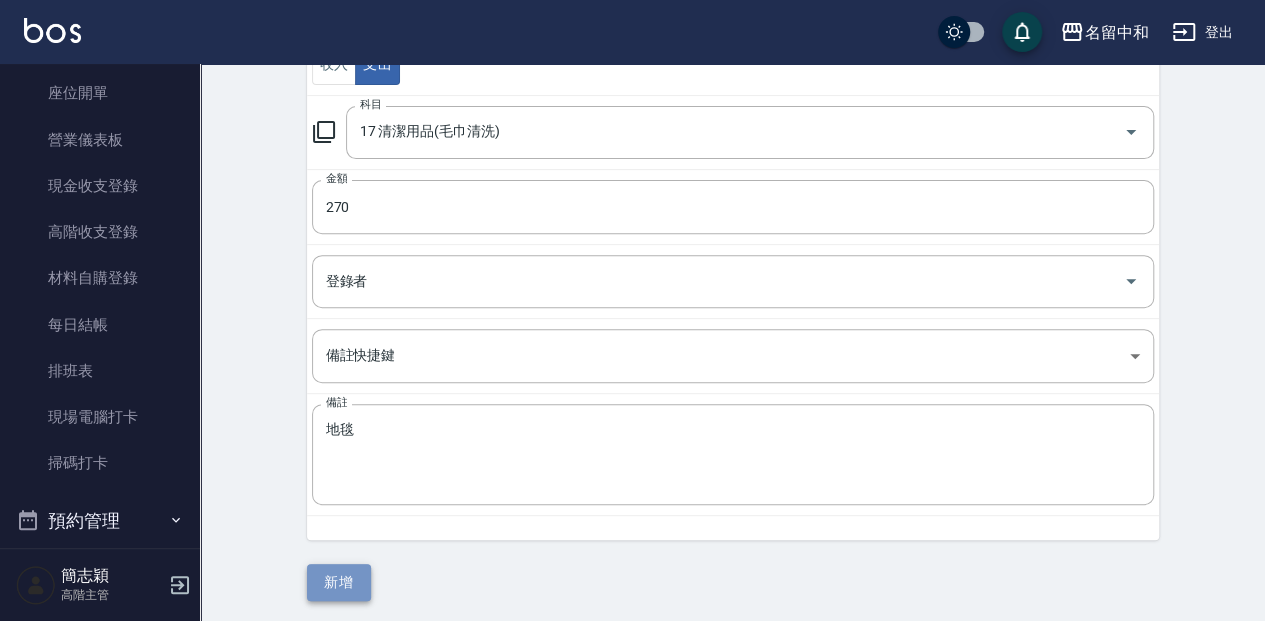 click on "新增" at bounding box center (339, 582) 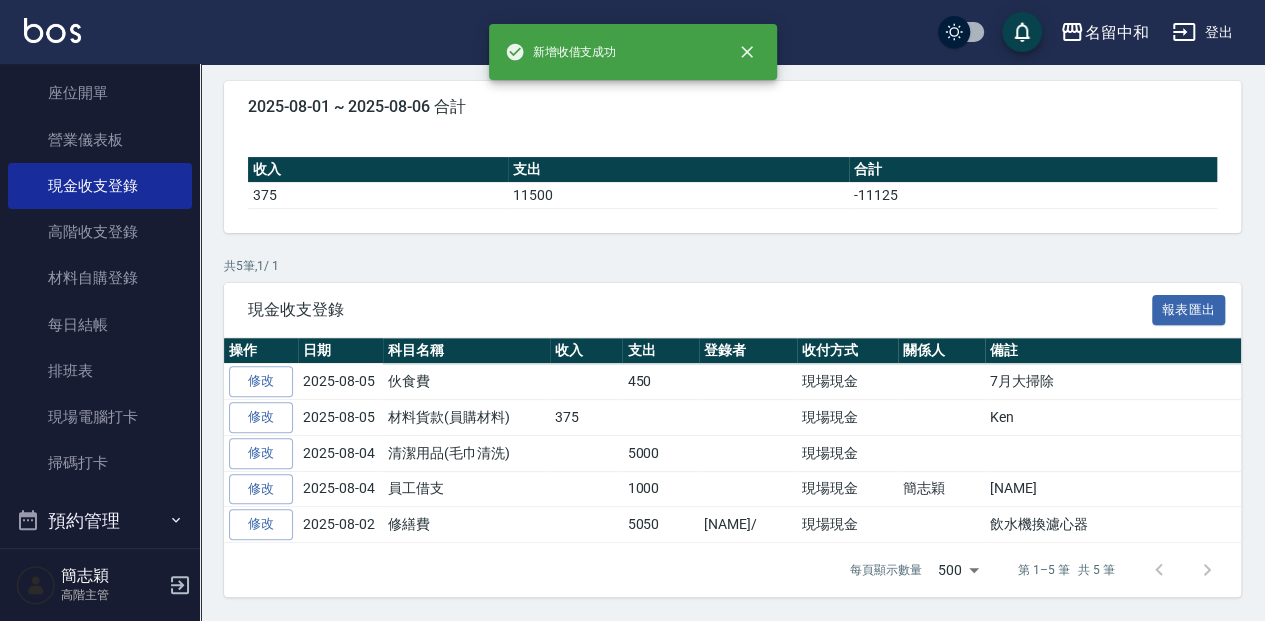 scroll, scrollTop: 0, scrollLeft: 0, axis: both 